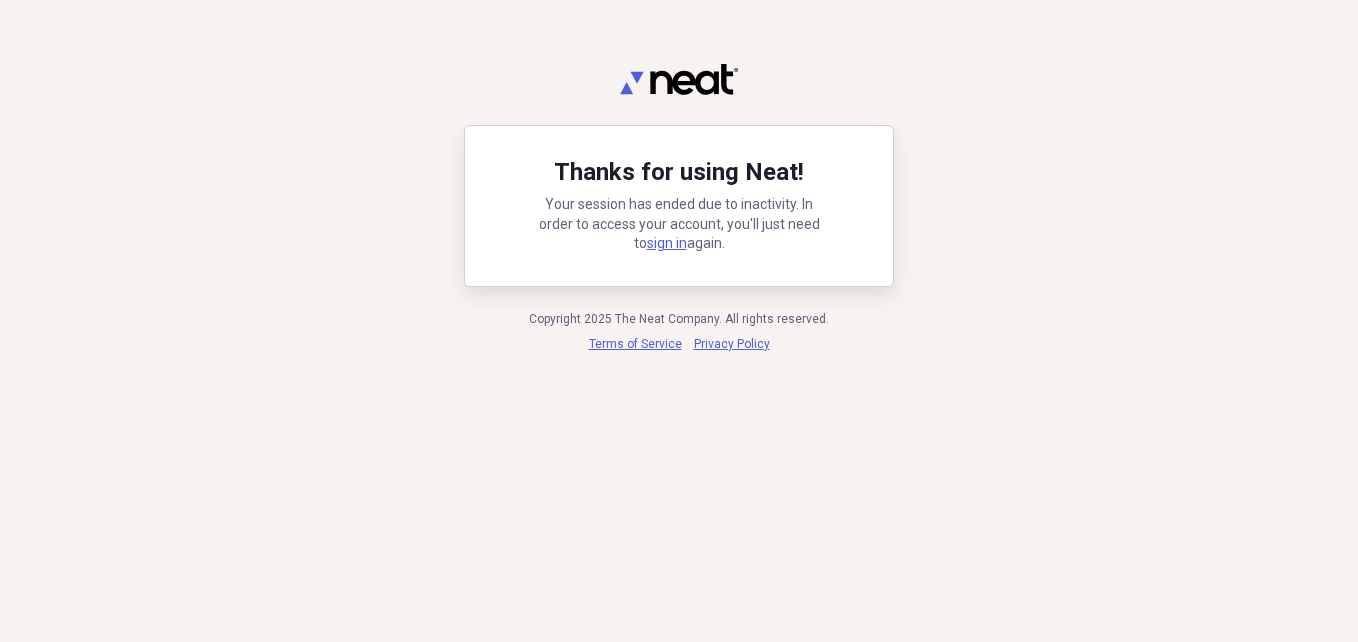 scroll, scrollTop: 0, scrollLeft: 0, axis: both 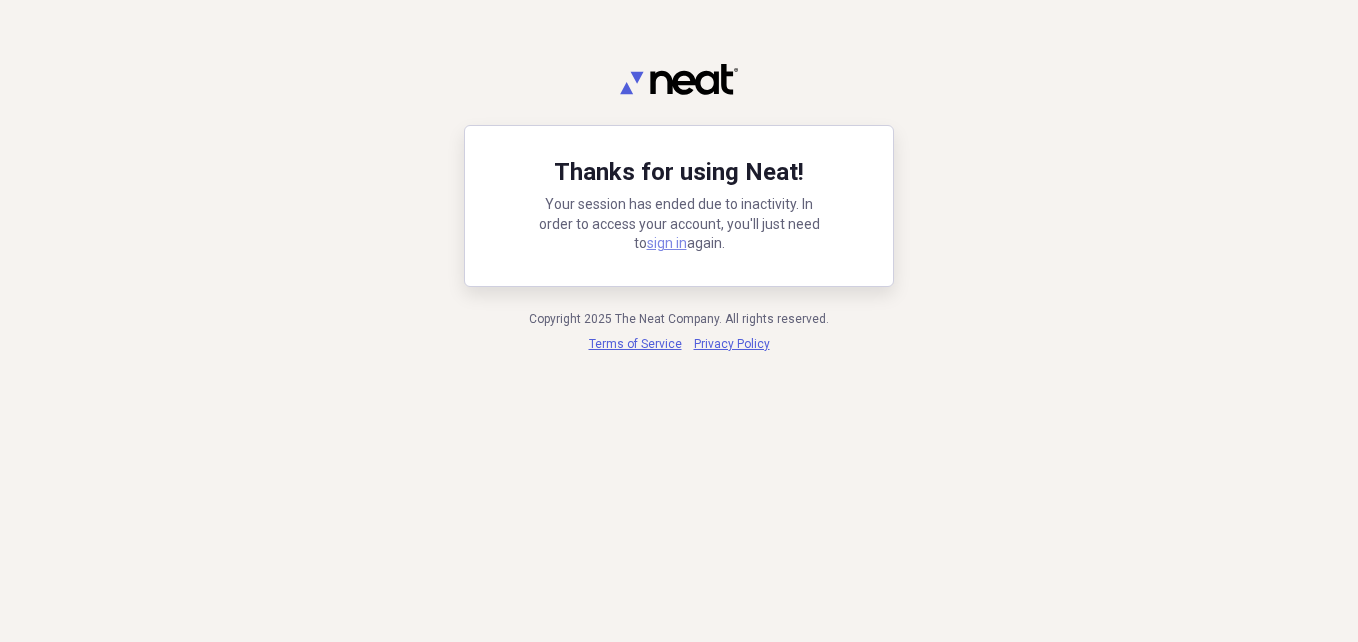 click on "sign in" at bounding box center [667, 243] 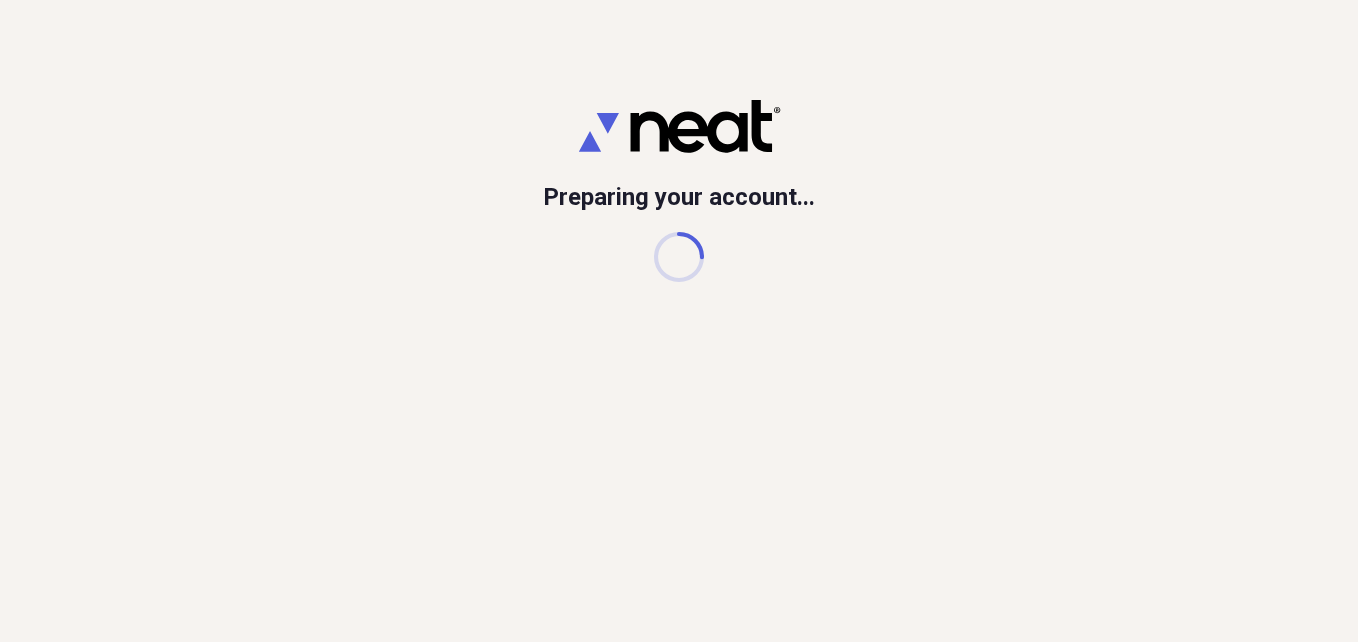 scroll, scrollTop: 0, scrollLeft: 0, axis: both 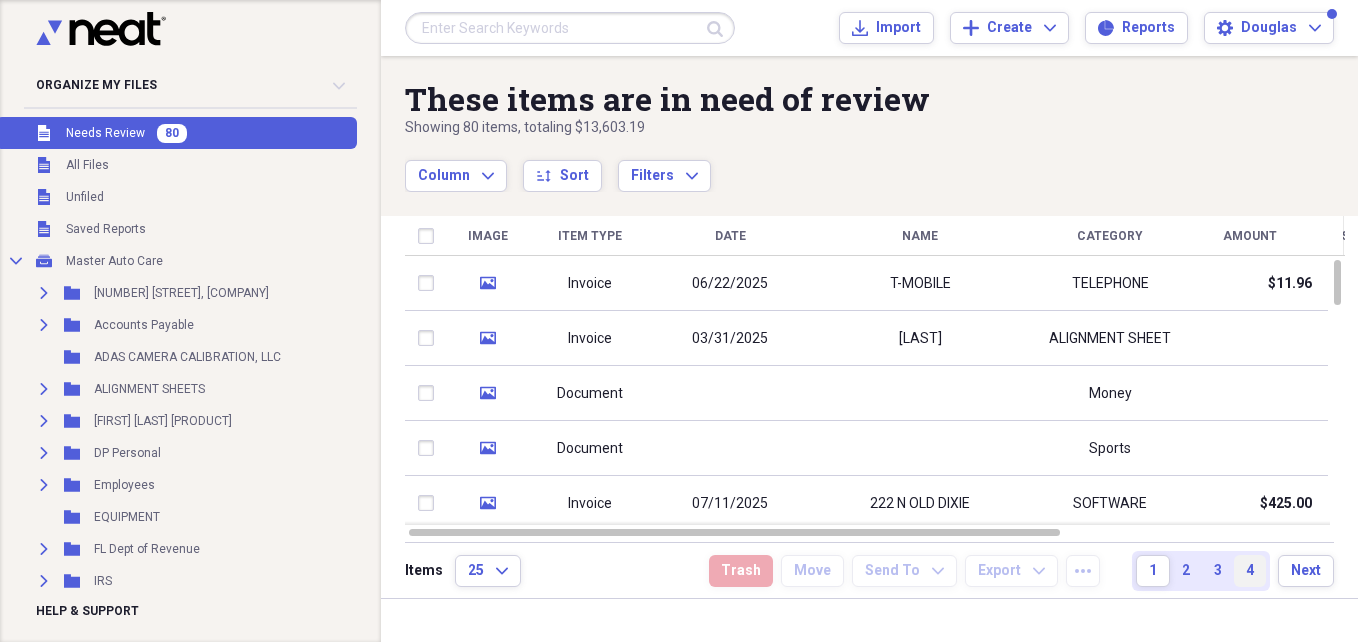click on "4" at bounding box center (1250, 571) 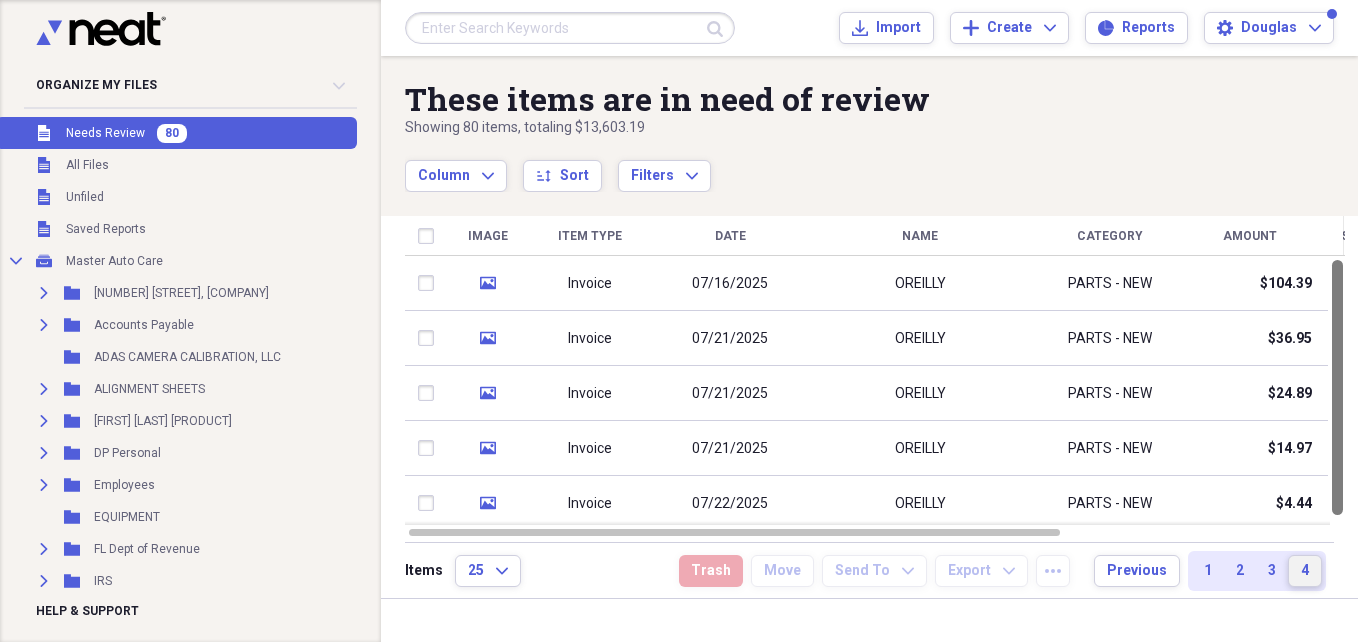 type 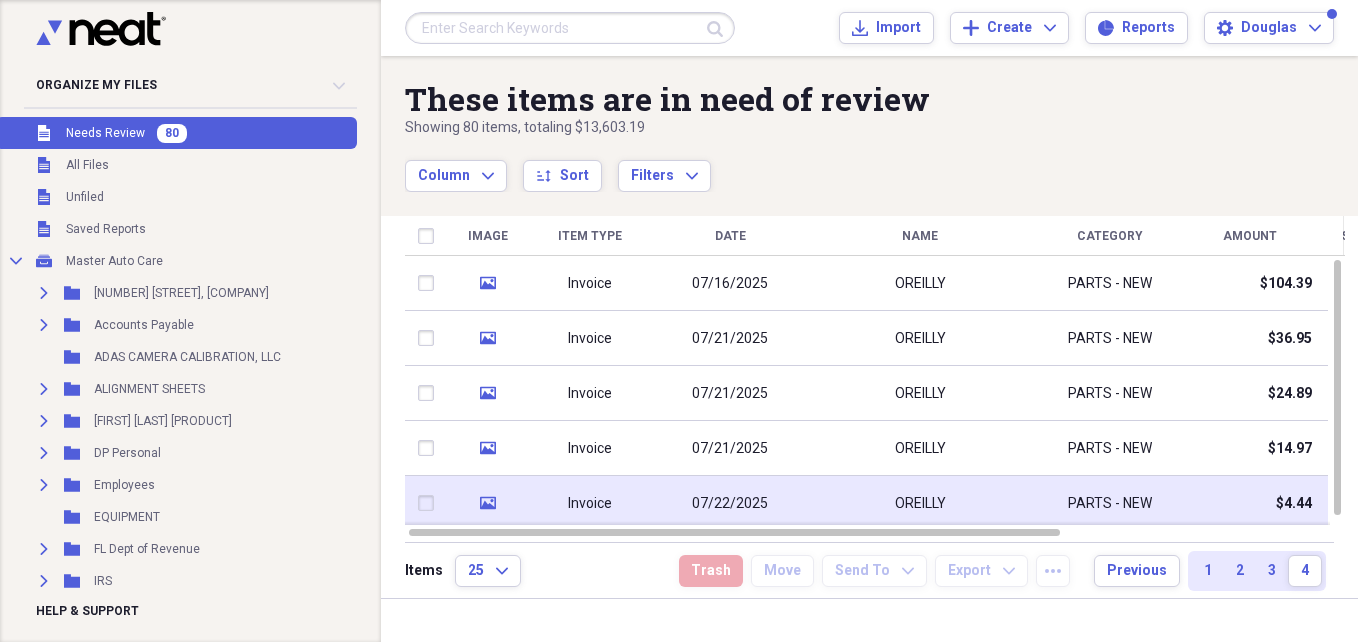 click on "PARTS - NEW" at bounding box center (1110, 504) 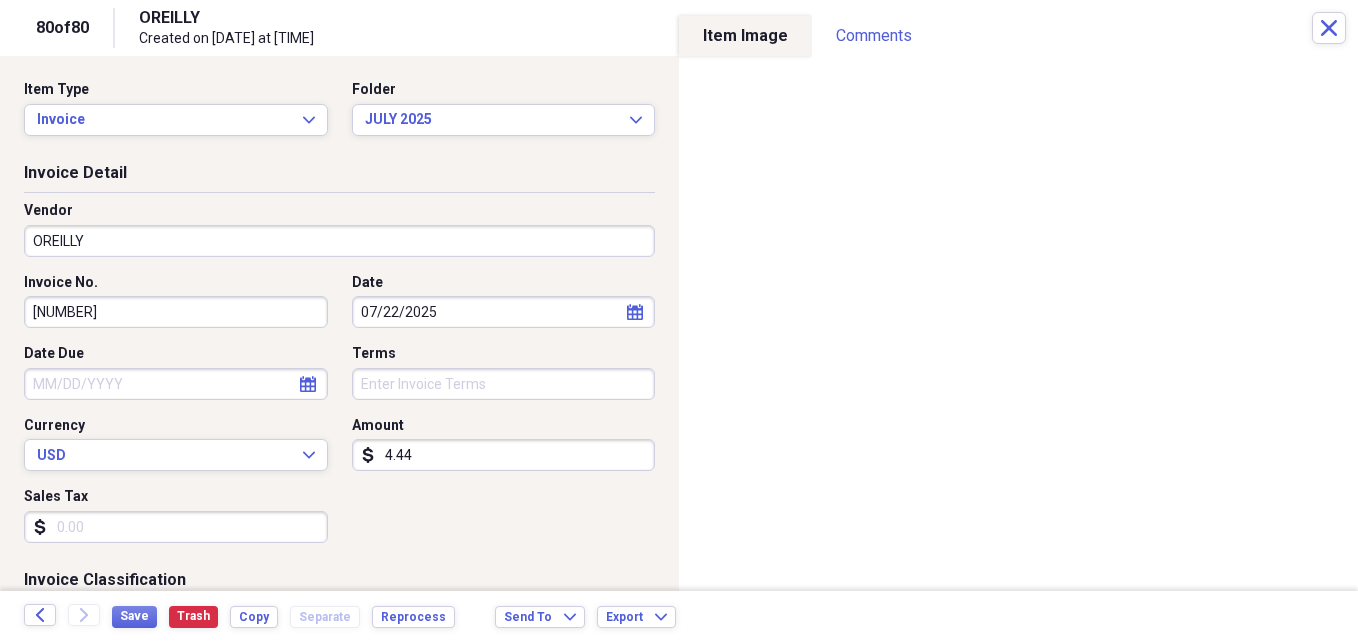 click on "OREILLY" at bounding box center [339, 241] 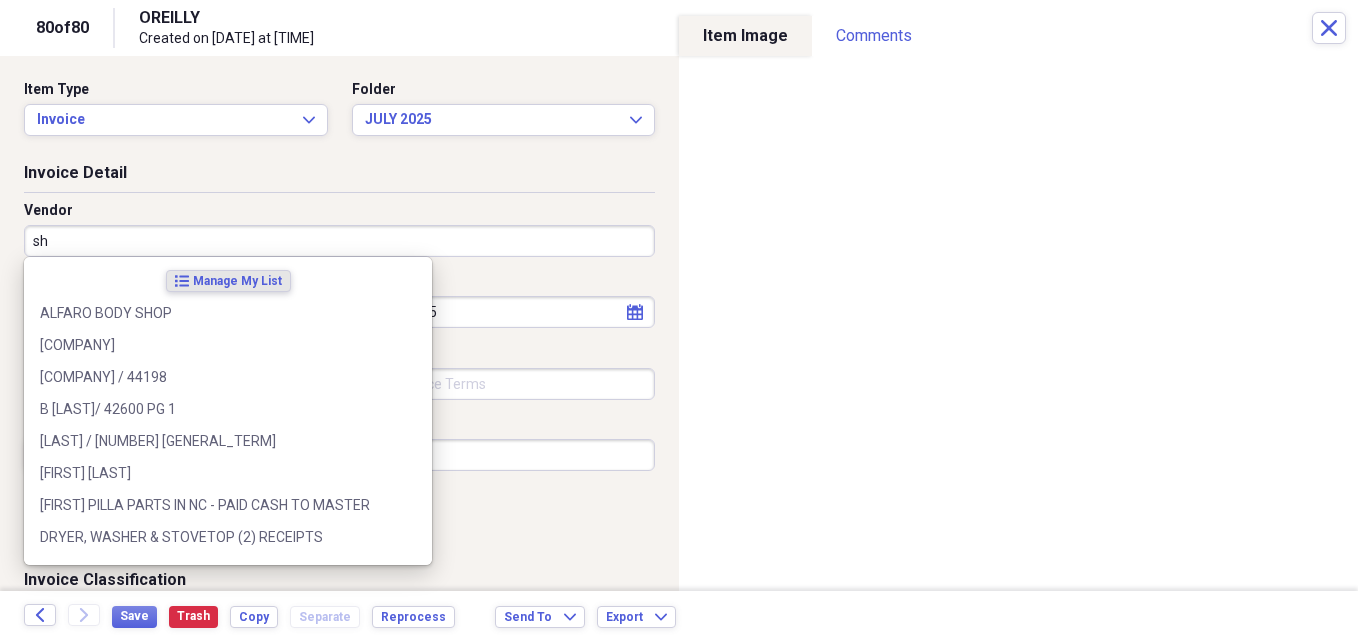 type on "s" 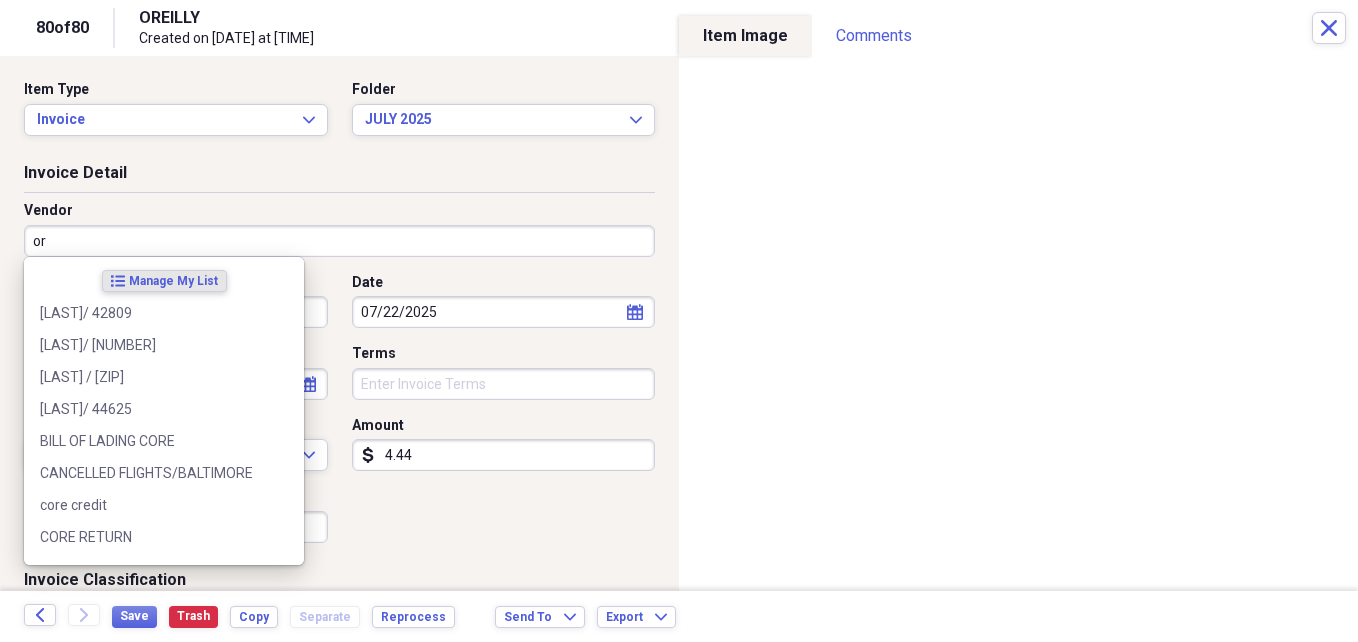 type on "o" 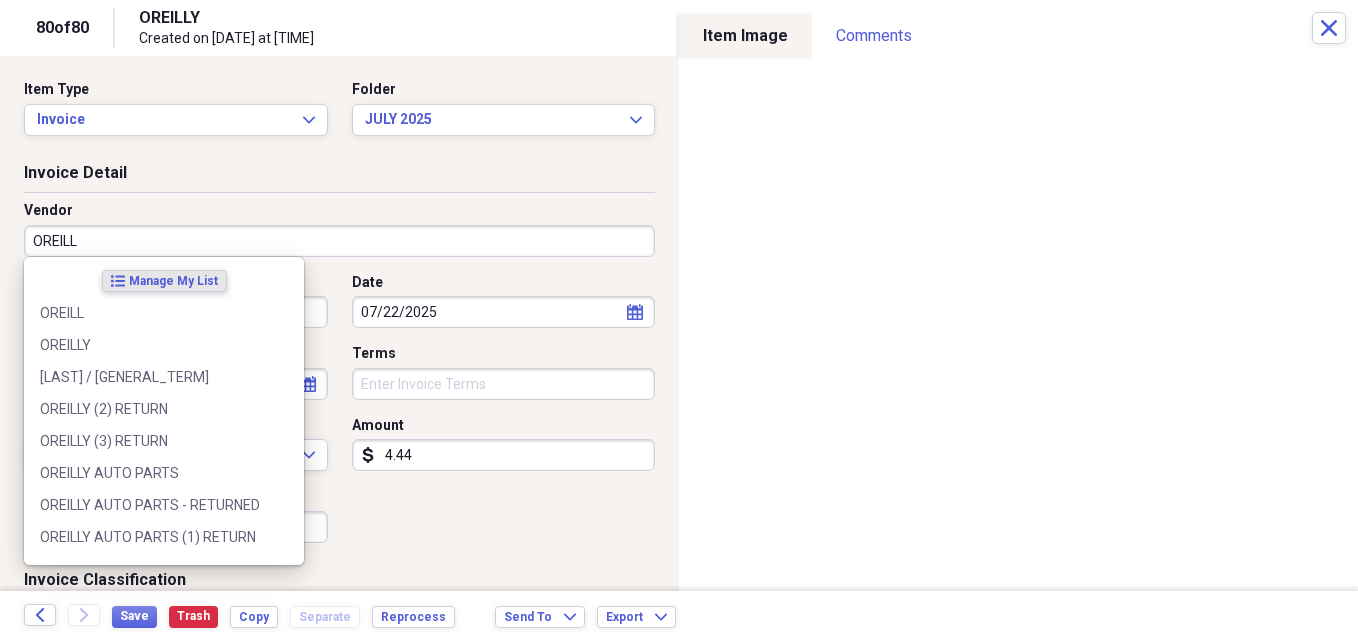 type on "OREILLY" 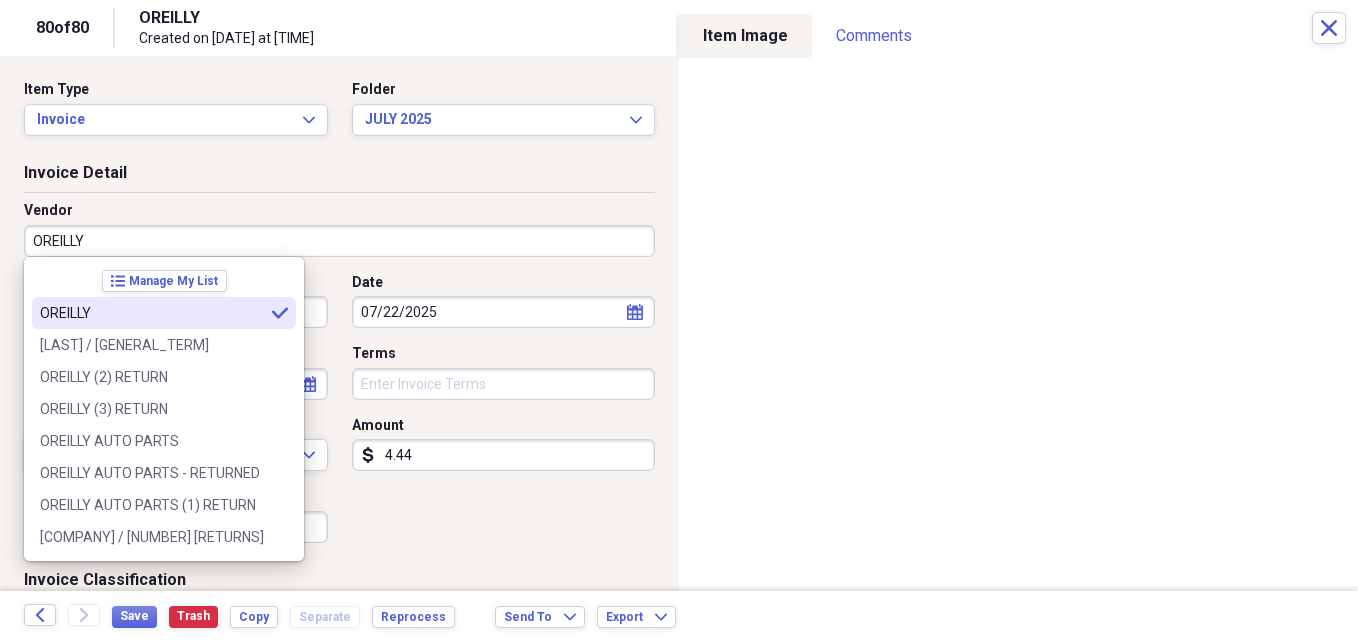 click on "OREILLY" at bounding box center [152, 313] 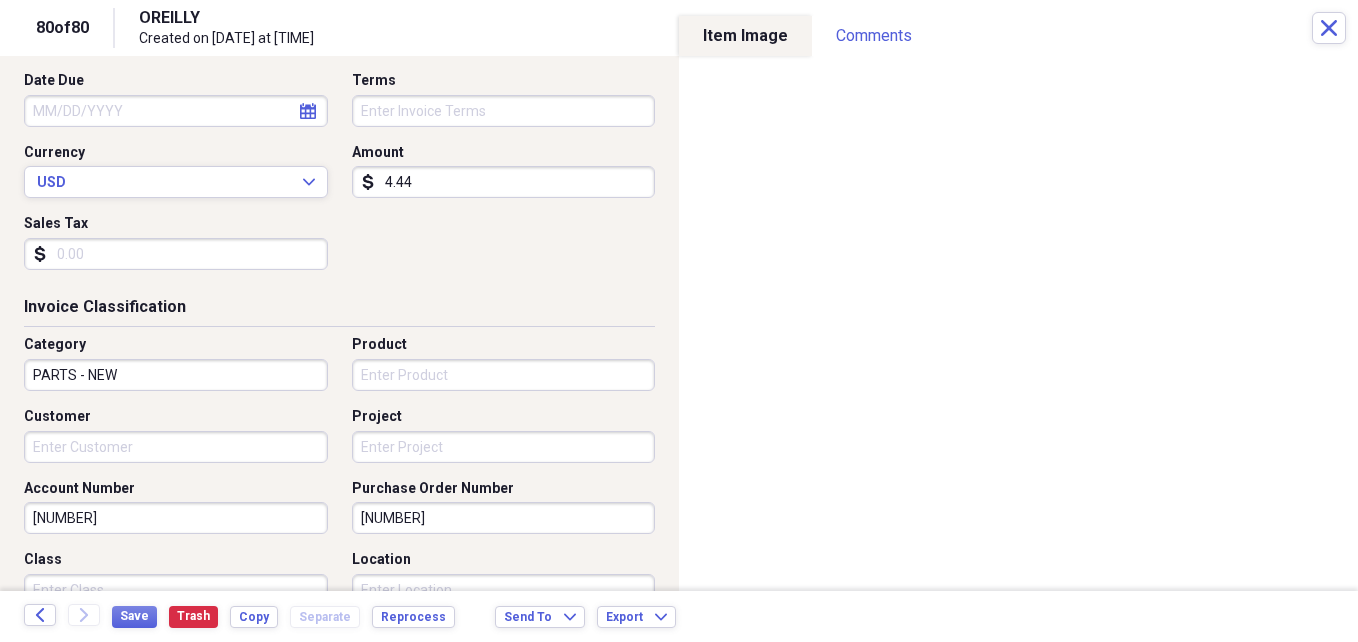scroll, scrollTop: 280, scrollLeft: 0, axis: vertical 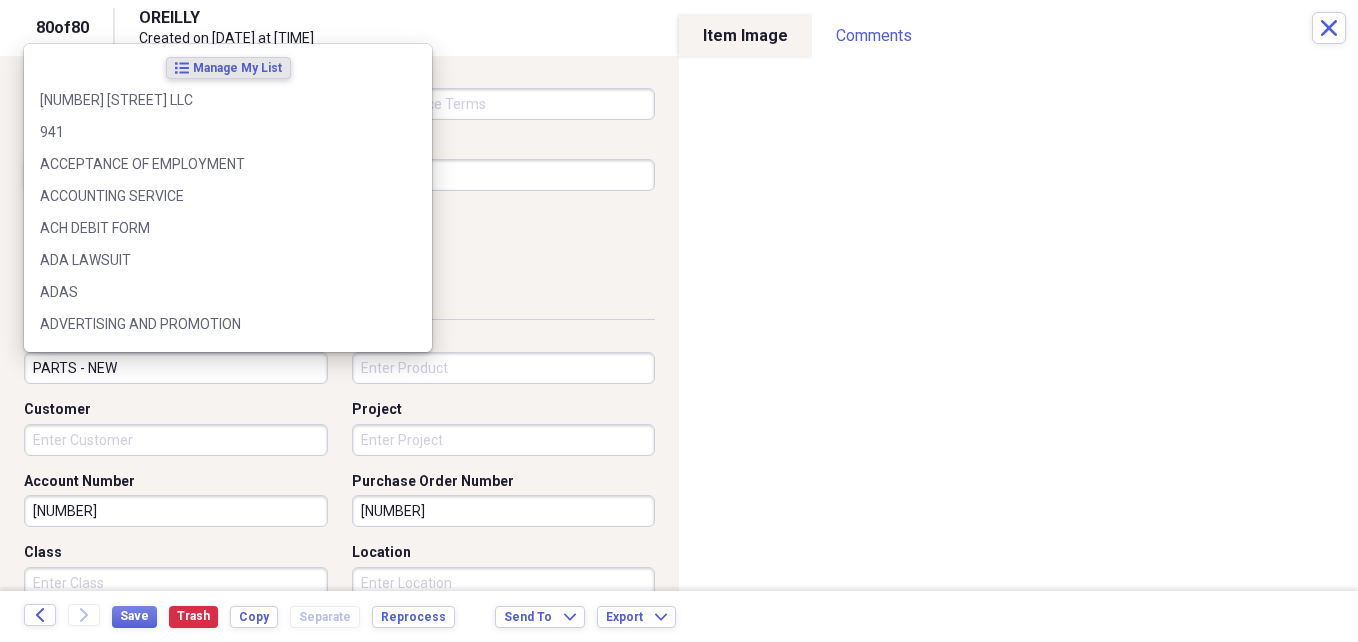 click on "PARTS - NEW" at bounding box center [176, 368] 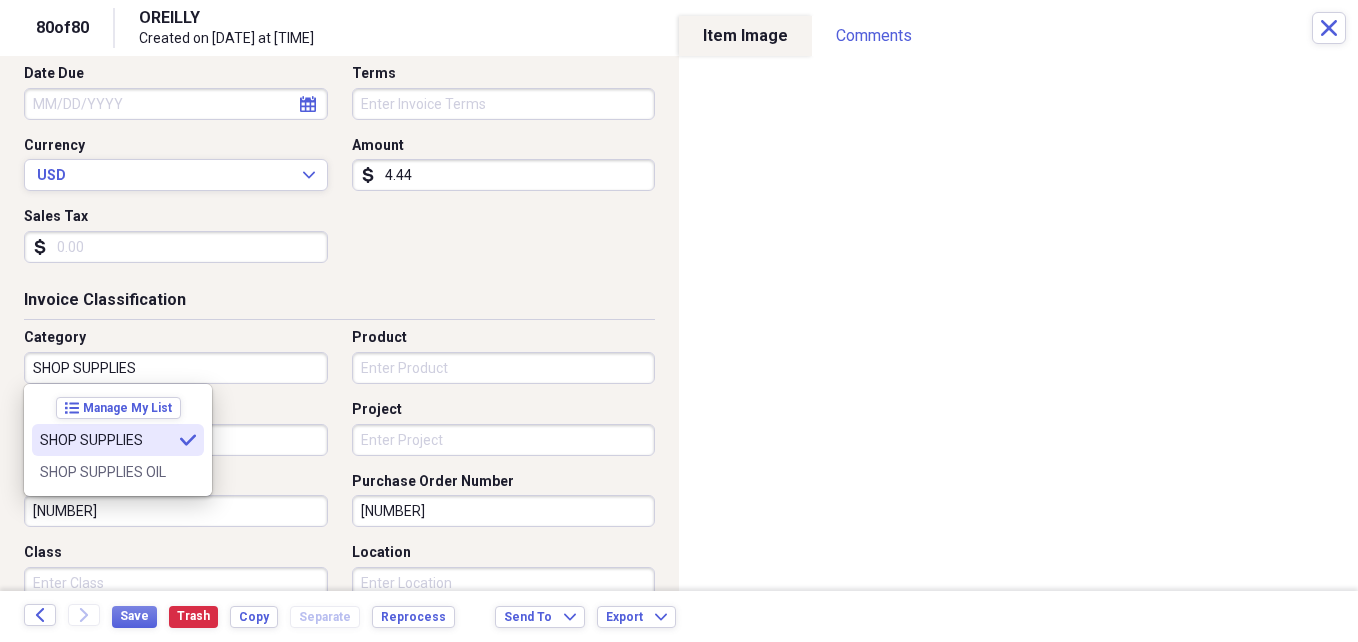 type on "SHOP SUPPLIES" 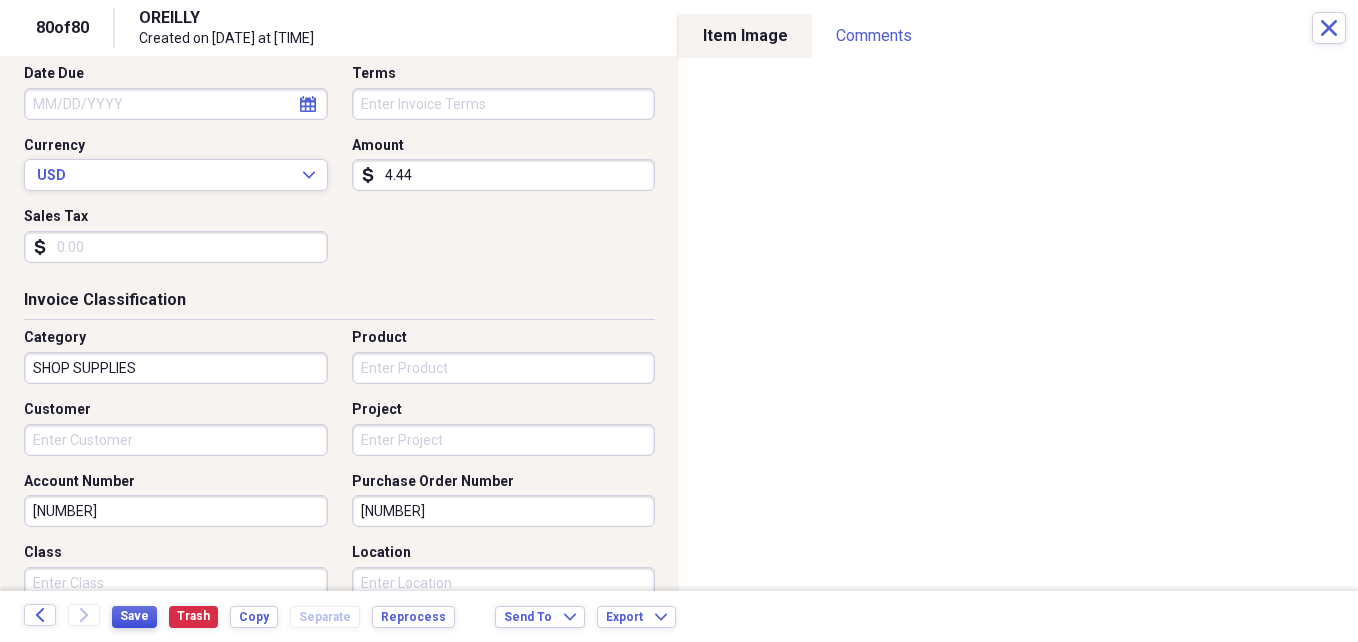 click on "Save" at bounding box center [134, 616] 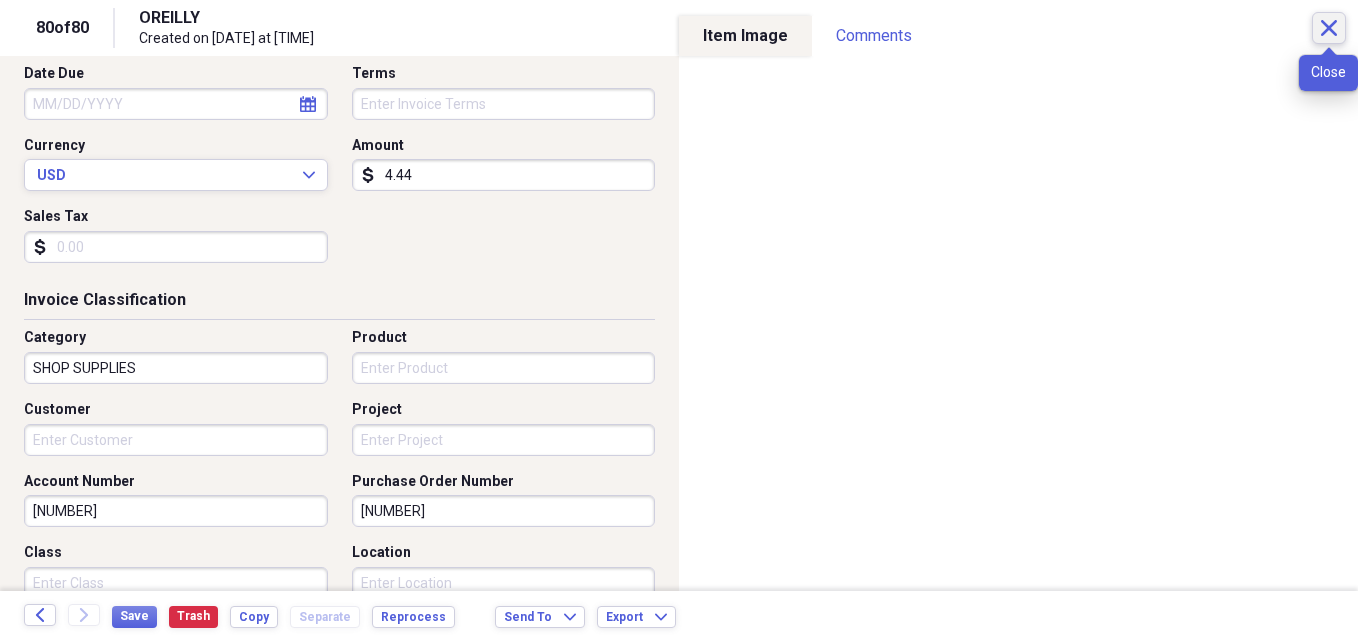 click on "Close" 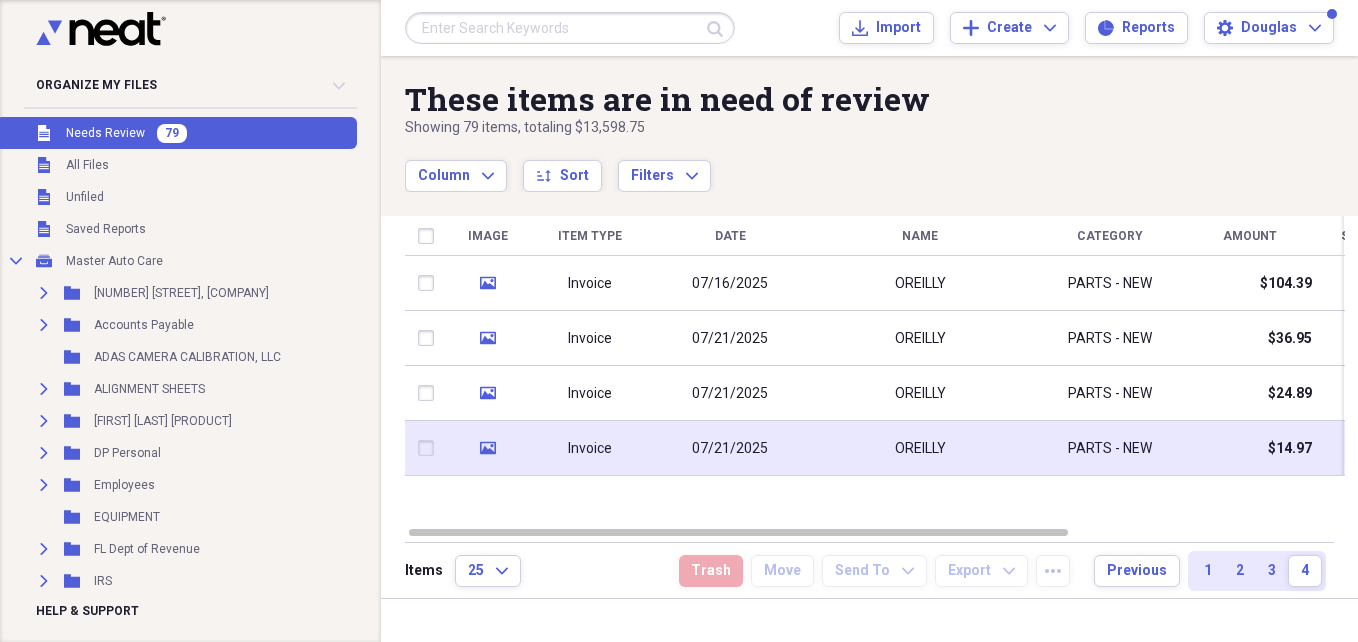 click on "OREILLY" at bounding box center [920, 449] 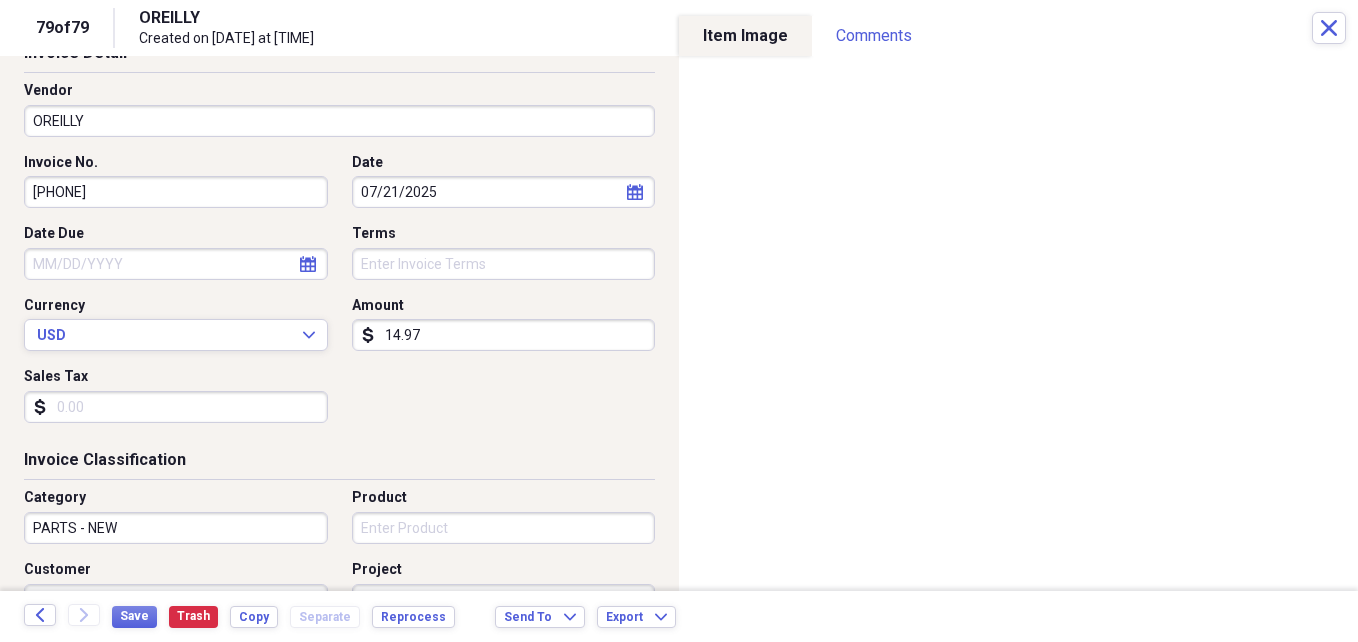 scroll, scrollTop: 160, scrollLeft: 0, axis: vertical 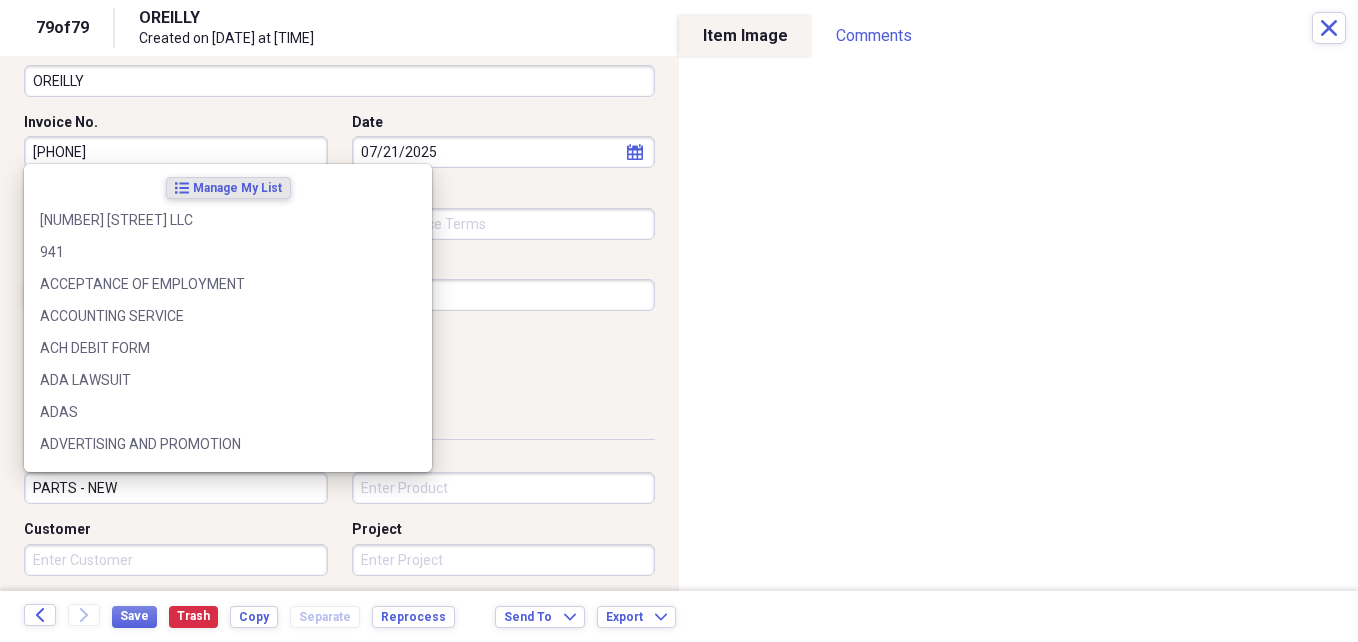 click on "PARTS - NEW" at bounding box center (176, 488) 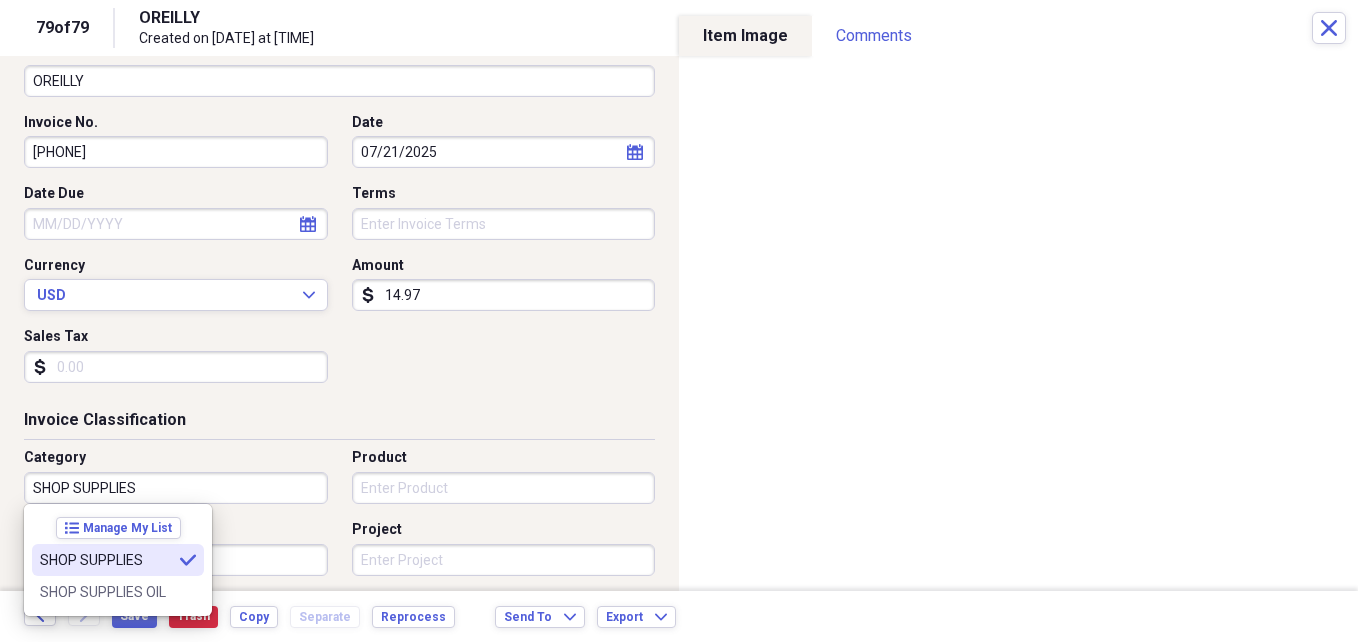 type on "SHOP SUPPLIES" 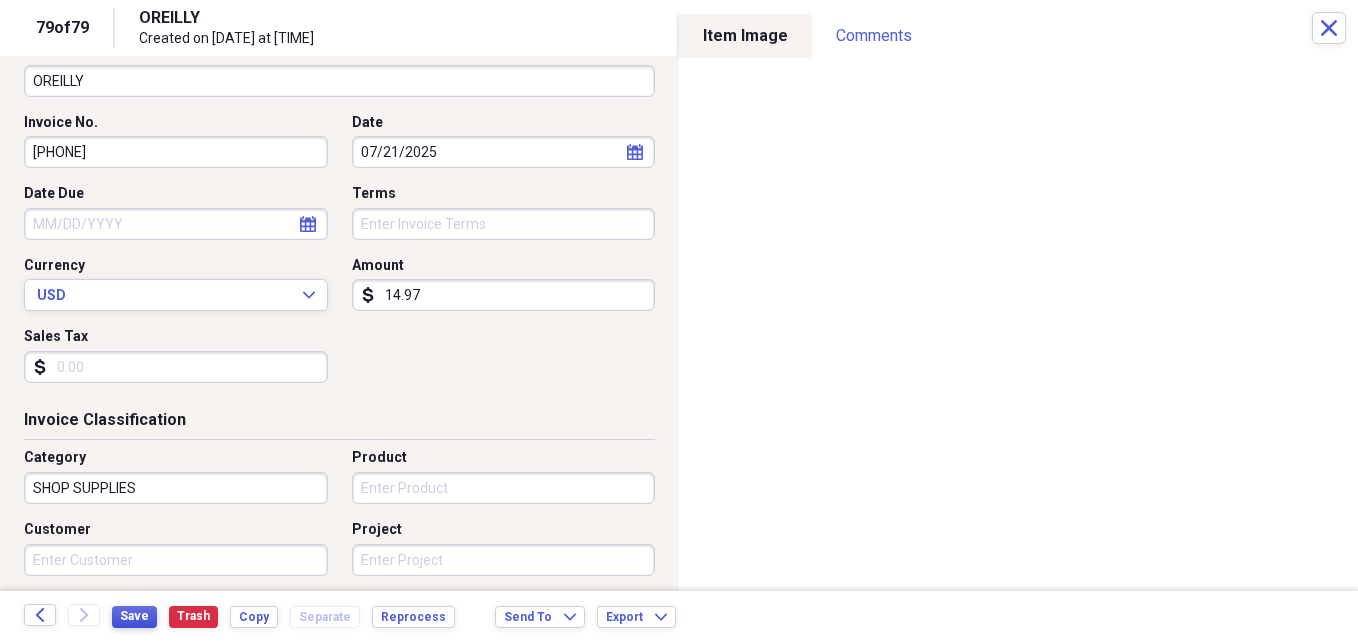 click on "Save" at bounding box center [134, 616] 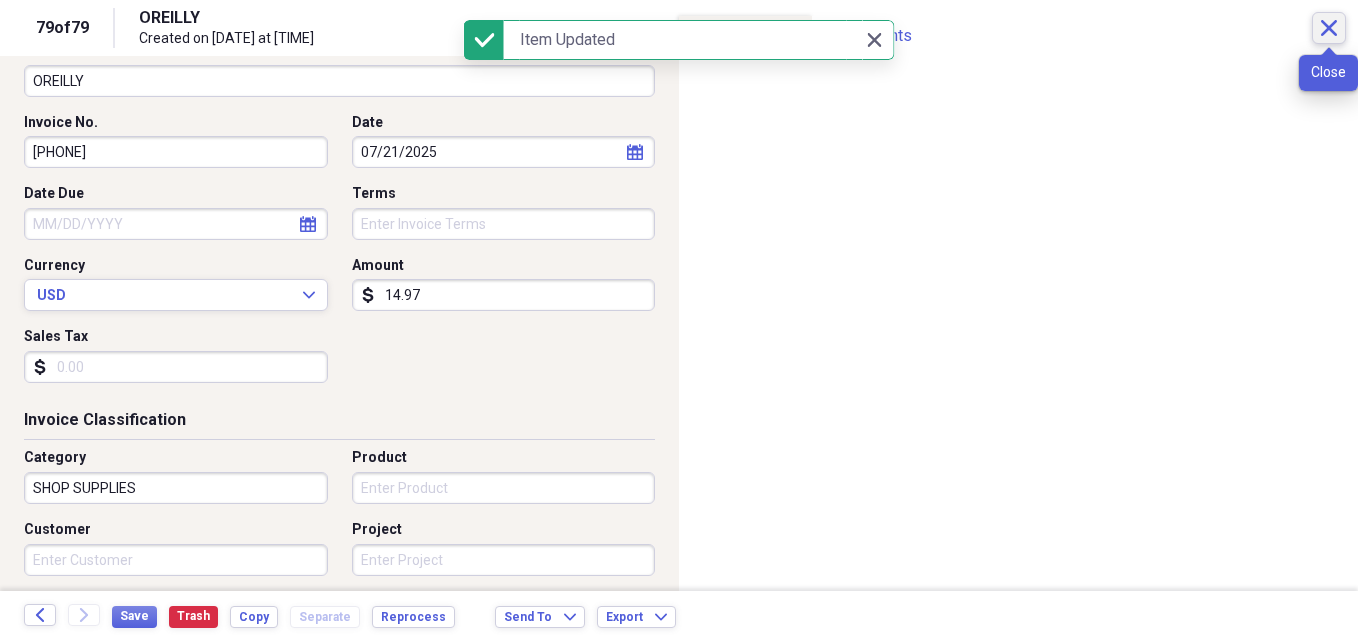 click on "Close" 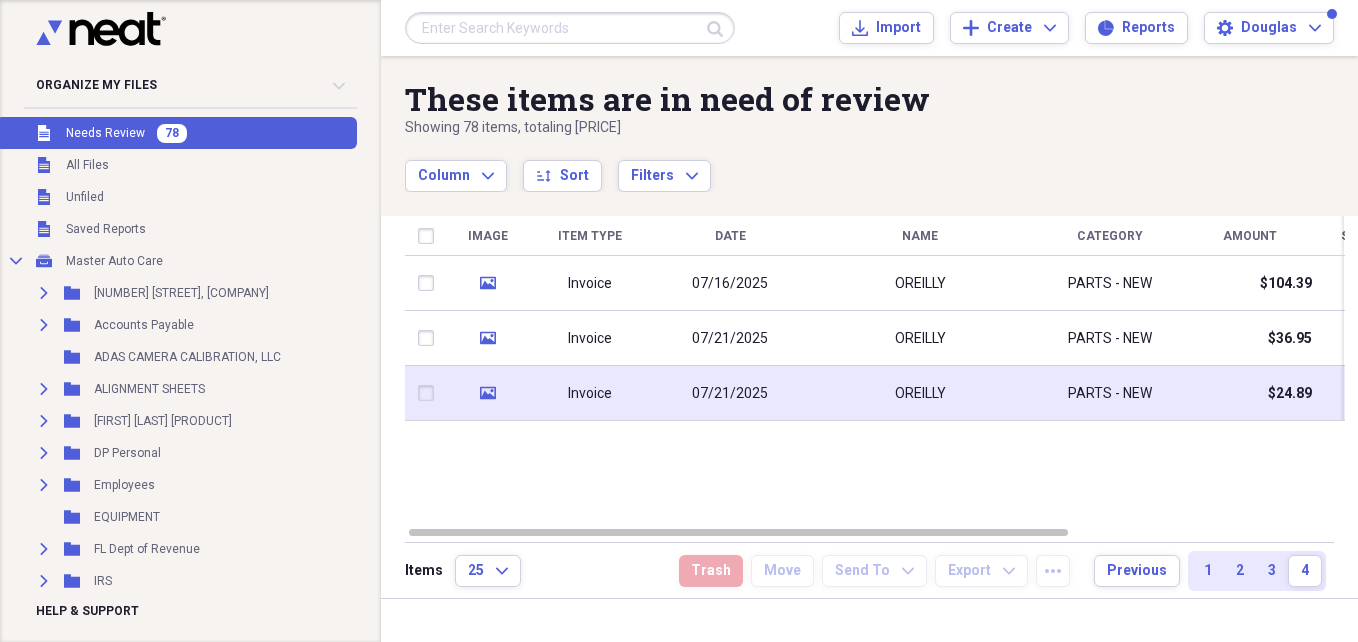 click on "OREILLY" at bounding box center [920, 394] 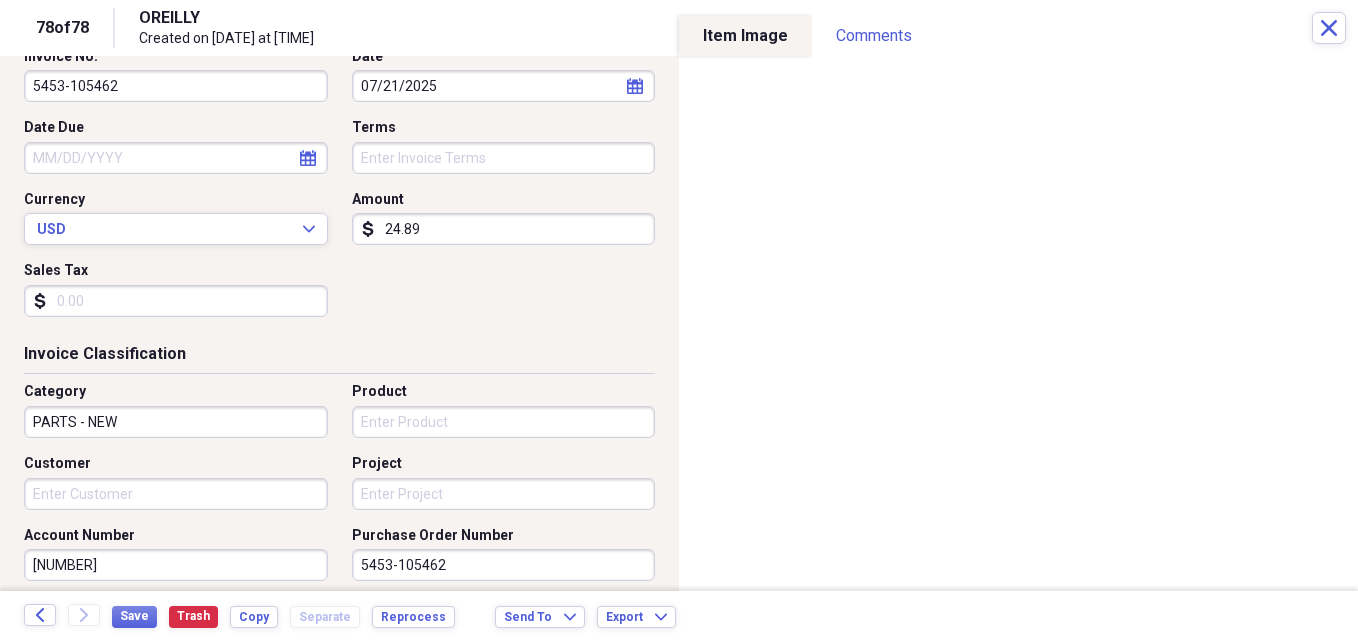 scroll, scrollTop: 240, scrollLeft: 0, axis: vertical 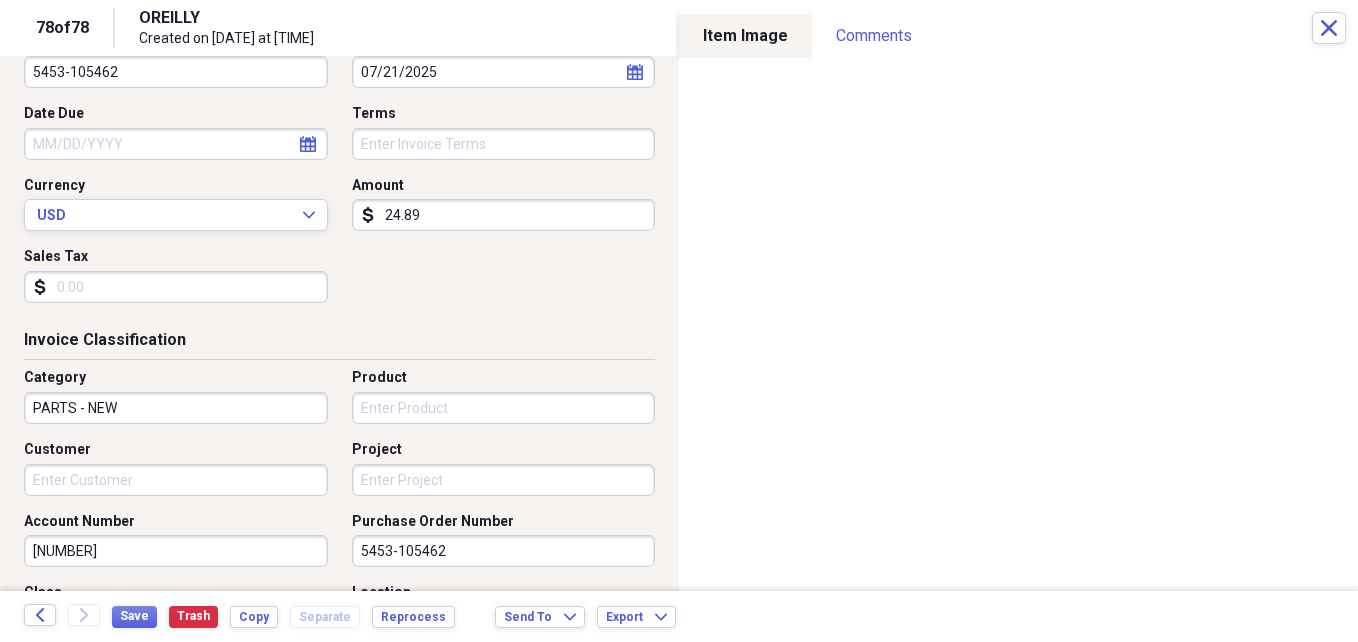 click on "Customer" at bounding box center (176, 480) 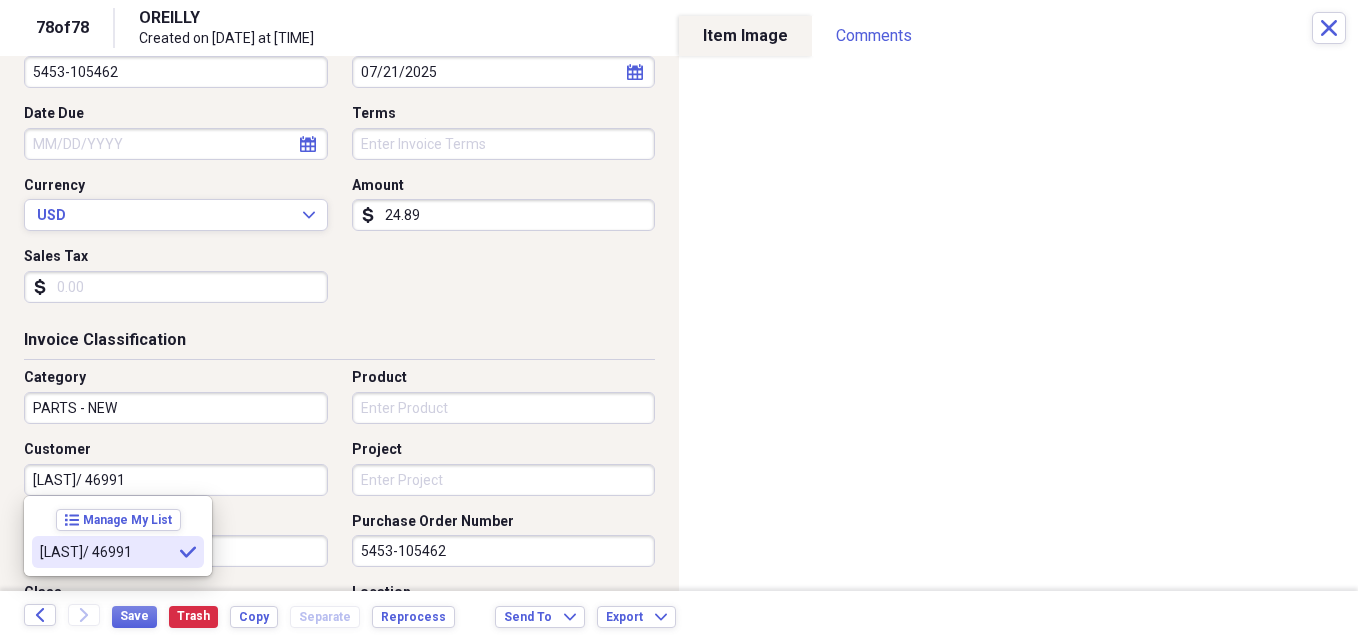 type on "[LAST]/ 46991" 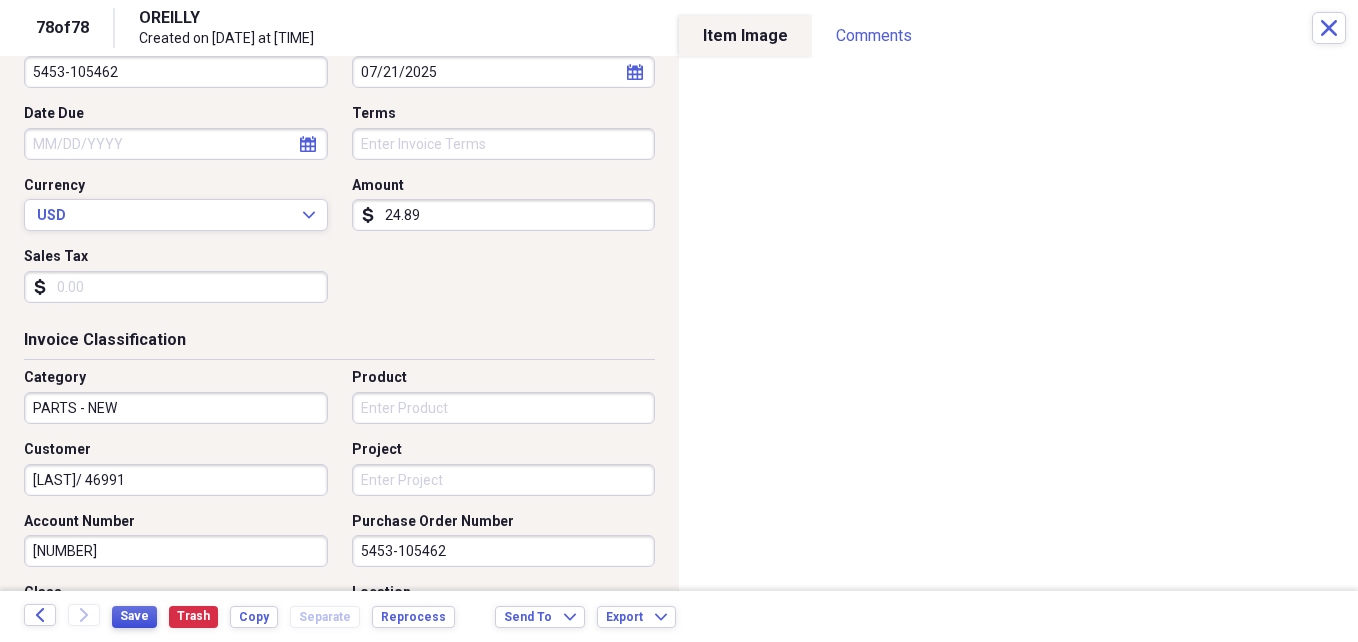 click on "Save" at bounding box center [134, 616] 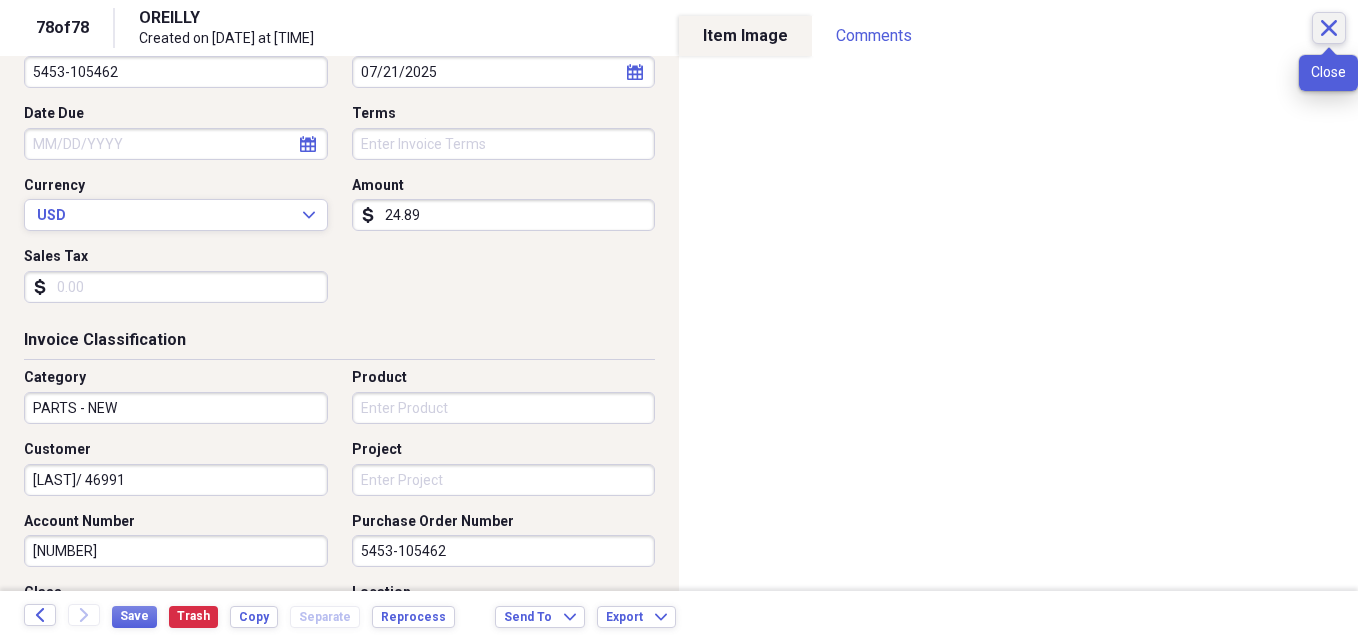 click on "Close" 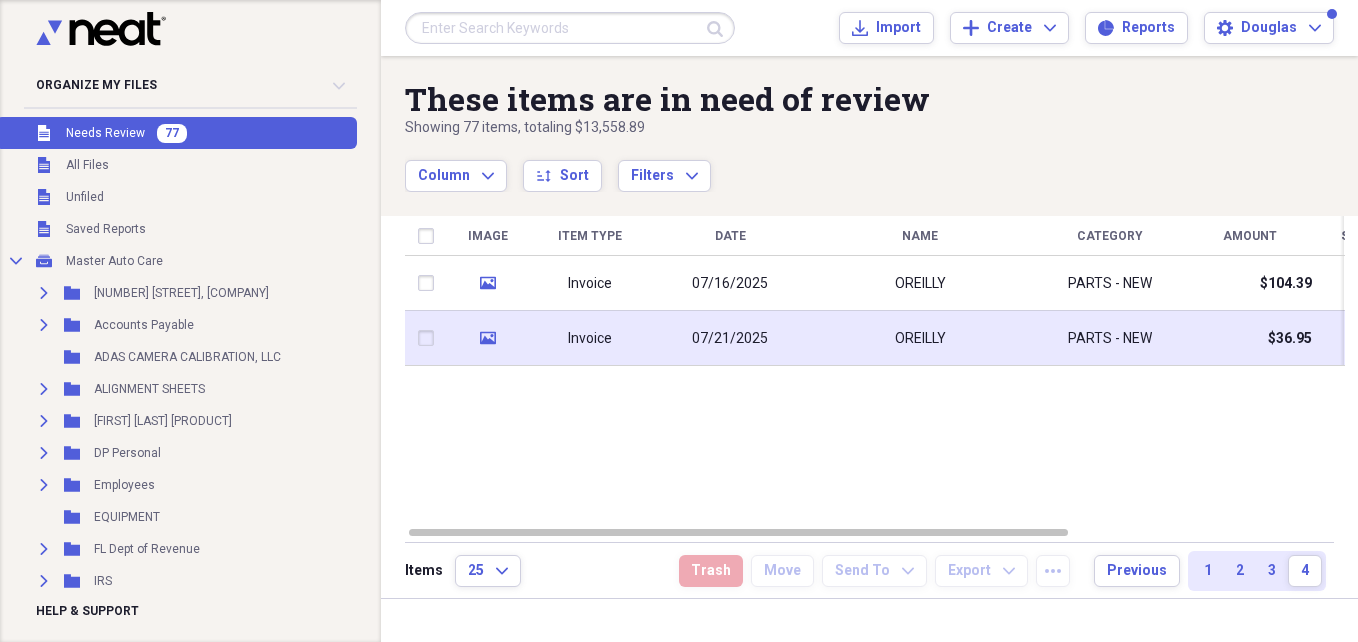 click on "PARTS - NEW" at bounding box center [1110, 338] 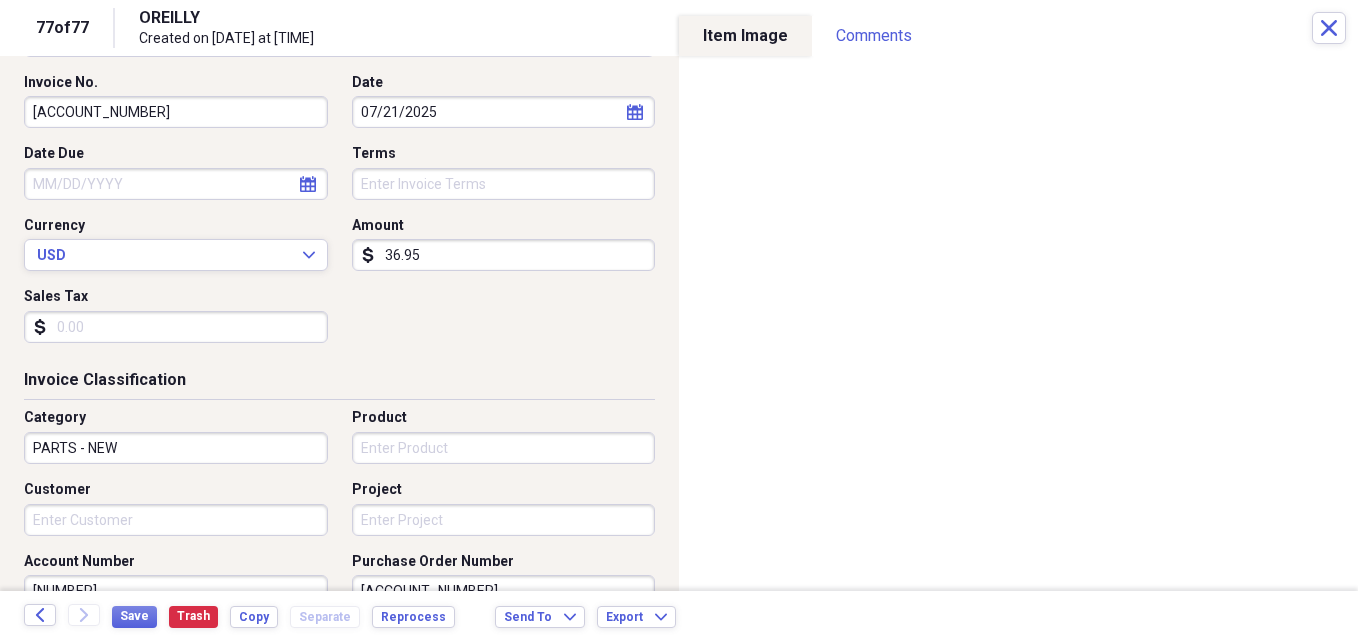 scroll, scrollTop: 240, scrollLeft: 0, axis: vertical 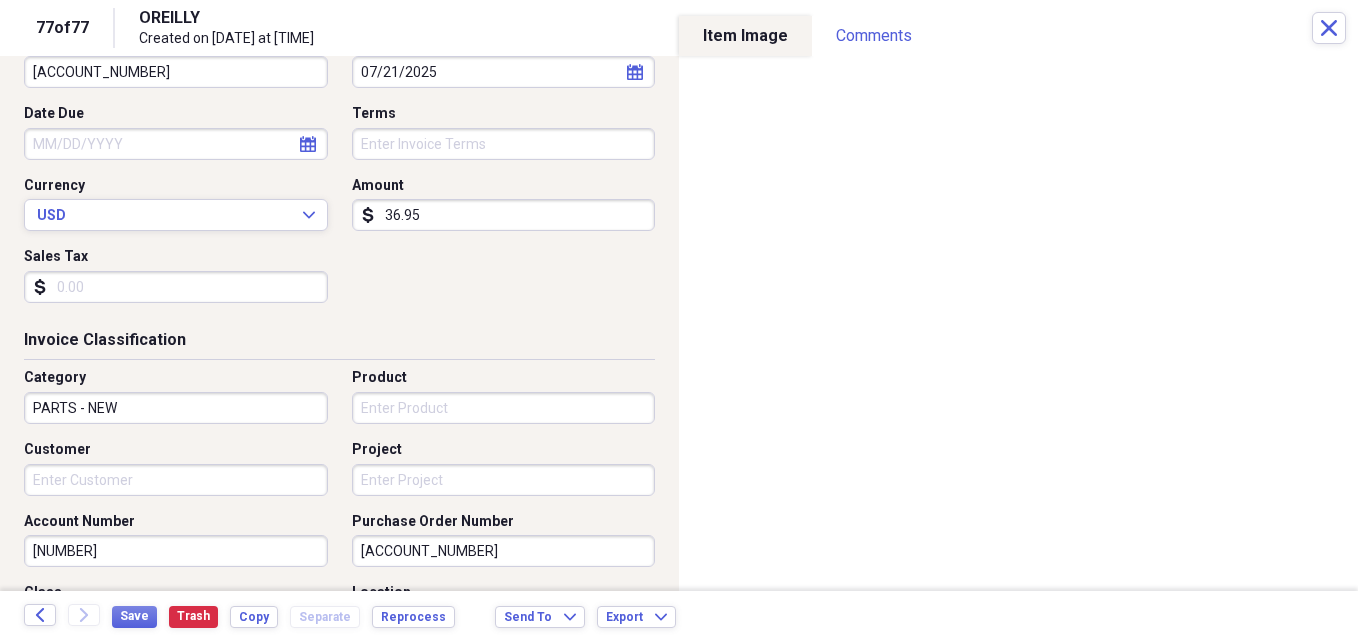 click on "Customer" at bounding box center (176, 480) 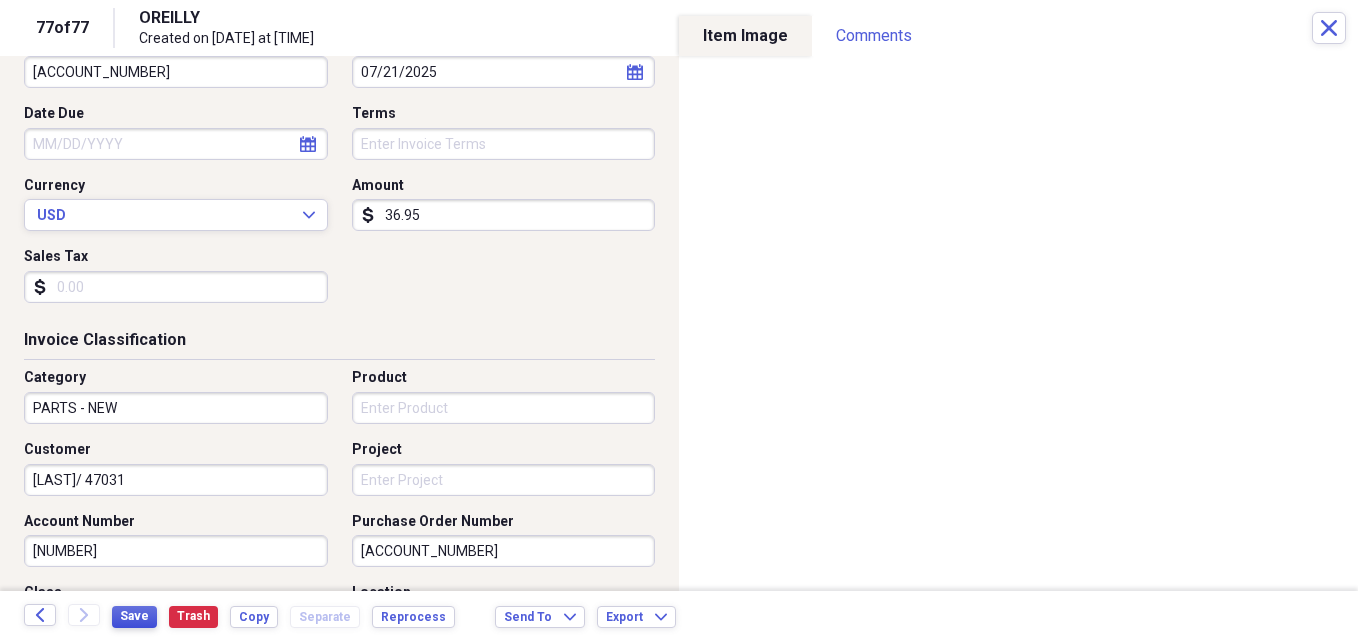type on "[LAST]/ 47031" 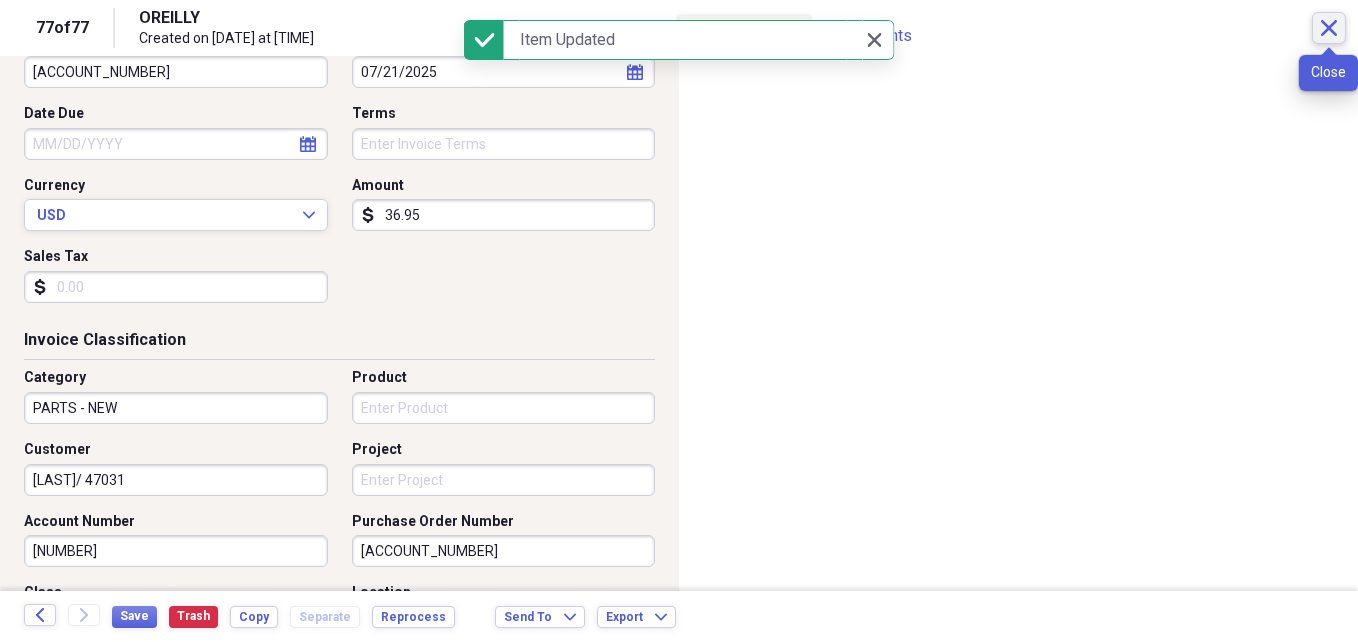 click on "Close" 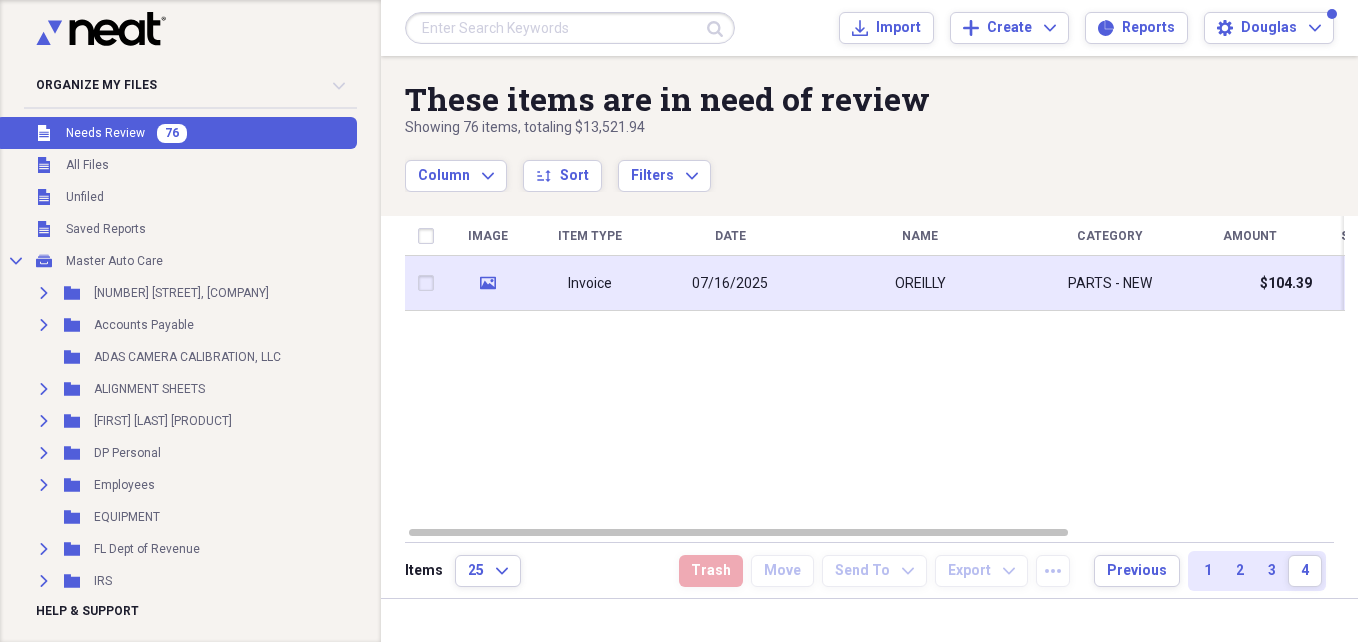 click on "OREILLY" at bounding box center [920, 283] 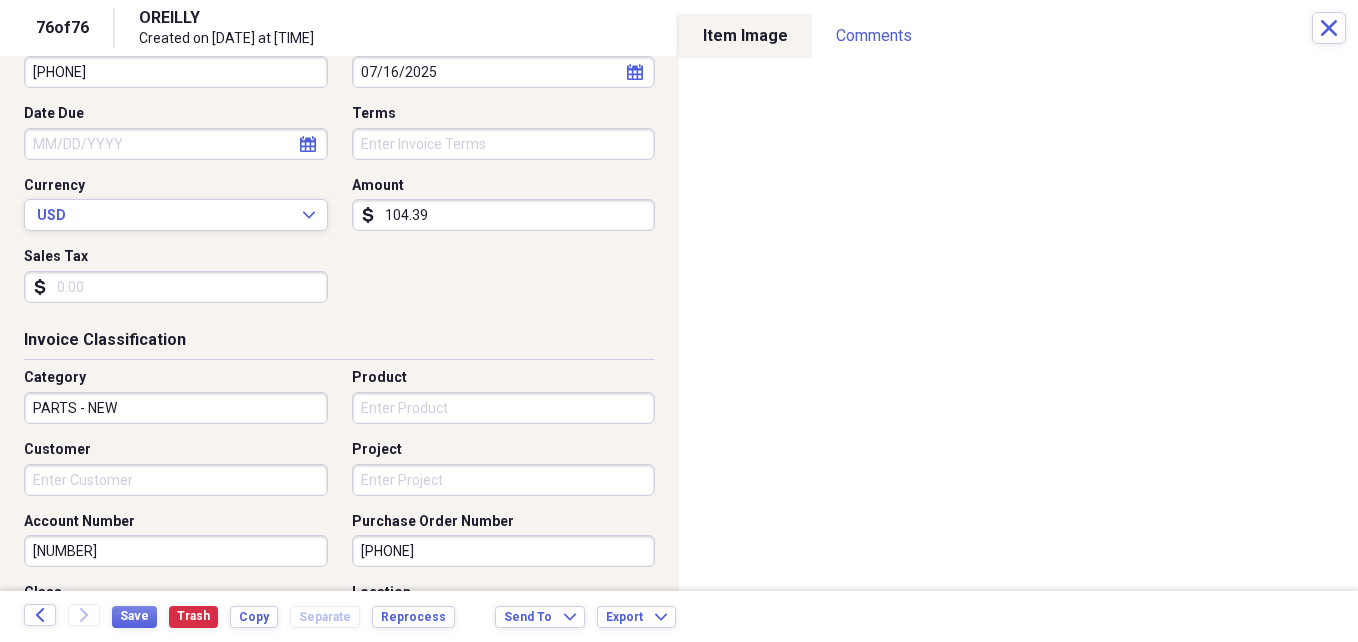 scroll, scrollTop: 293, scrollLeft: 0, axis: vertical 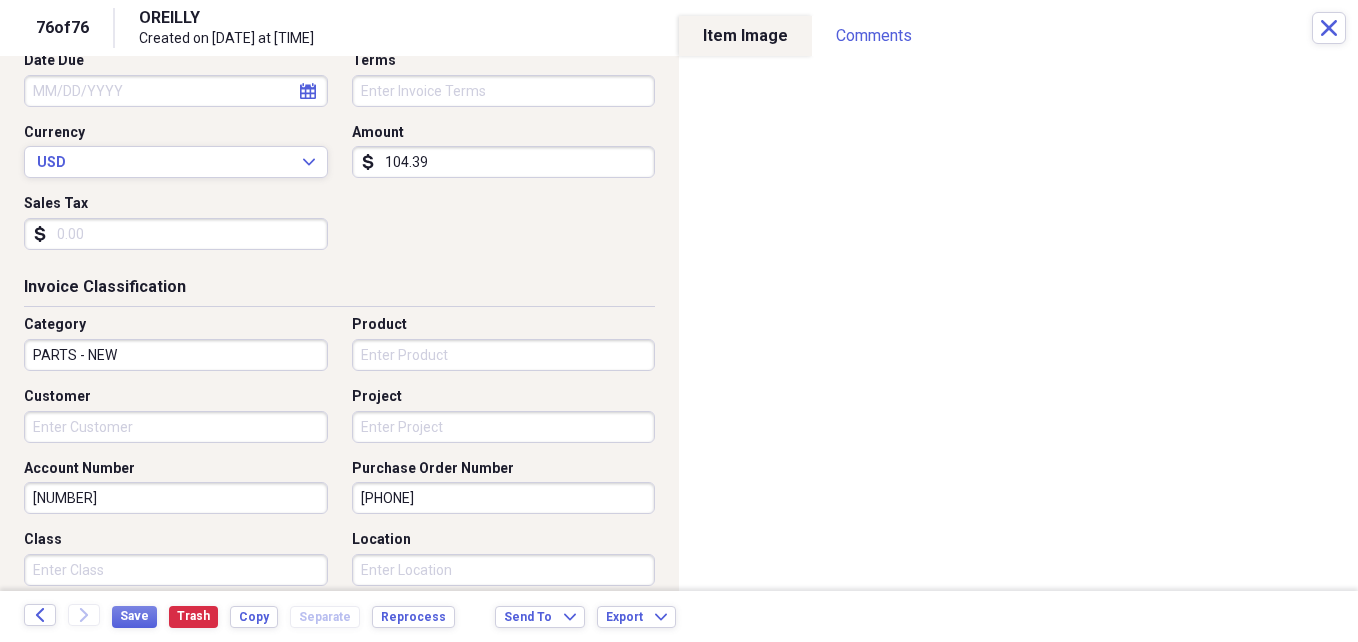 click on "Customer" at bounding box center [176, 427] 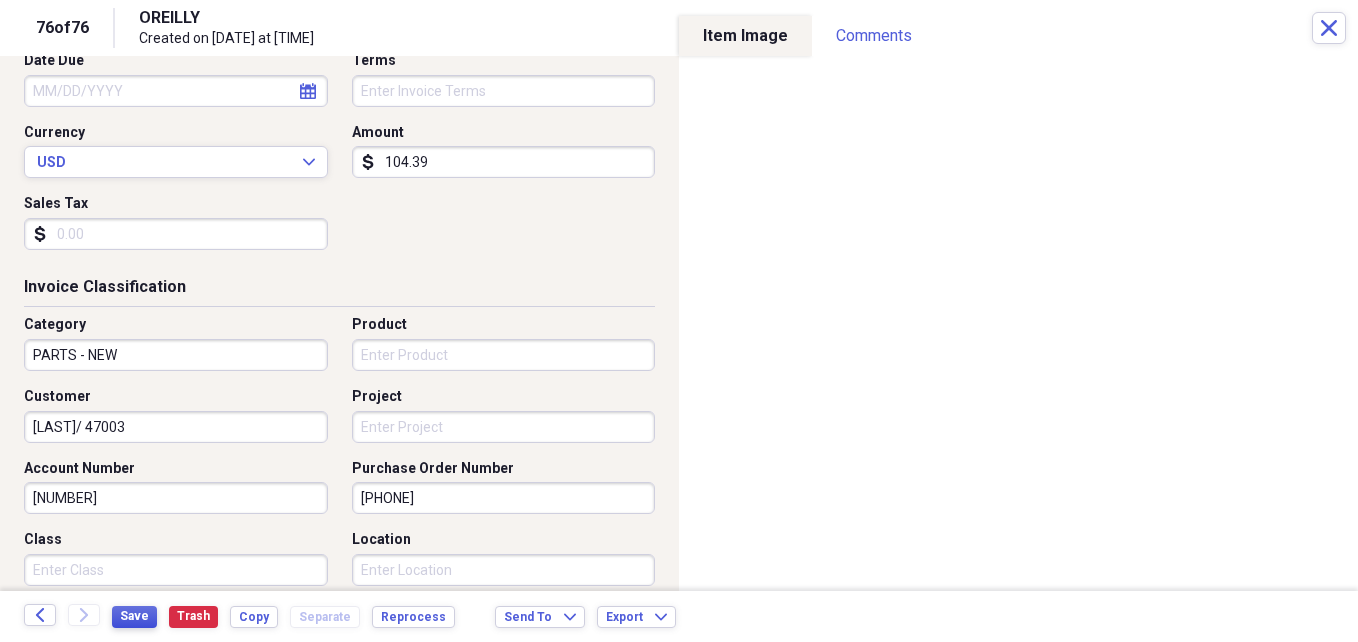type on "[LAST]/ 47003" 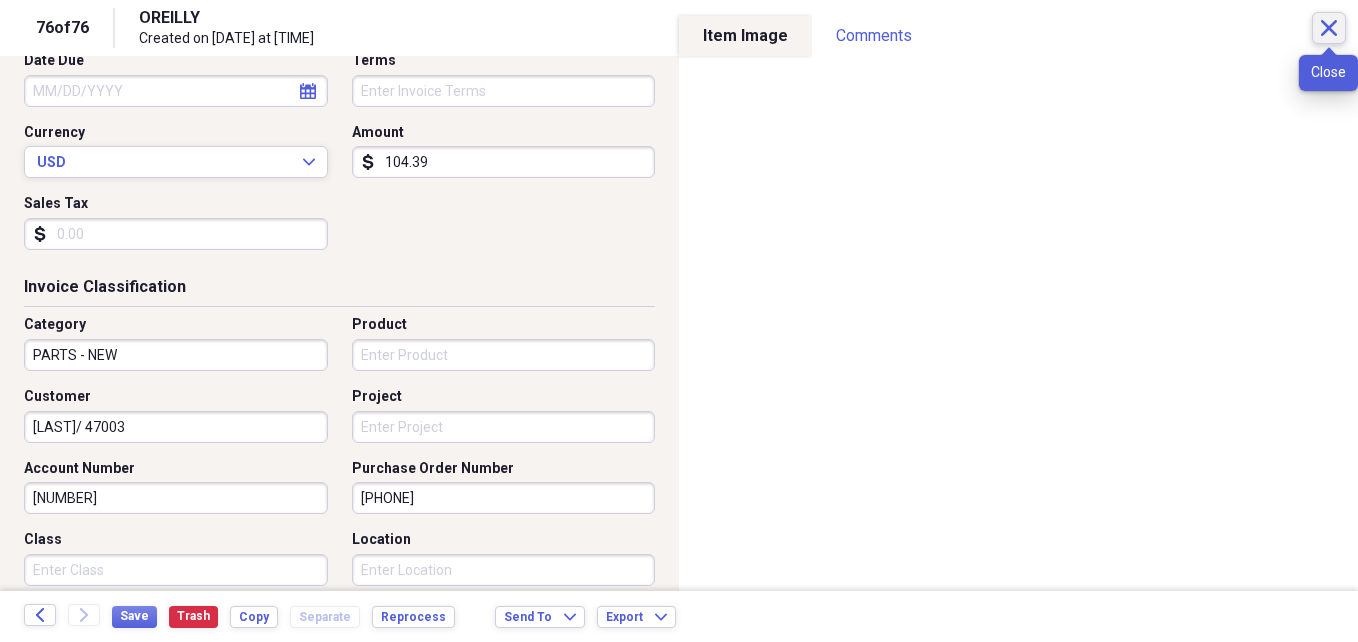 click on "Close" at bounding box center (1329, 28) 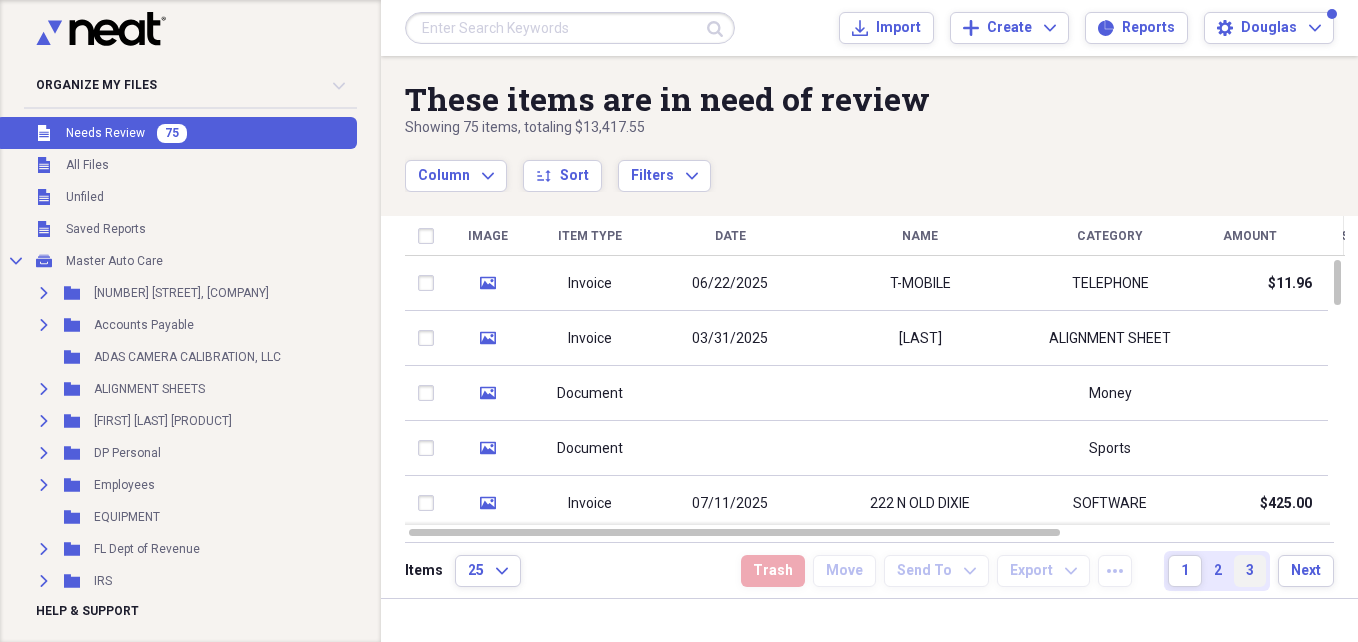 click on "3" at bounding box center [1250, 571] 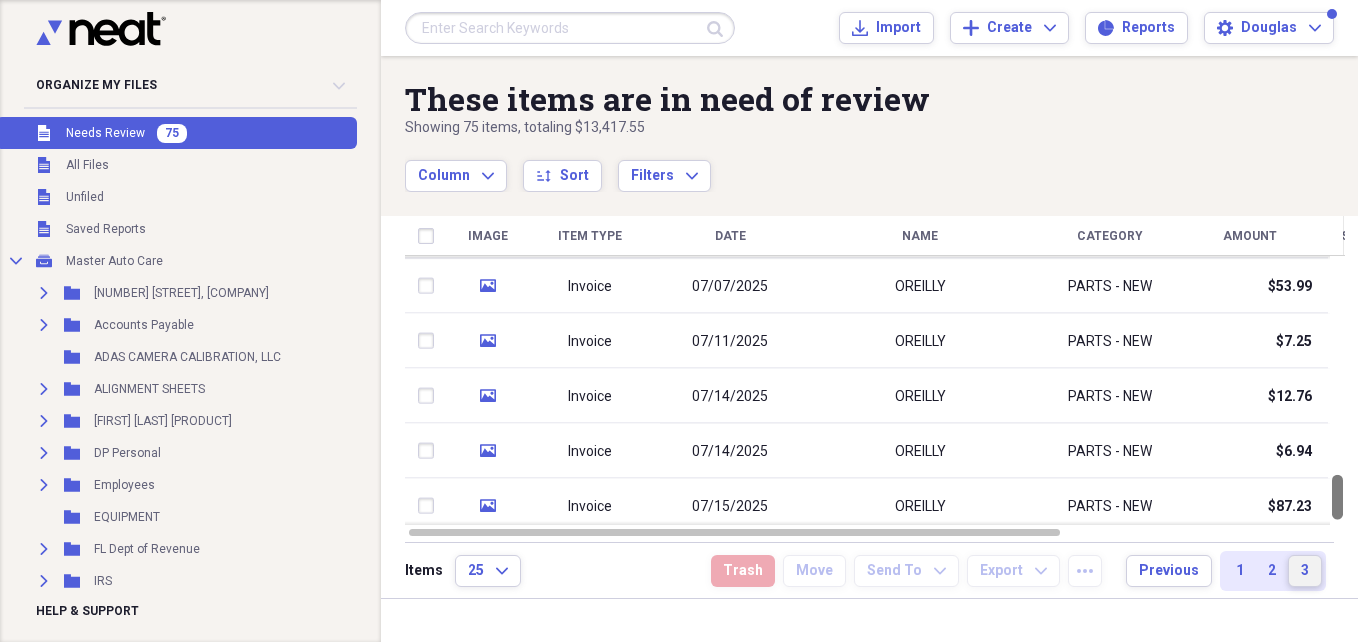 click at bounding box center (1337, 390) 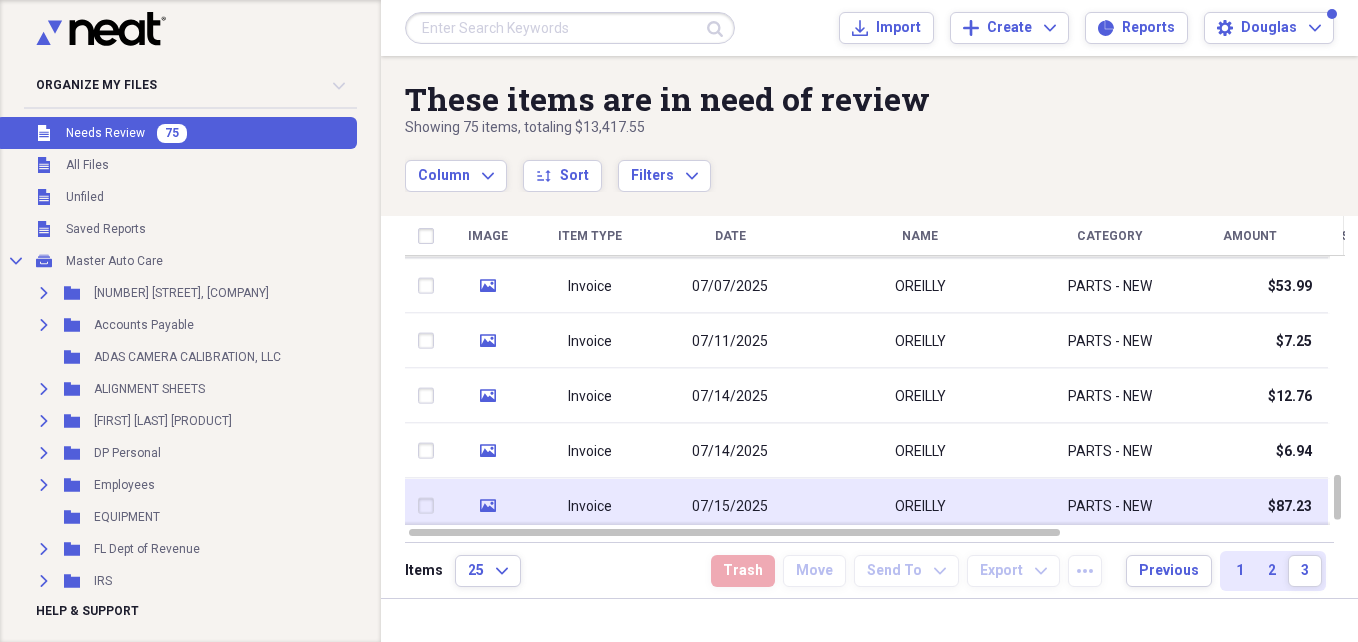 click on "PARTS - NEW" at bounding box center [1110, 506] 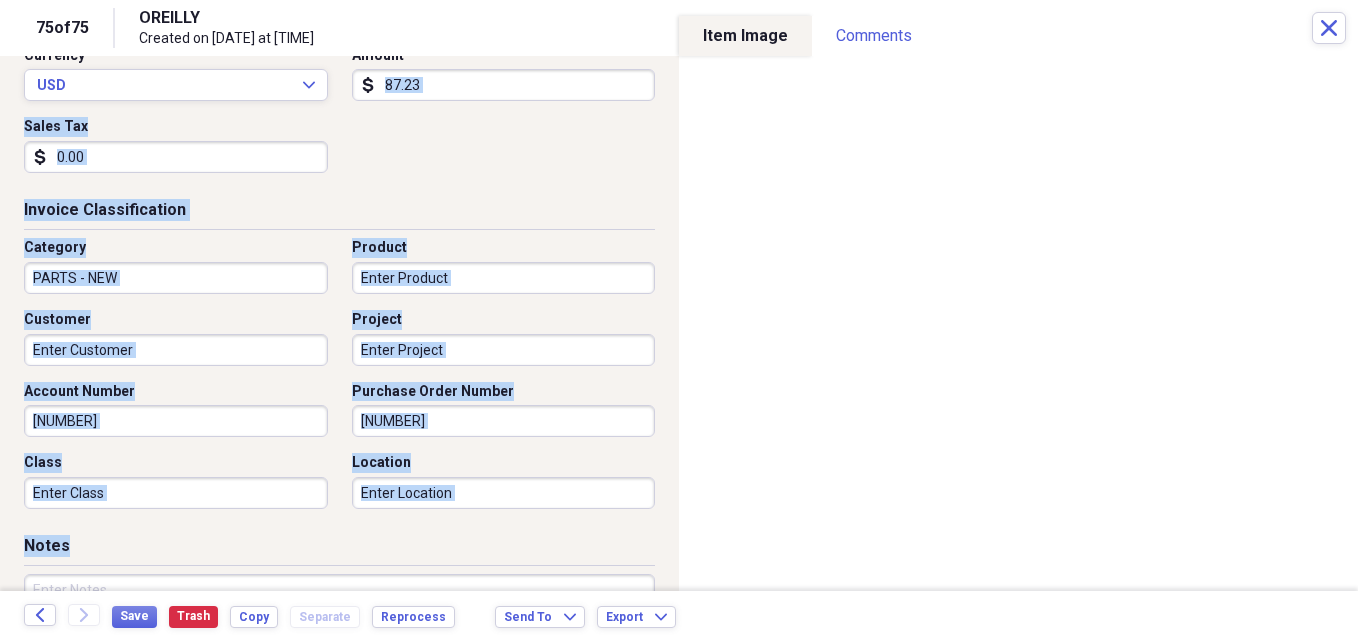 scroll, scrollTop: 382, scrollLeft: 0, axis: vertical 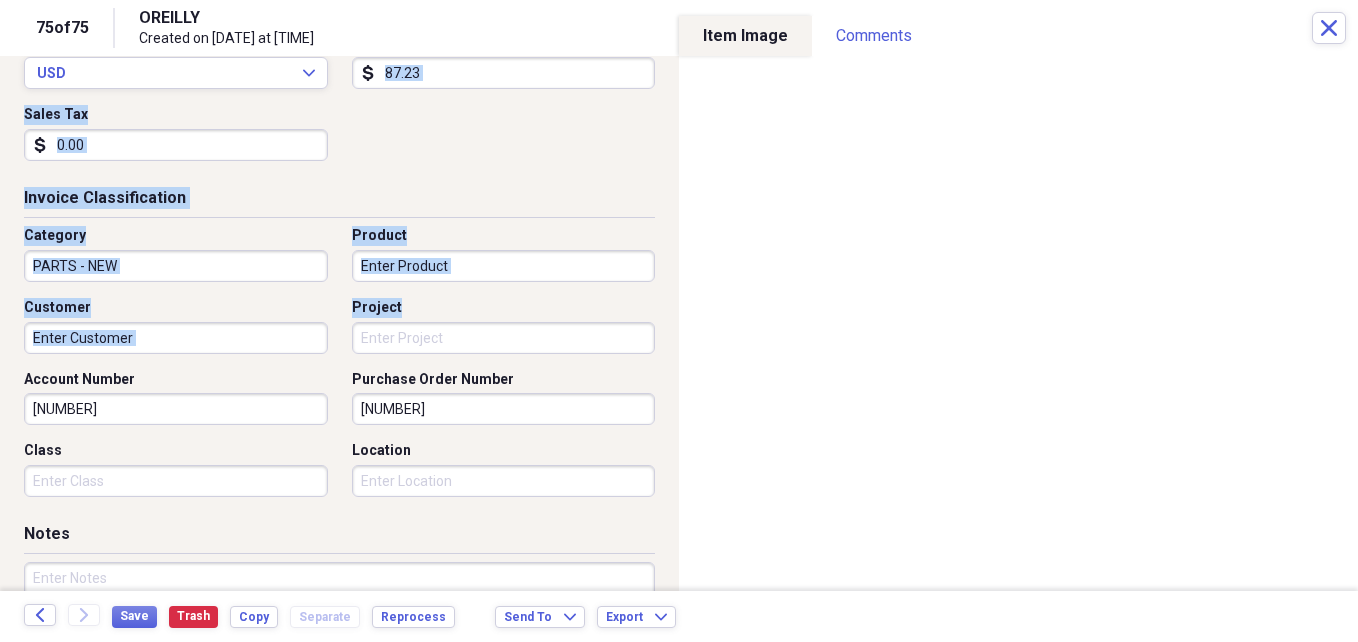 drag, startPoint x: 548, startPoint y: 504, endPoint x: 408, endPoint y: 328, distance: 224.89108 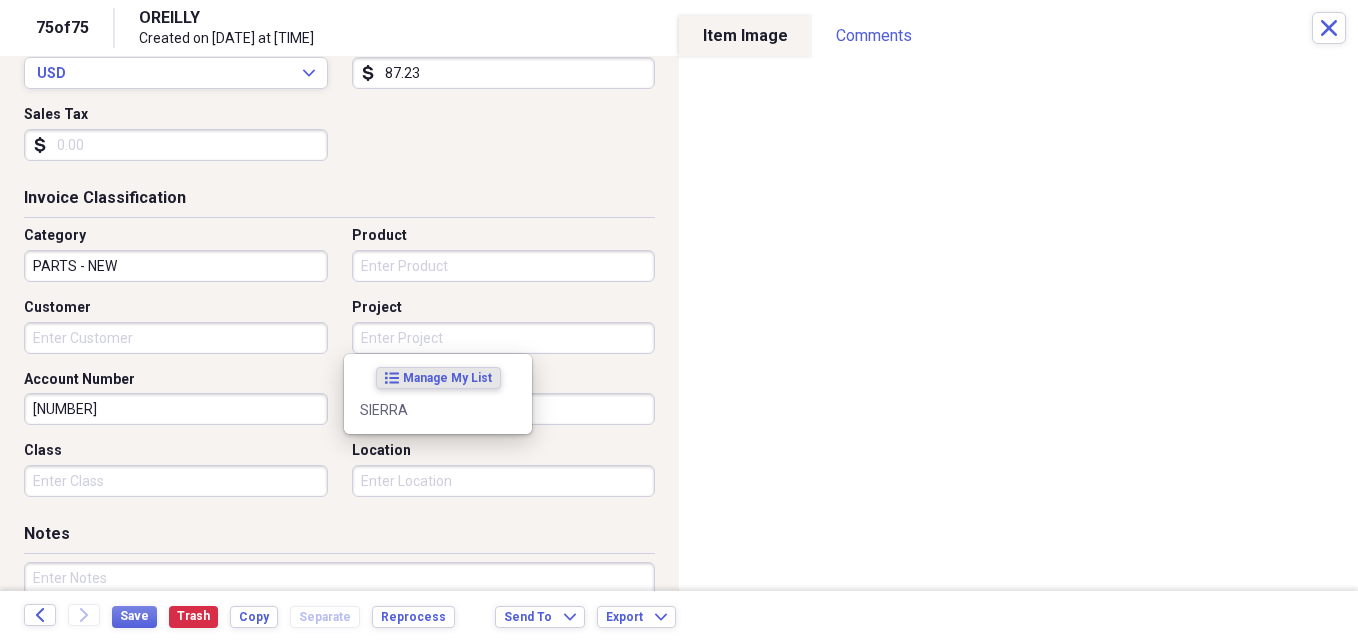 click on "Project" at bounding box center (504, 338) 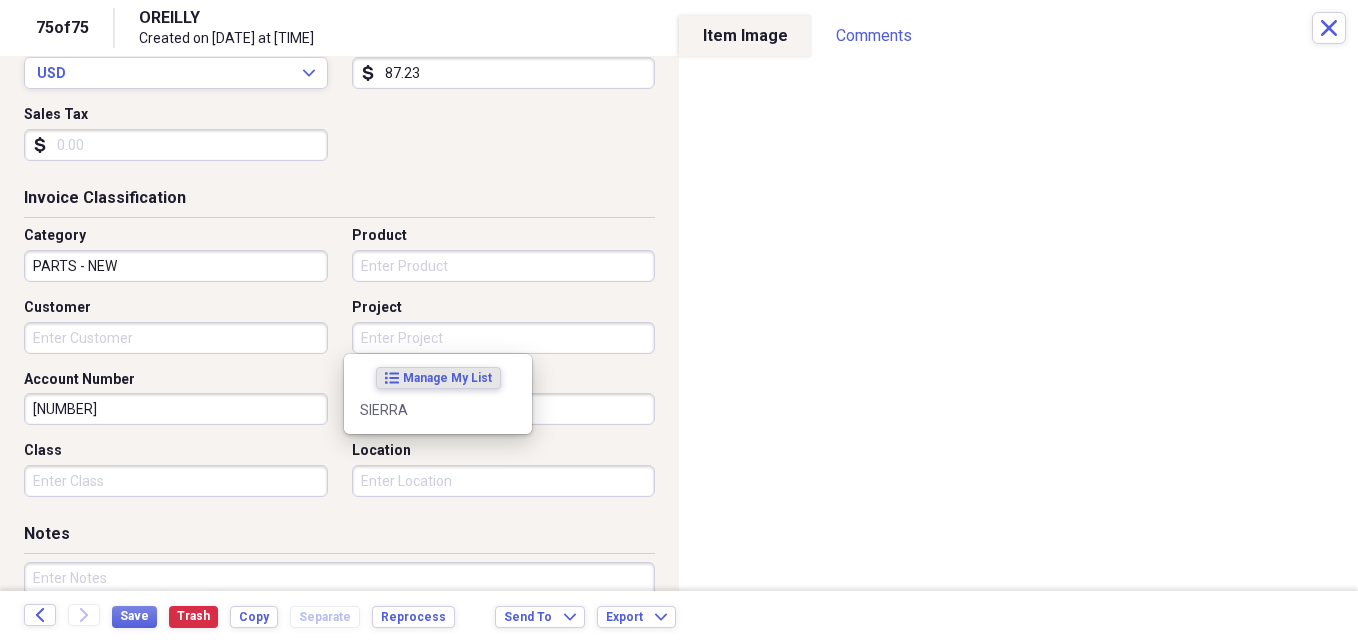 click on "Customer" at bounding box center (176, 338) 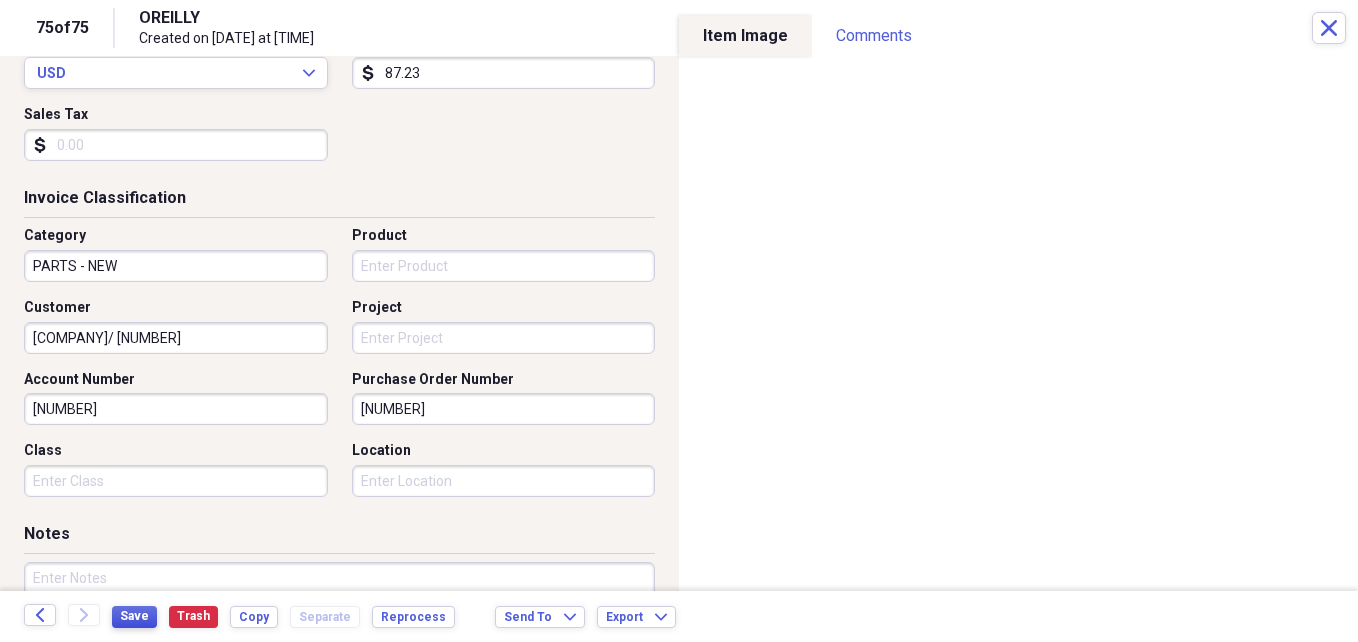 type on "[COMPANY]/ [NUMBER]" 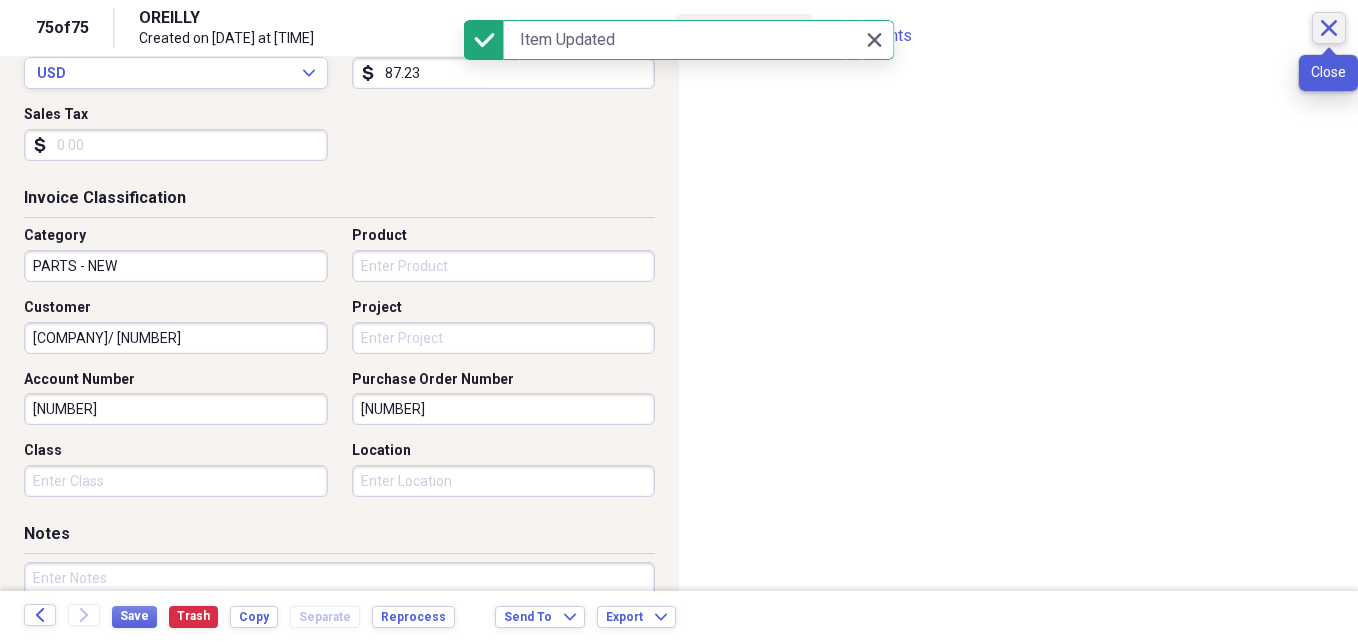 click on "Close" at bounding box center [1329, 28] 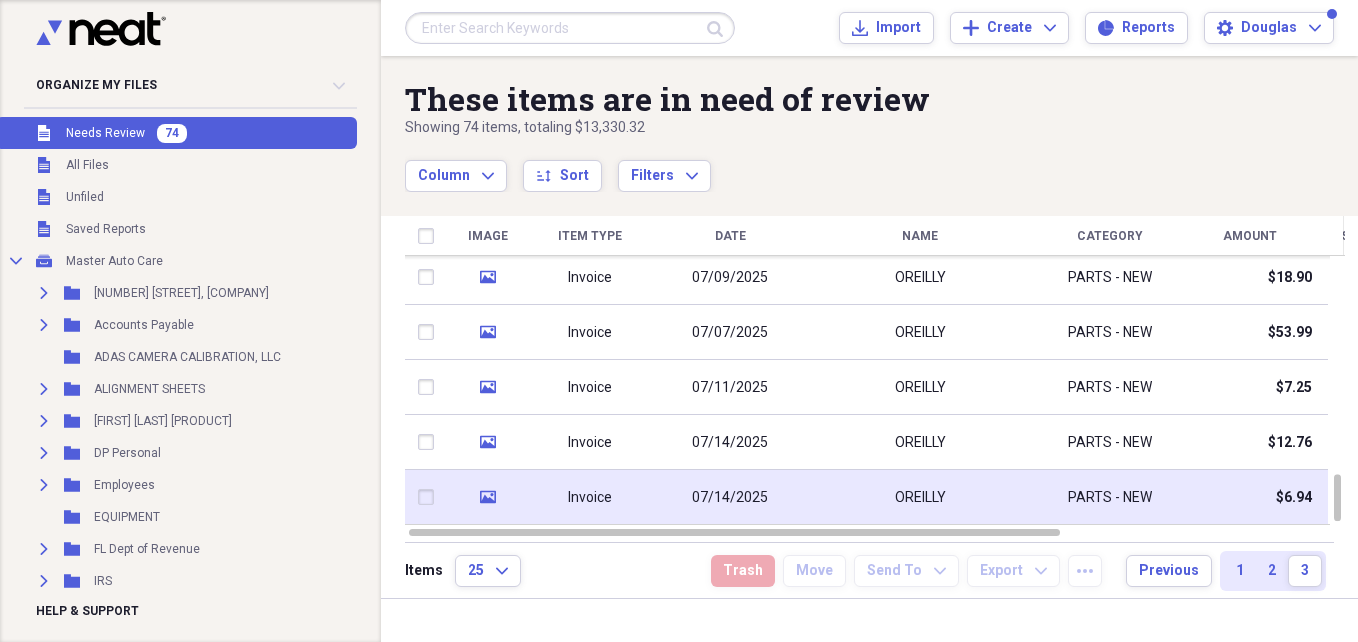 click on "OREILLY" at bounding box center (920, 498) 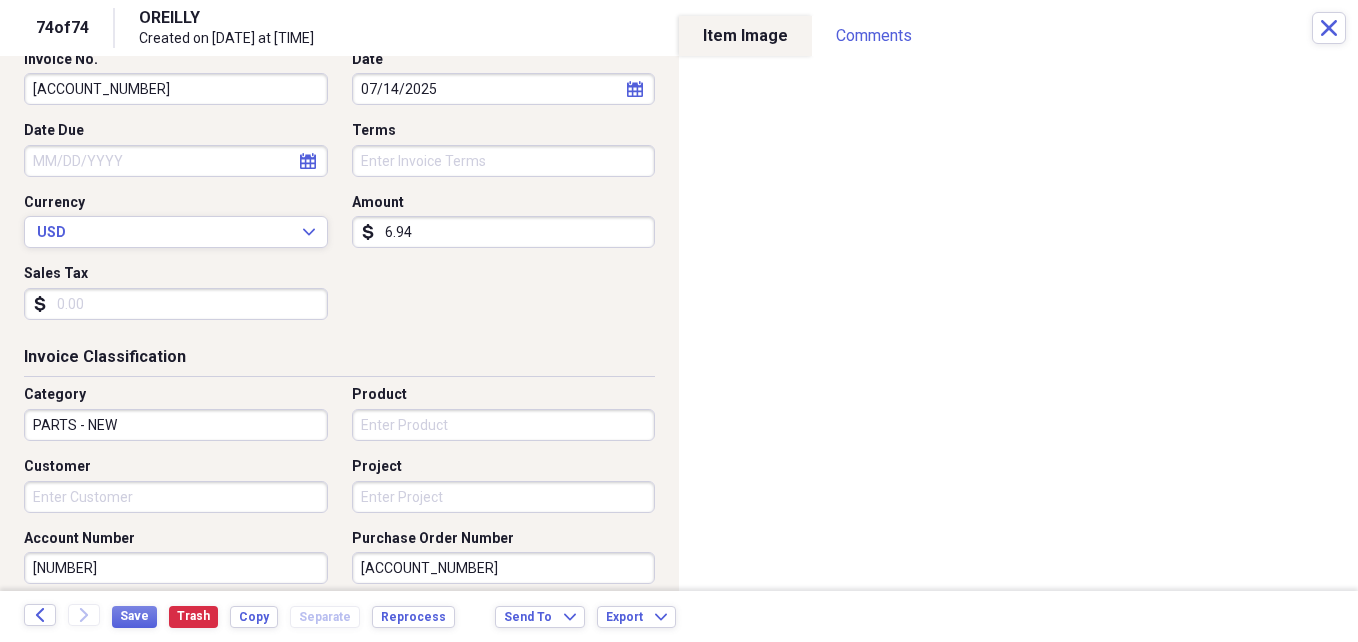 scroll, scrollTop: 240, scrollLeft: 0, axis: vertical 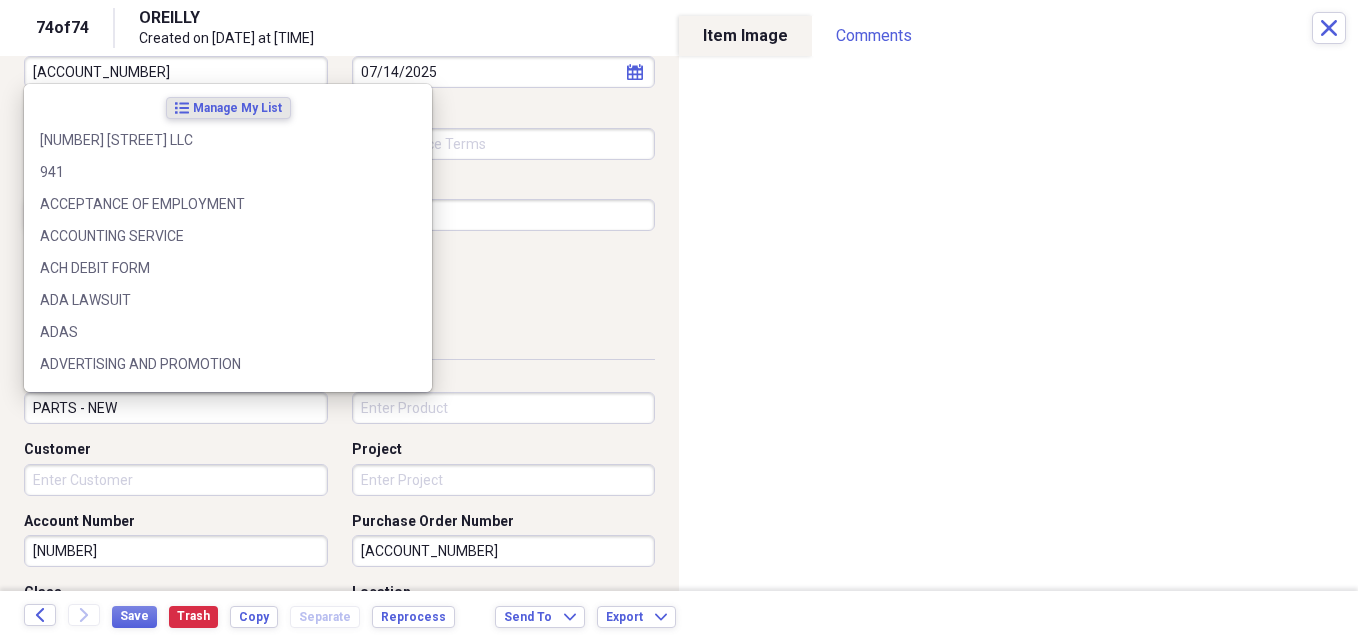 click on "PARTS - NEW" at bounding box center (176, 408) 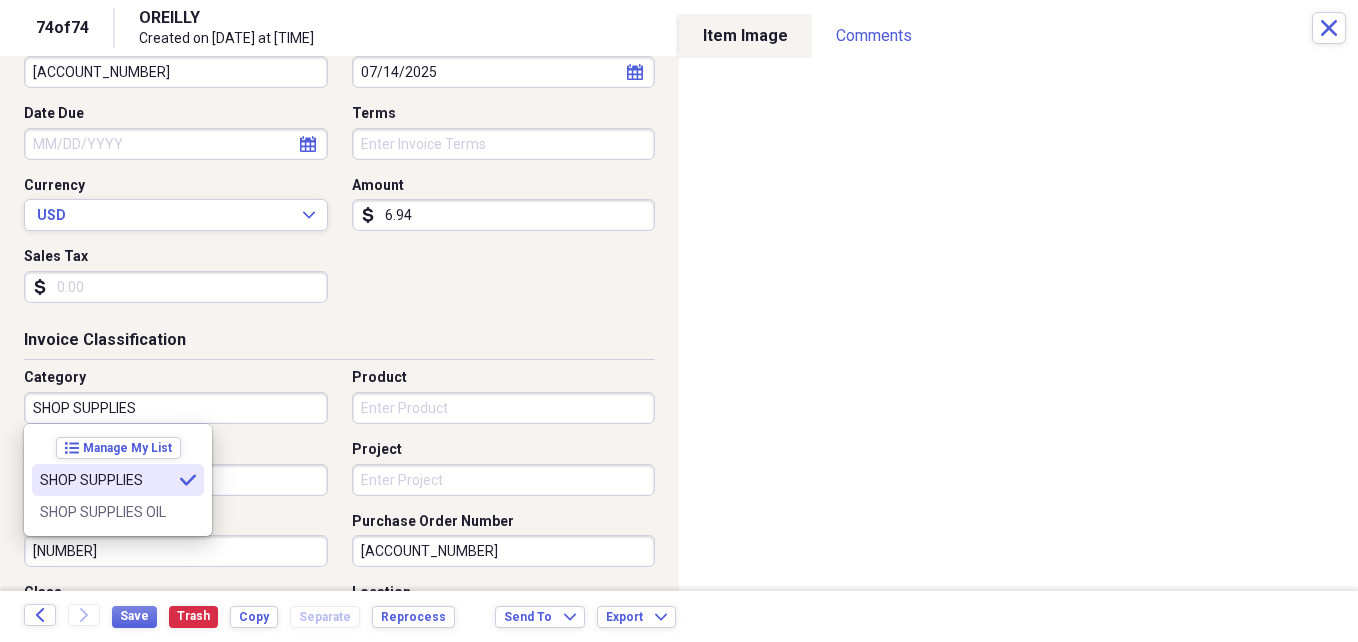 type on "SHOP SUPPLIES" 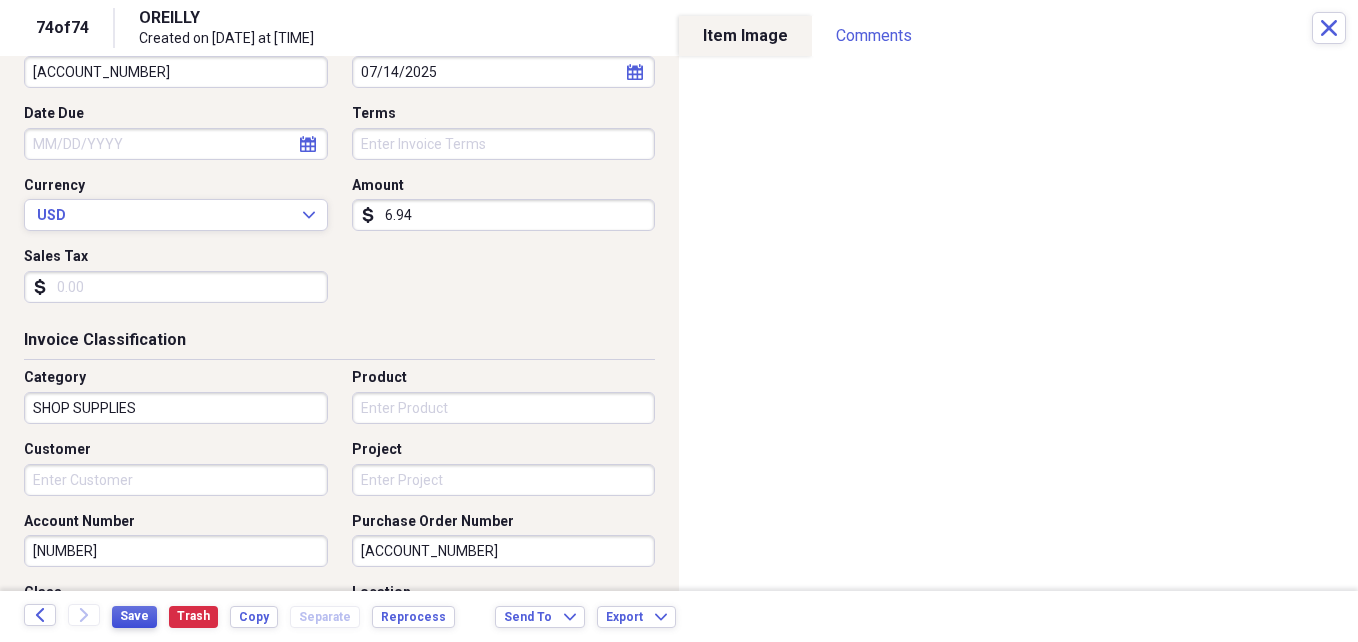 click on "Save" at bounding box center [134, 616] 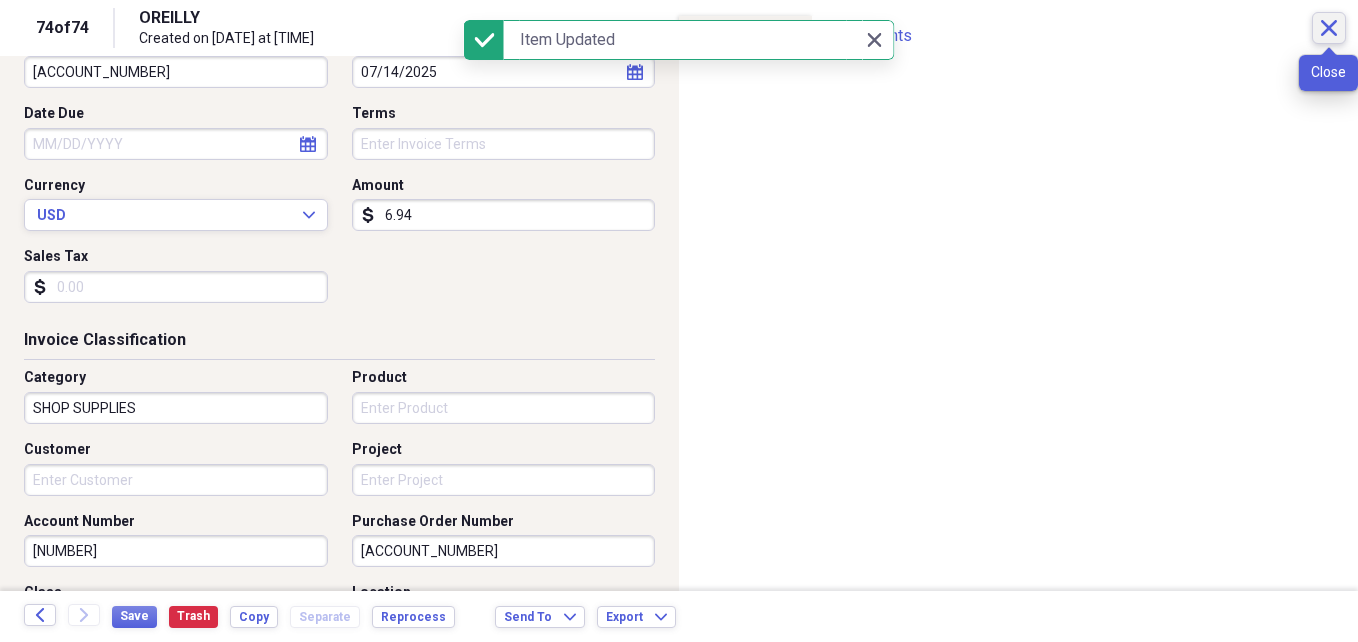 click on "Close" 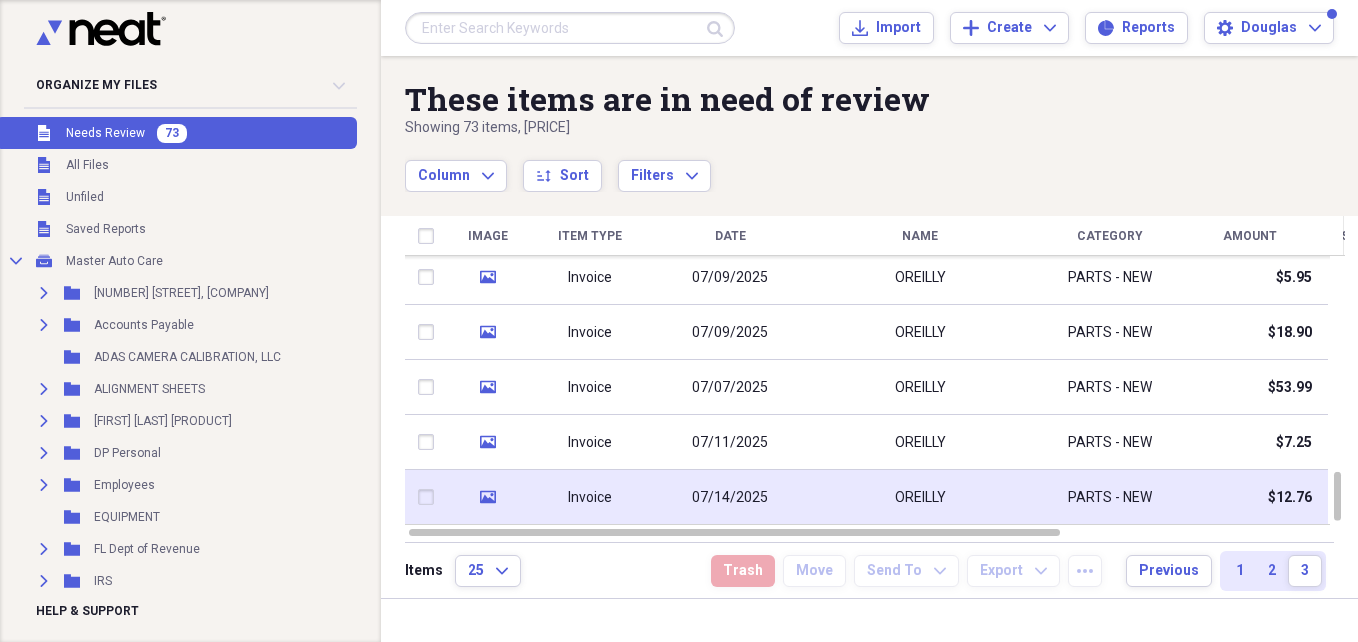 click on "OREILLY" at bounding box center (920, 497) 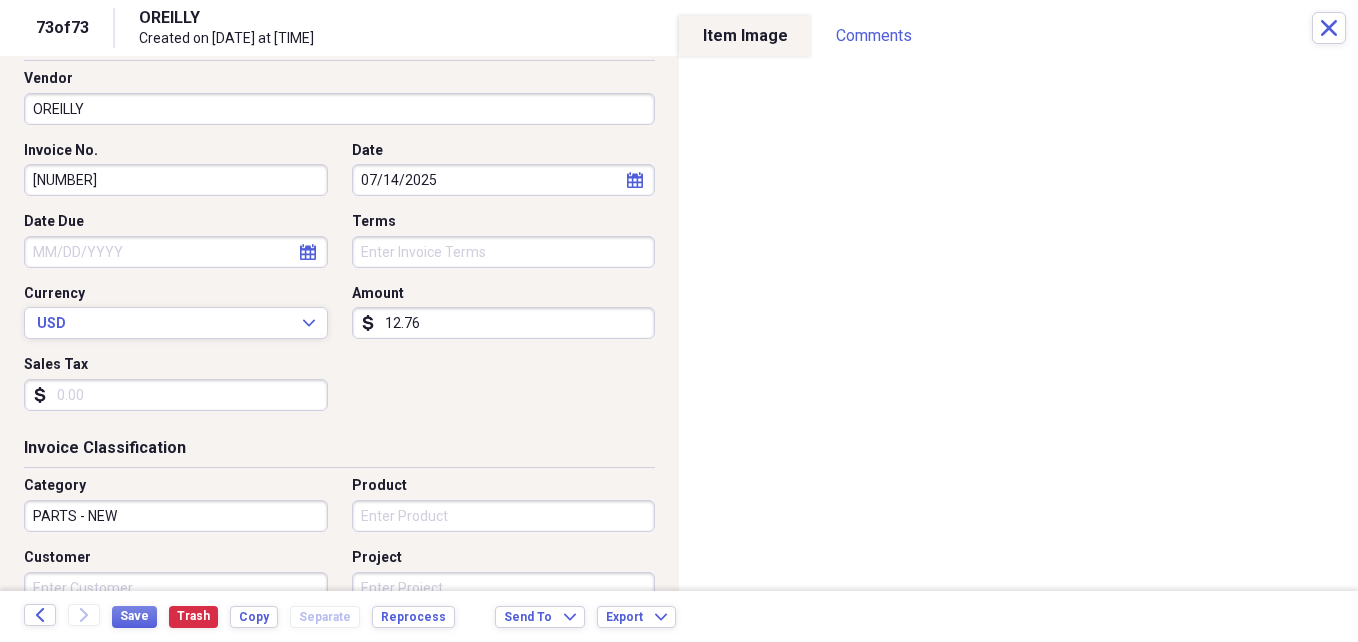 scroll, scrollTop: 160, scrollLeft: 0, axis: vertical 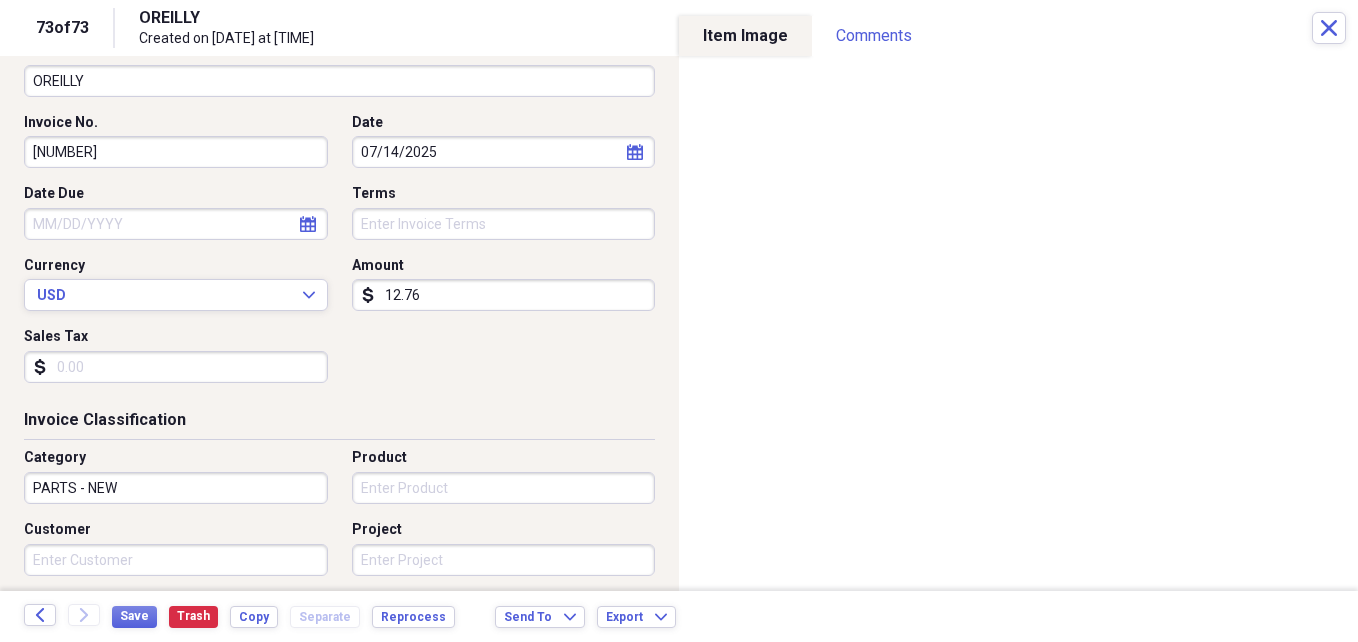click on "Customer" at bounding box center [176, 560] 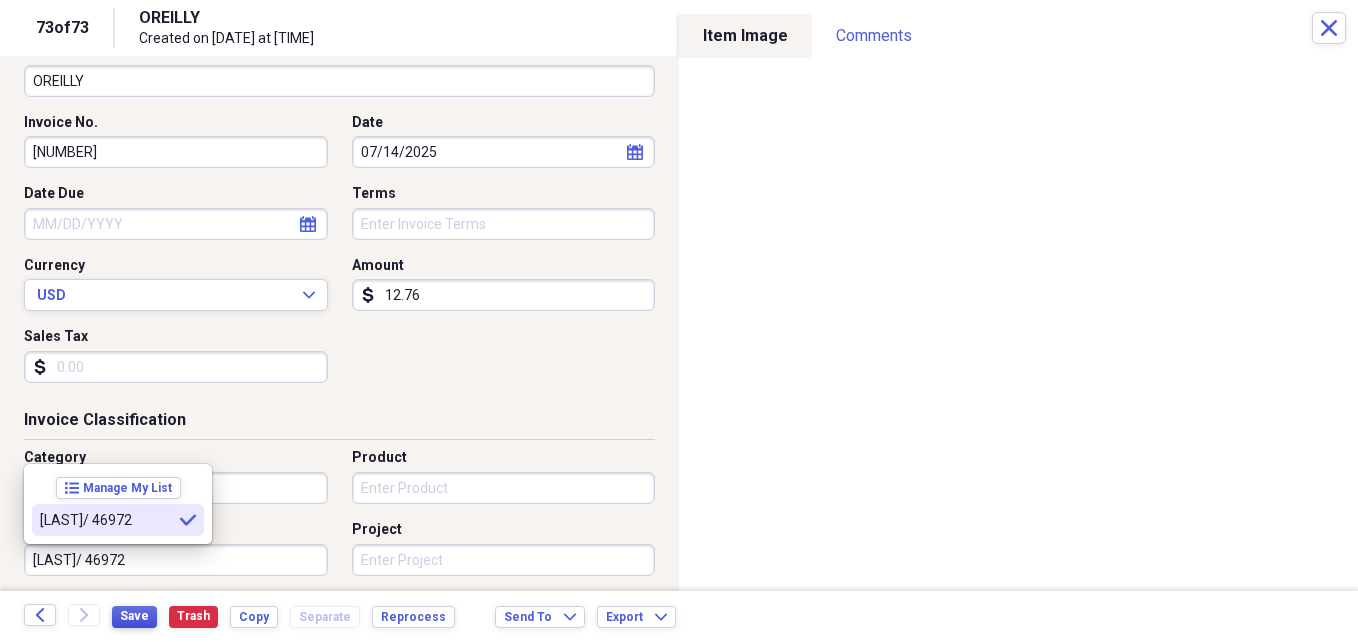type on "[LAST]/ 46972" 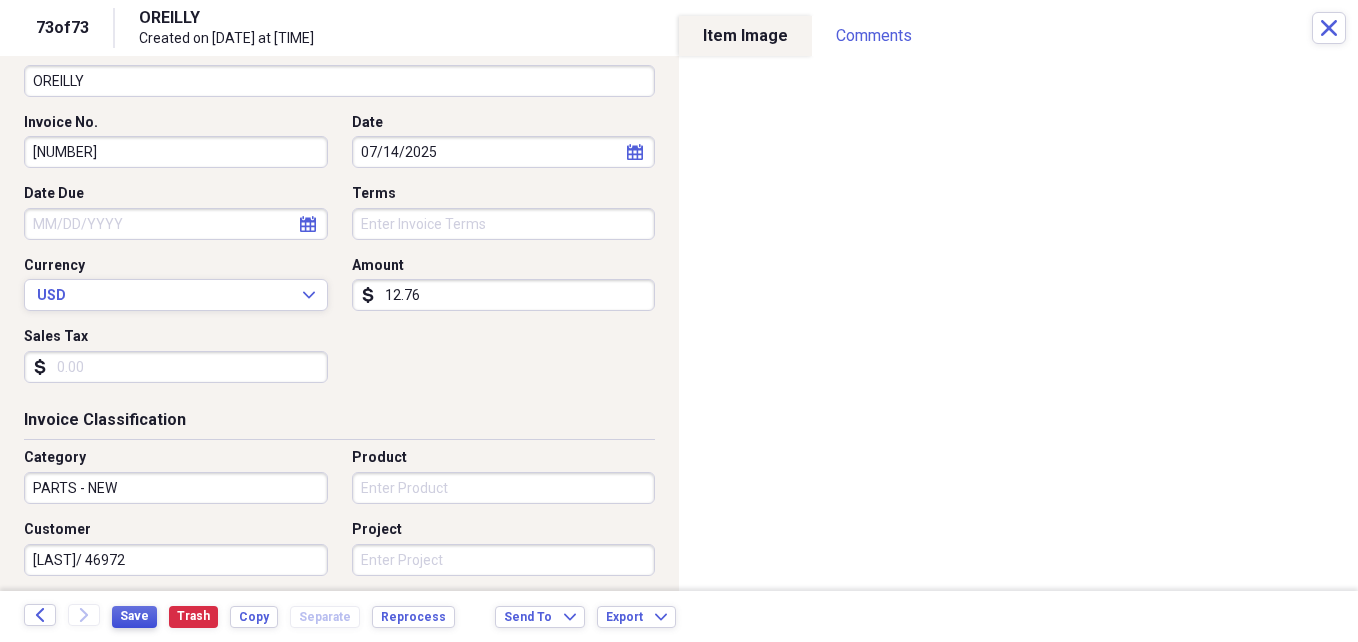 click on "Save" at bounding box center [134, 616] 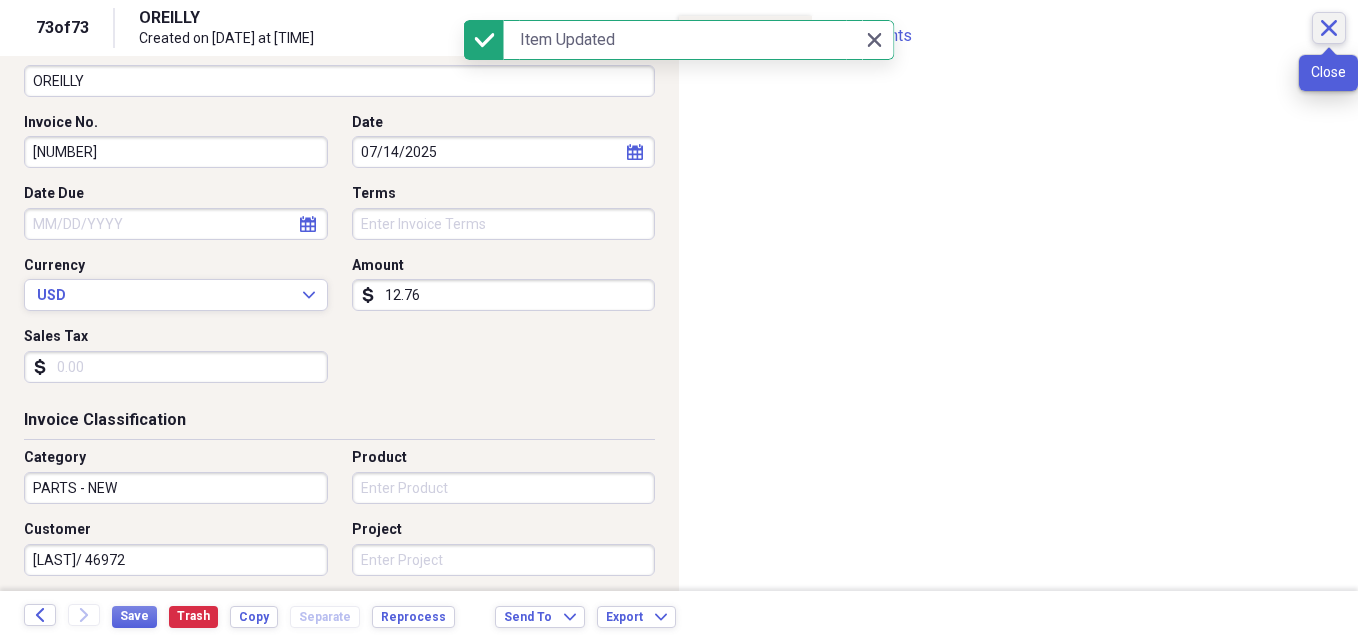 click on "Close" 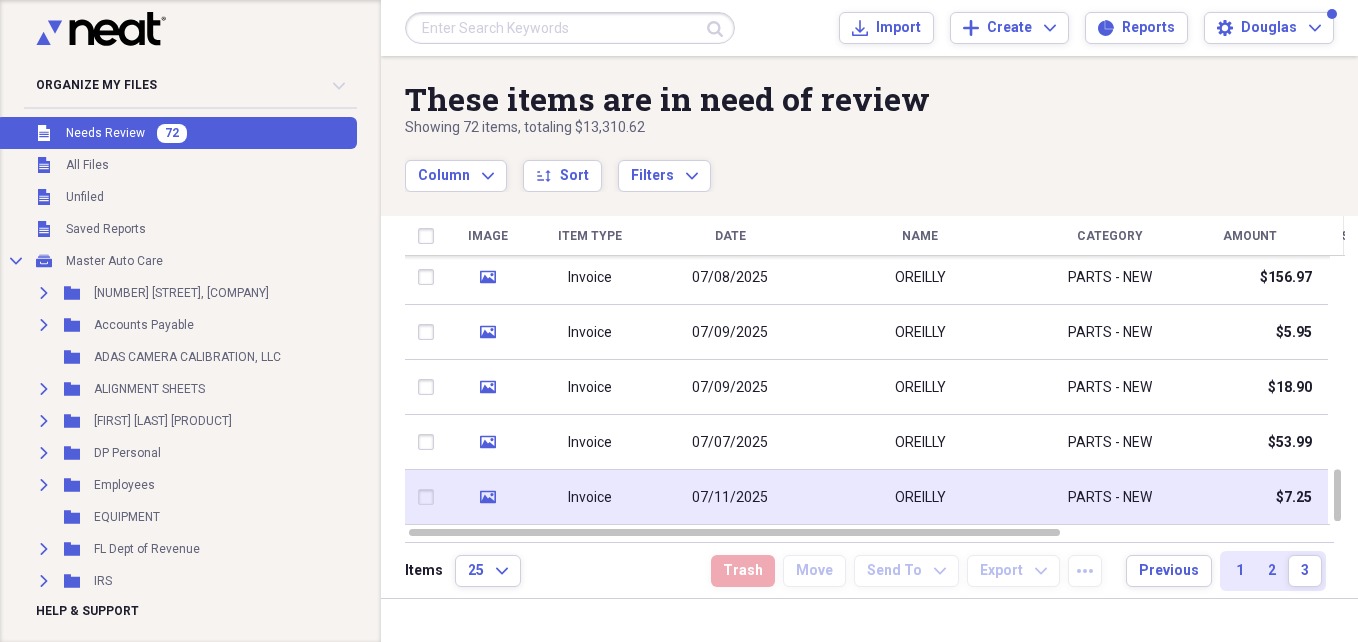 click on "PARTS - NEW" at bounding box center (1110, 498) 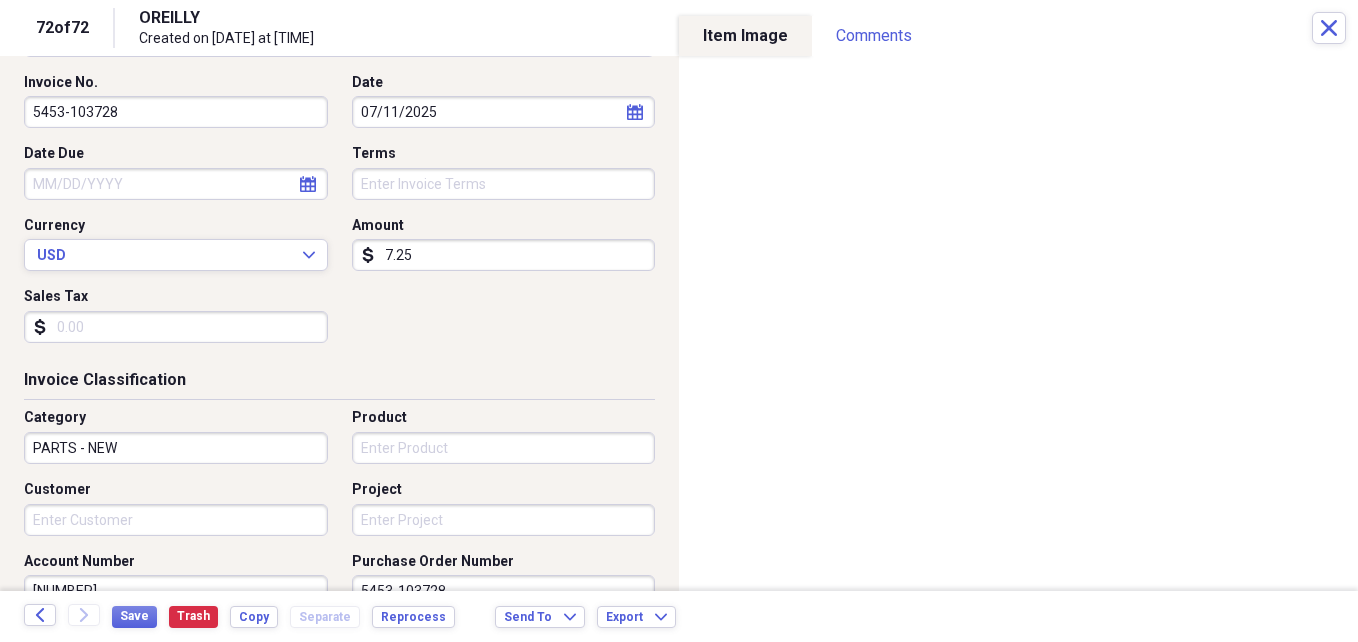 scroll, scrollTop: 240, scrollLeft: 0, axis: vertical 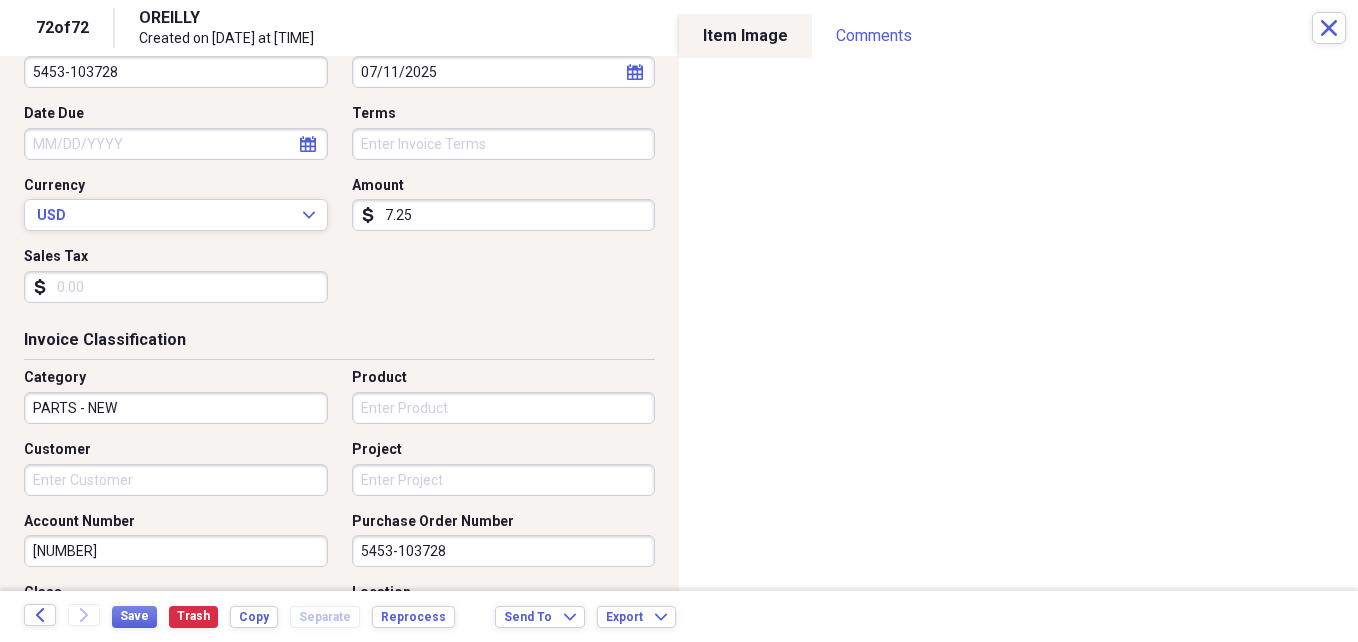click on "Customer" at bounding box center (176, 480) 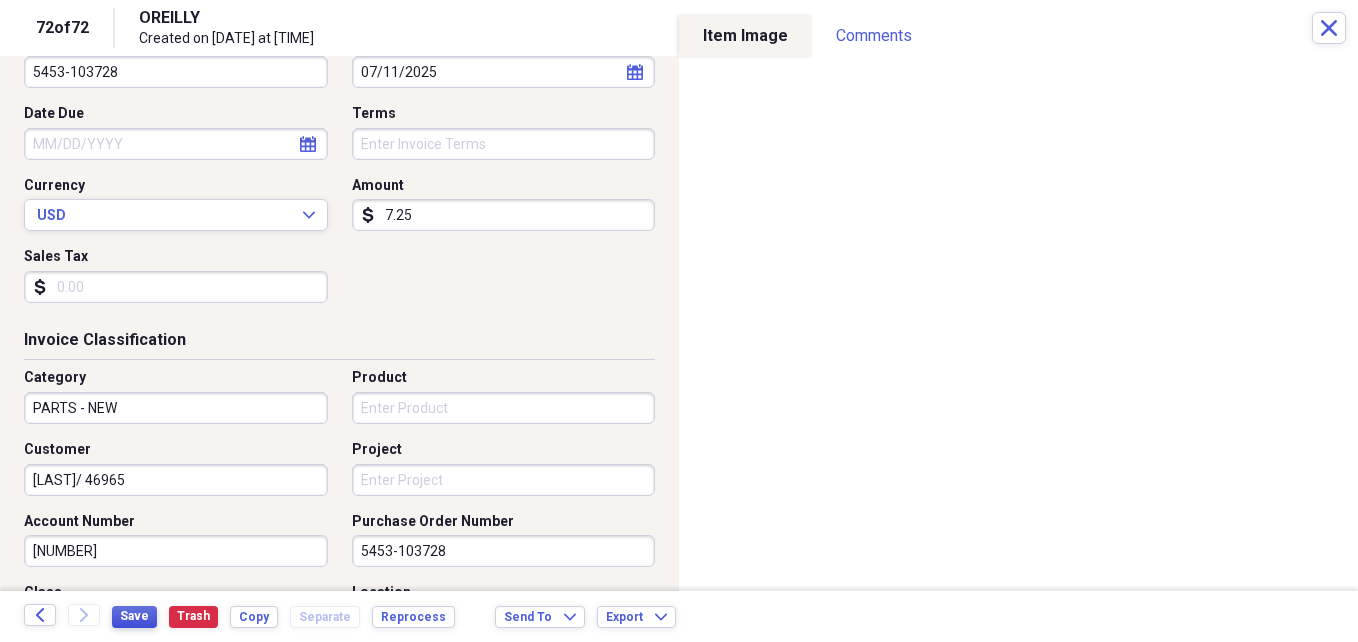 type on "[LAST]/ 46965" 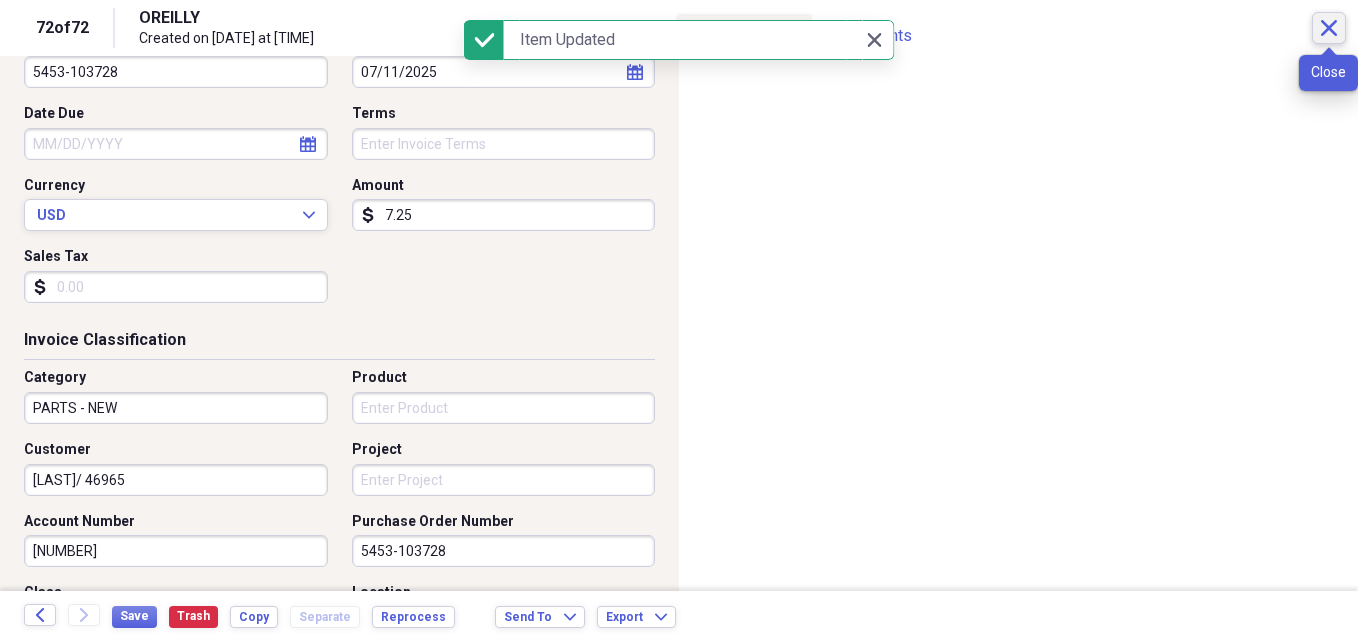 click 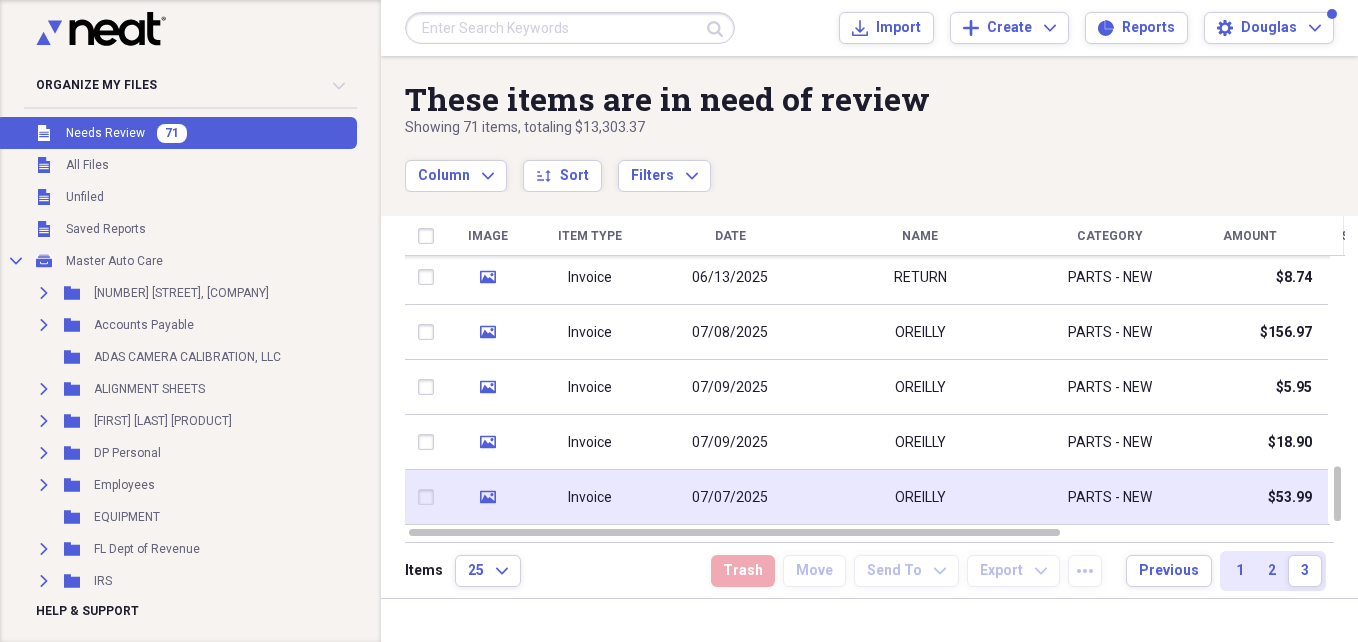 click on "OREILLY" at bounding box center [920, 497] 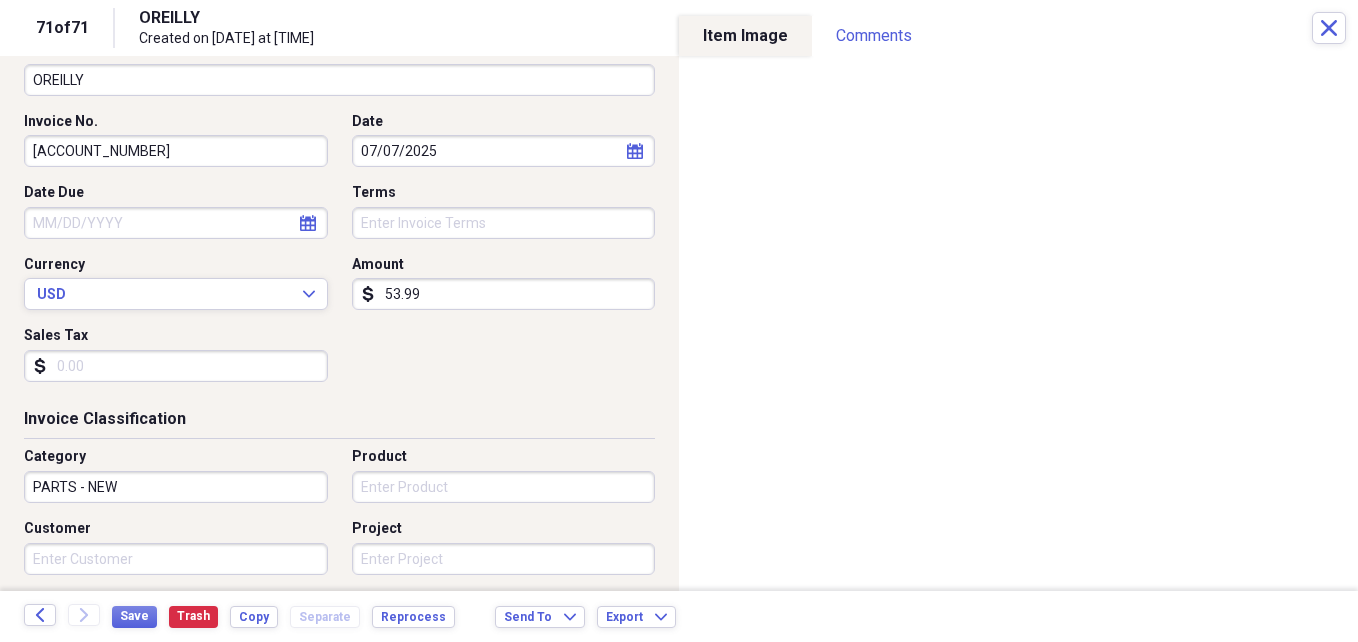 scroll, scrollTop: 200, scrollLeft: 0, axis: vertical 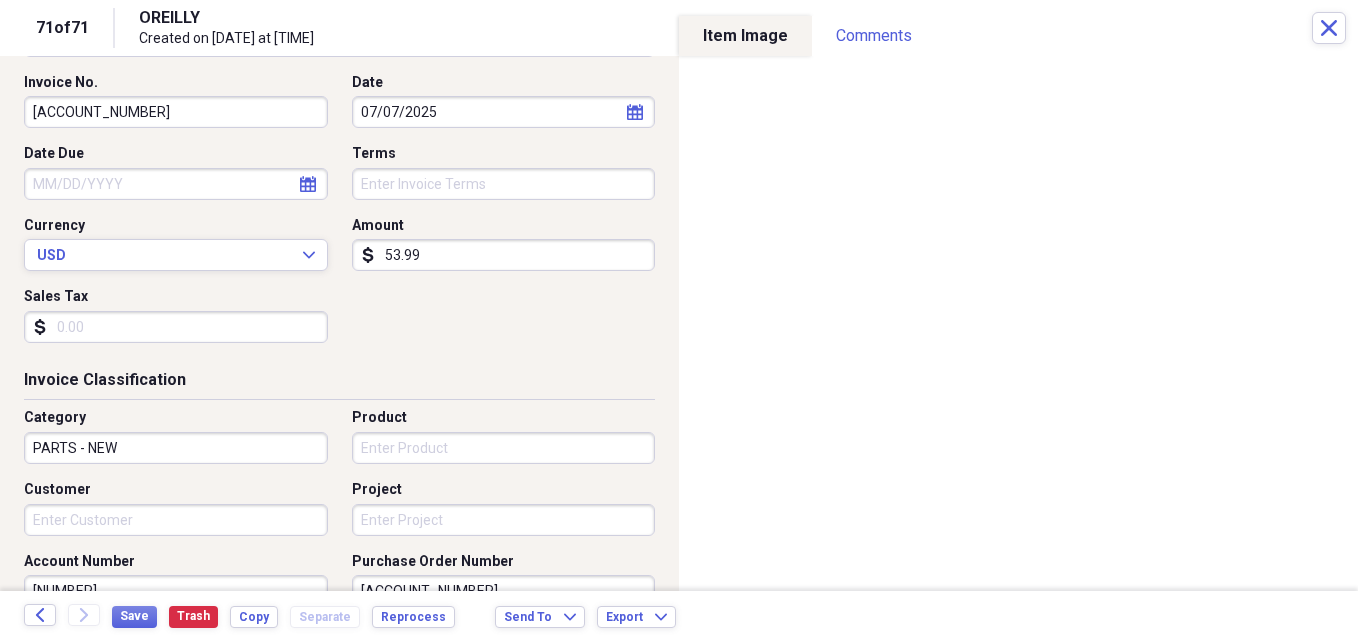 click on "Customer" at bounding box center [176, 520] 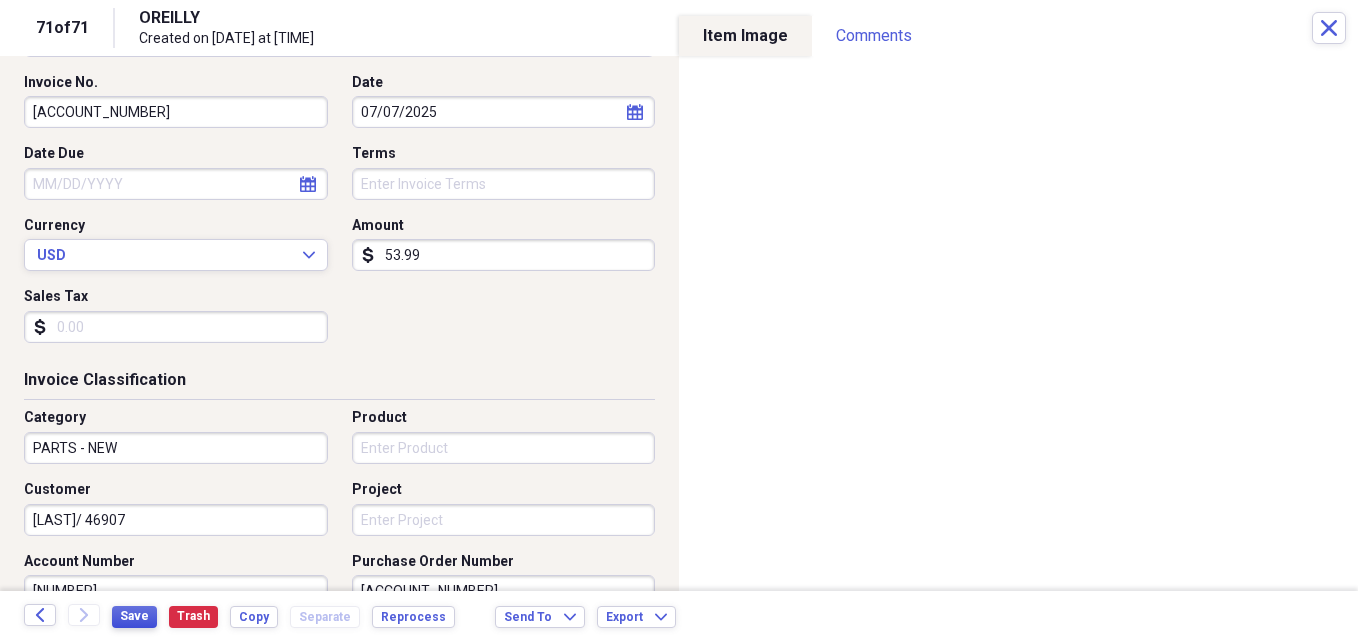 type on "[LAST]/ 46907" 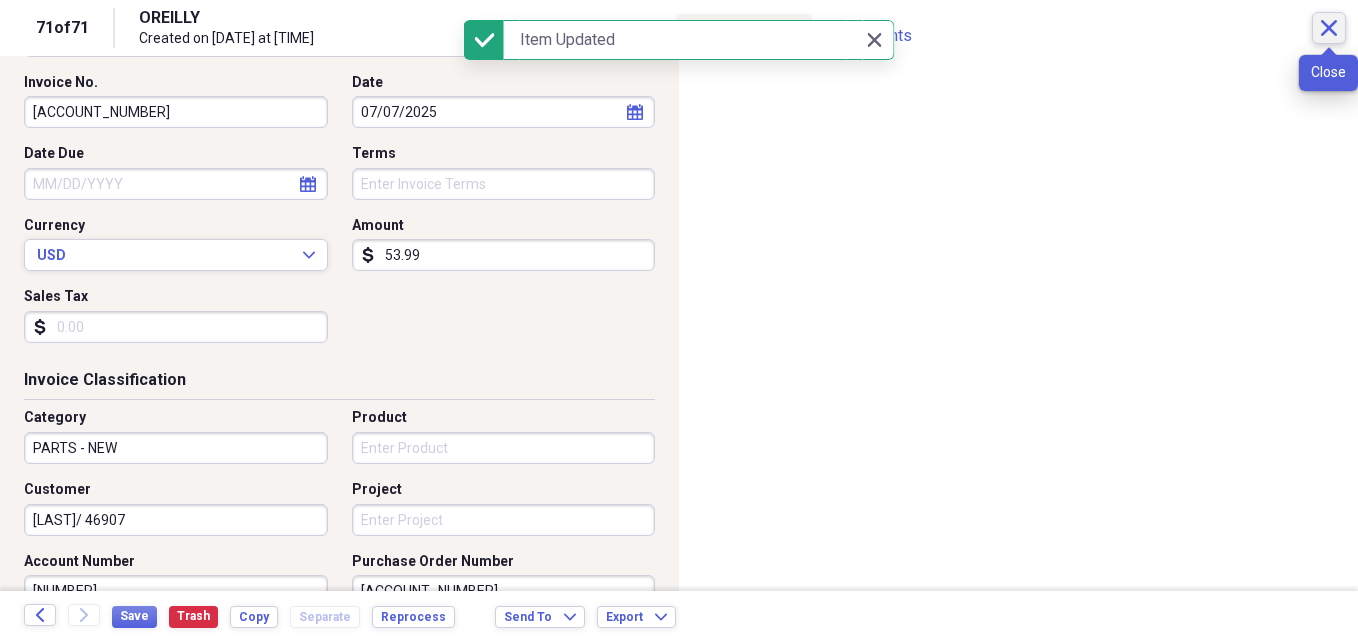 click on "Close" 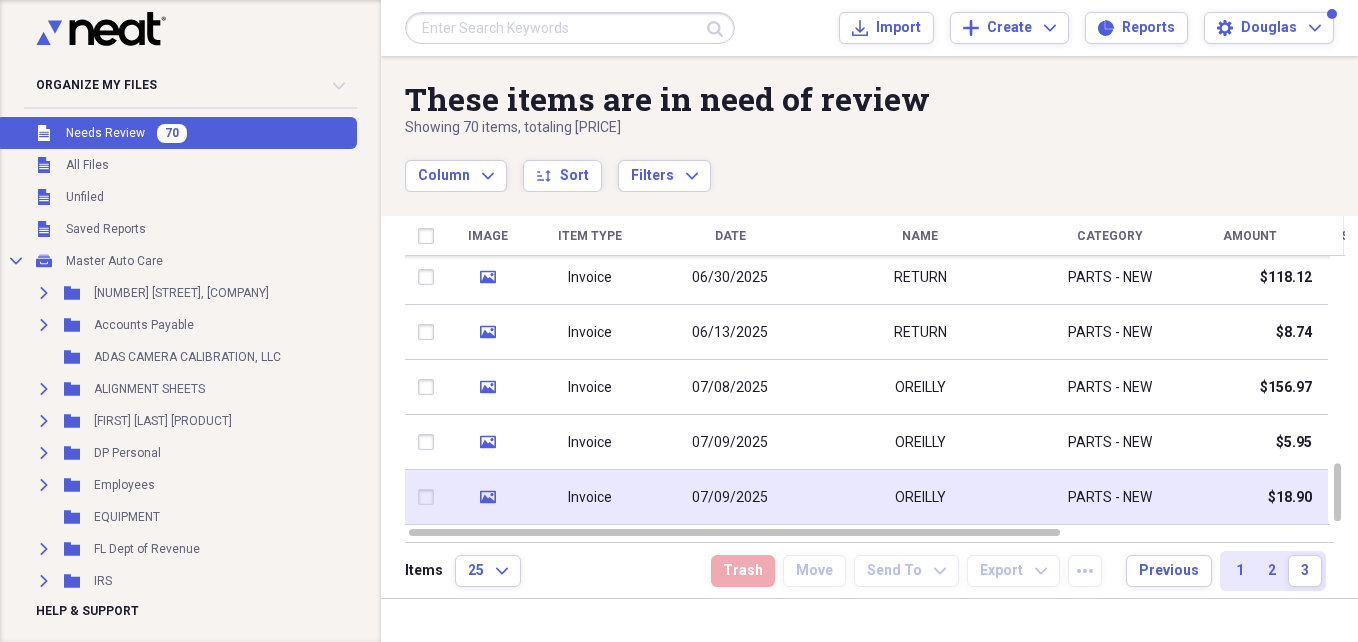 click on "OREILLY" at bounding box center [920, 497] 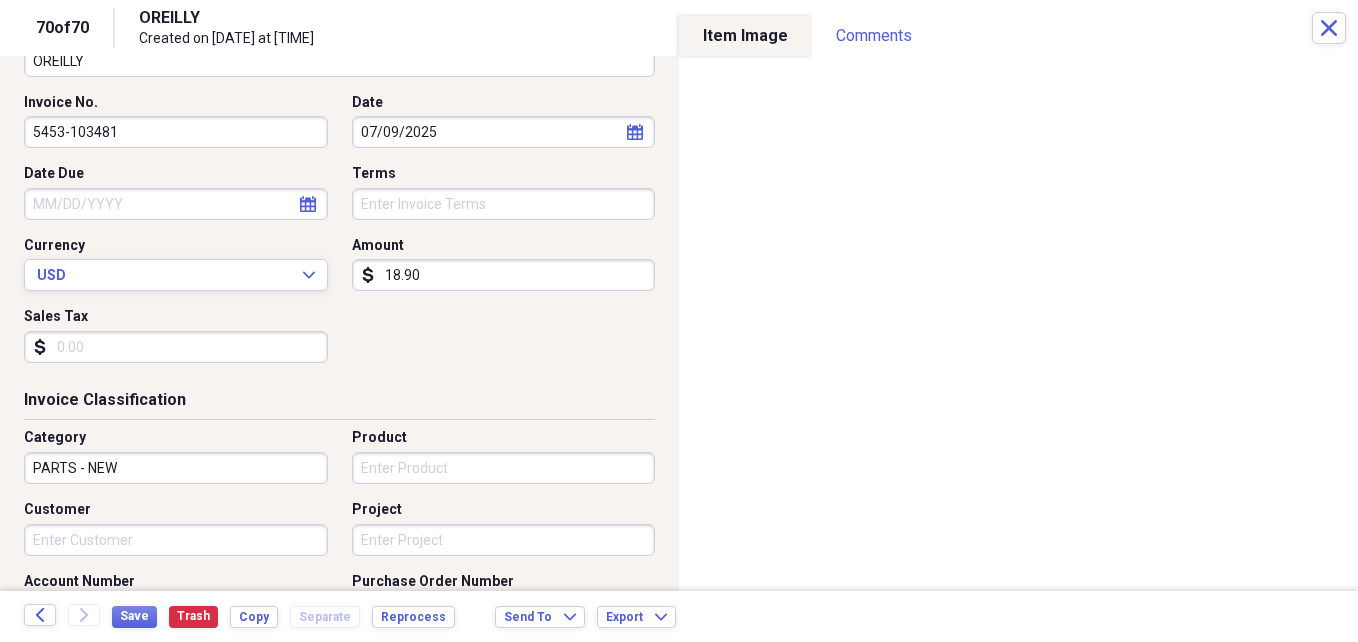 scroll, scrollTop: 200, scrollLeft: 0, axis: vertical 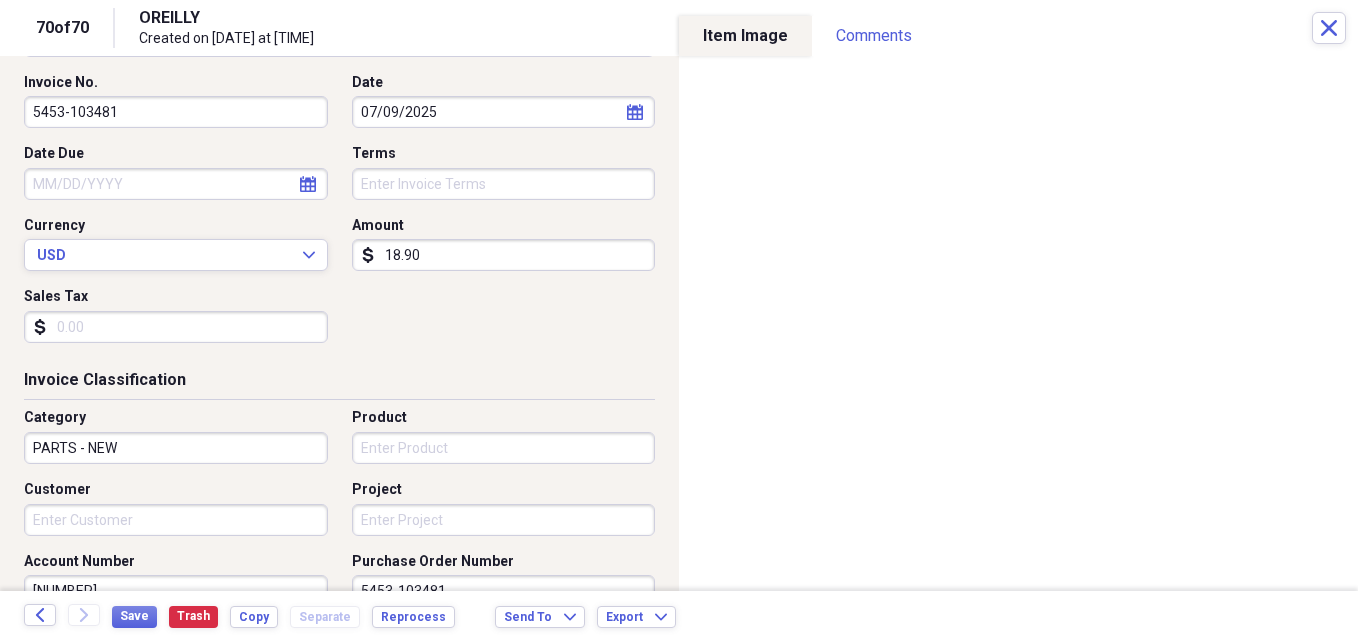 click on "Customer" at bounding box center (176, 520) 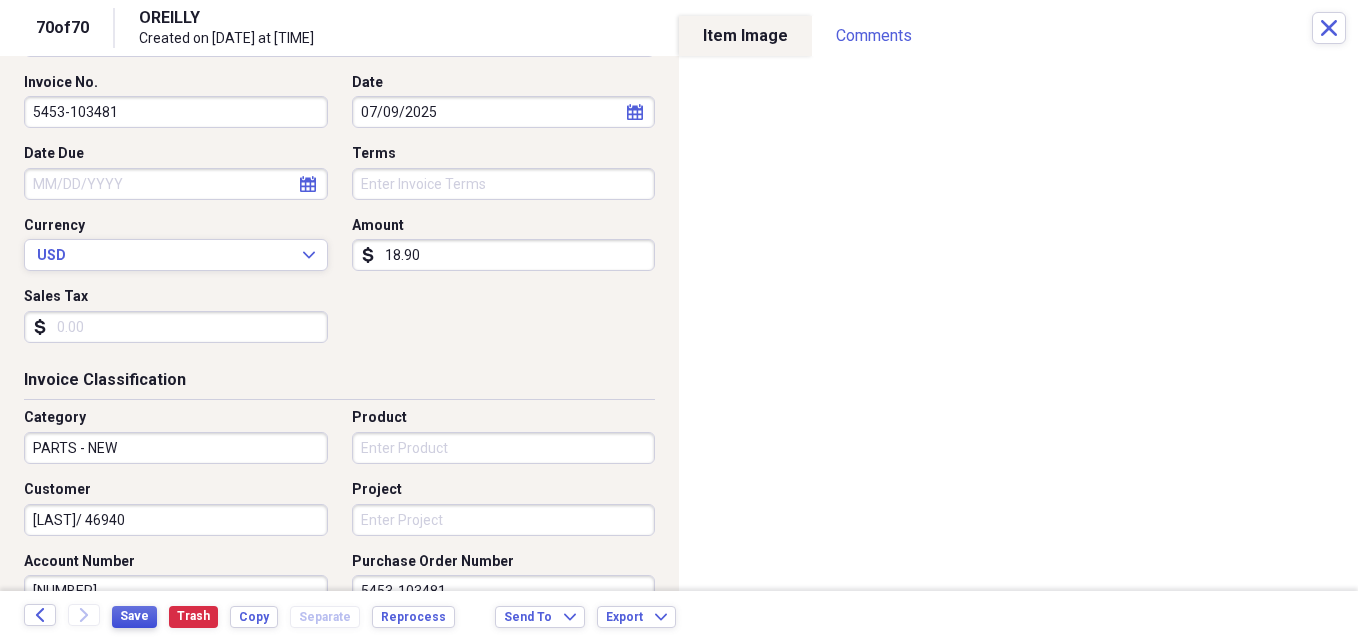 type on "[LAST]/ 46940" 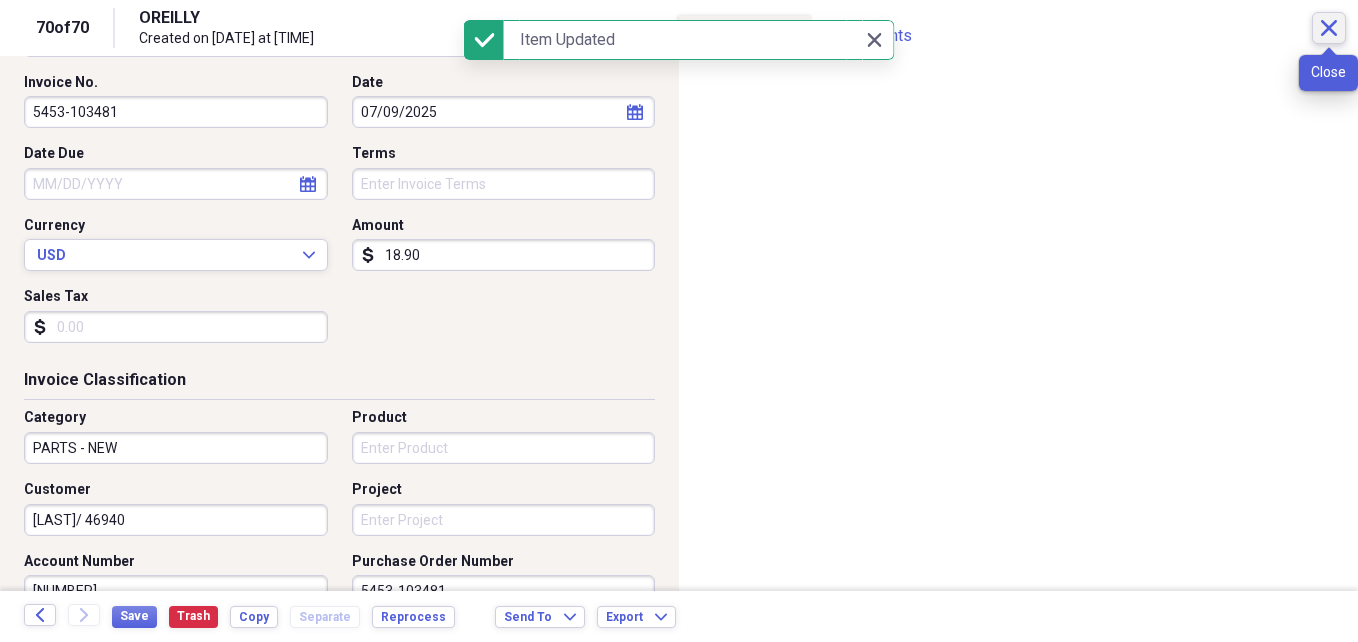 click 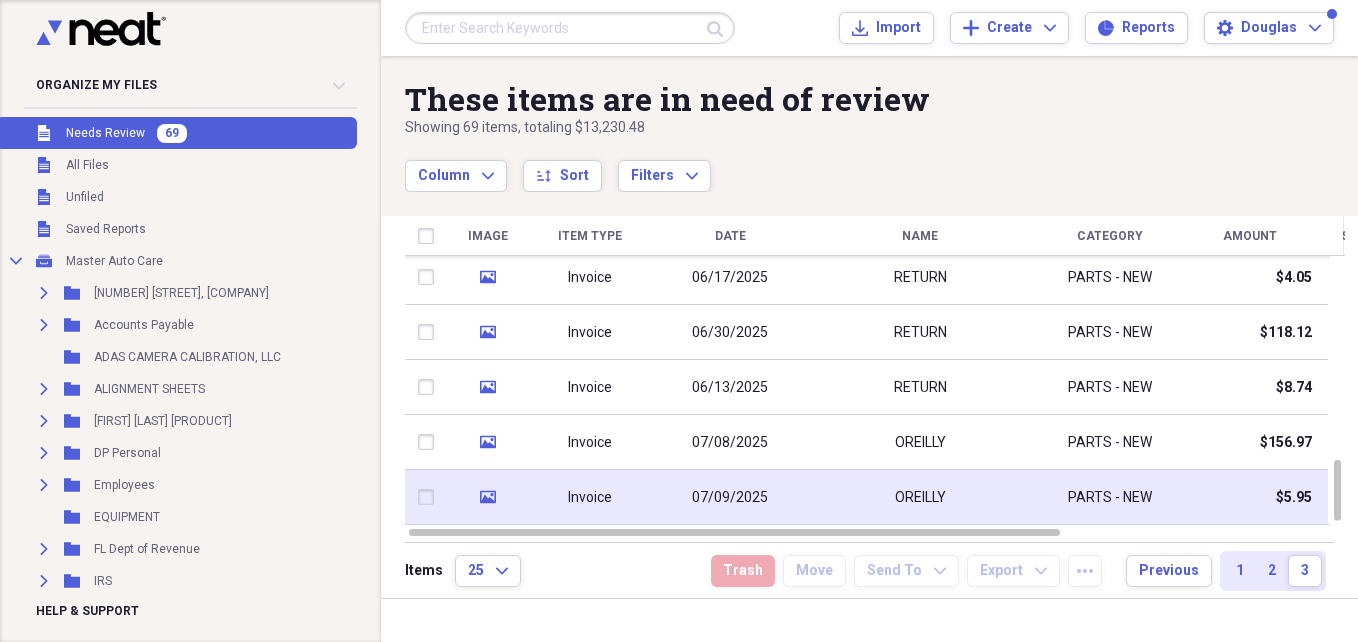 click on "OREILLY" at bounding box center (920, 497) 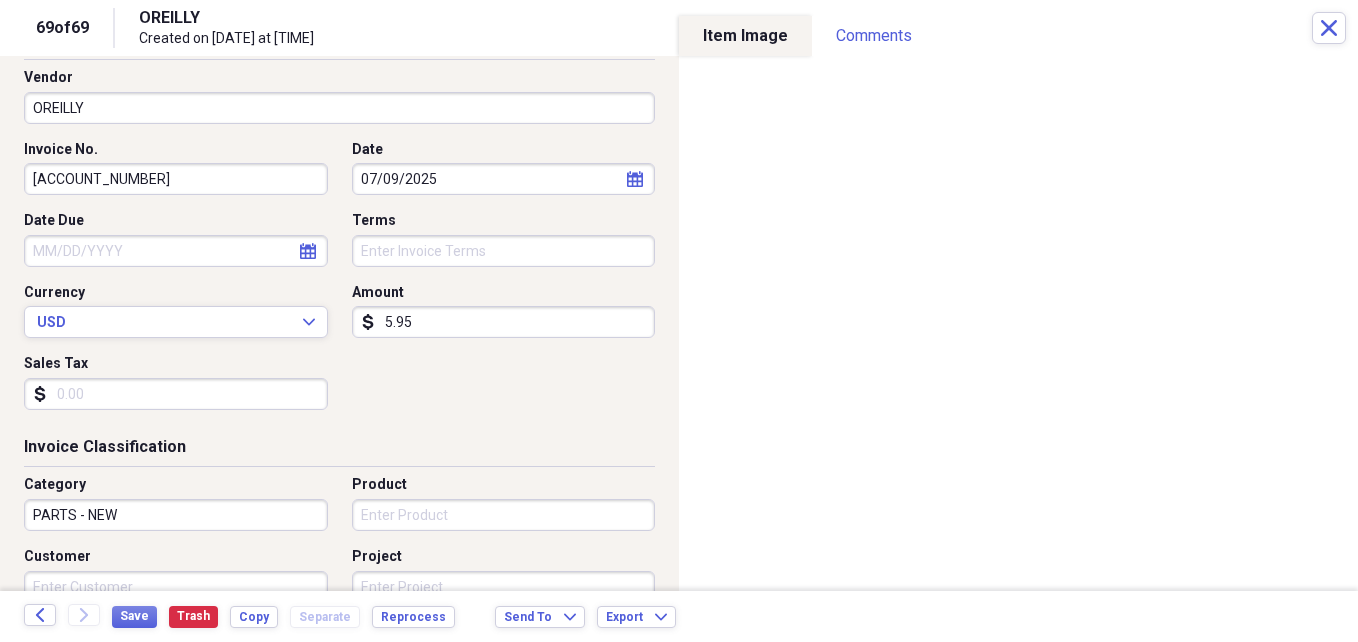 scroll, scrollTop: 173, scrollLeft: 0, axis: vertical 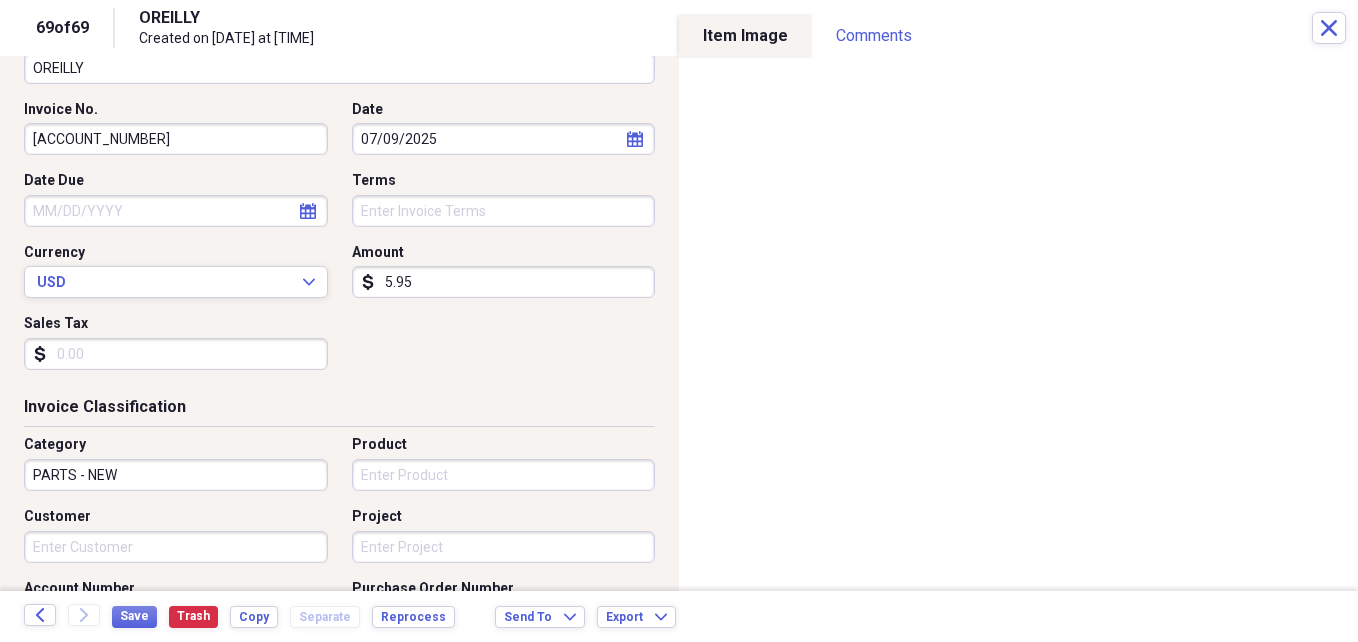 click on "Customer" at bounding box center [176, 547] 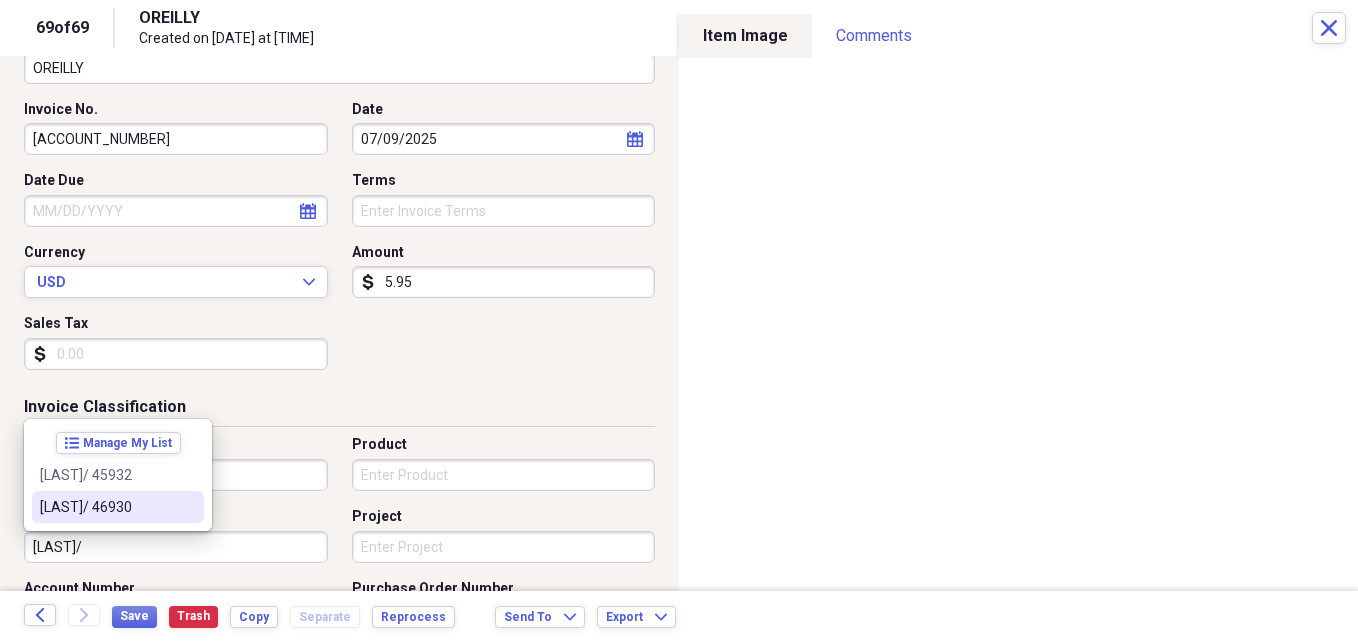 click on "[LAST]/ 46930" at bounding box center [106, 507] 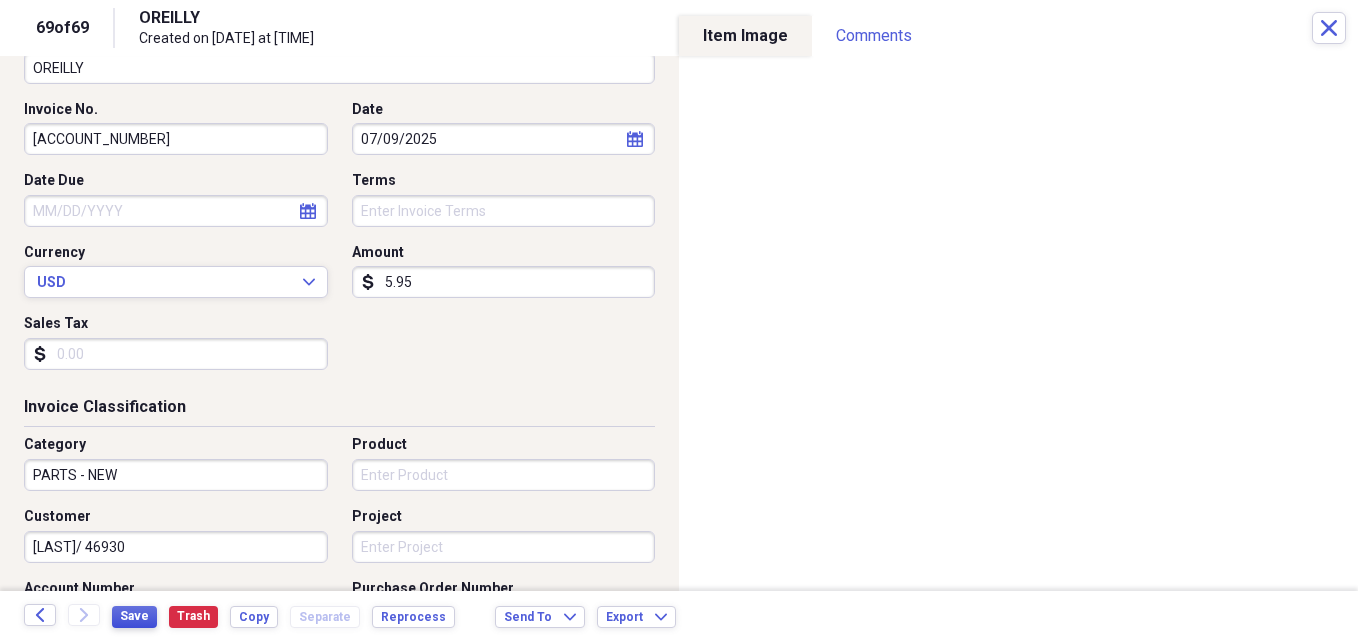 click on "Save" at bounding box center (134, 616) 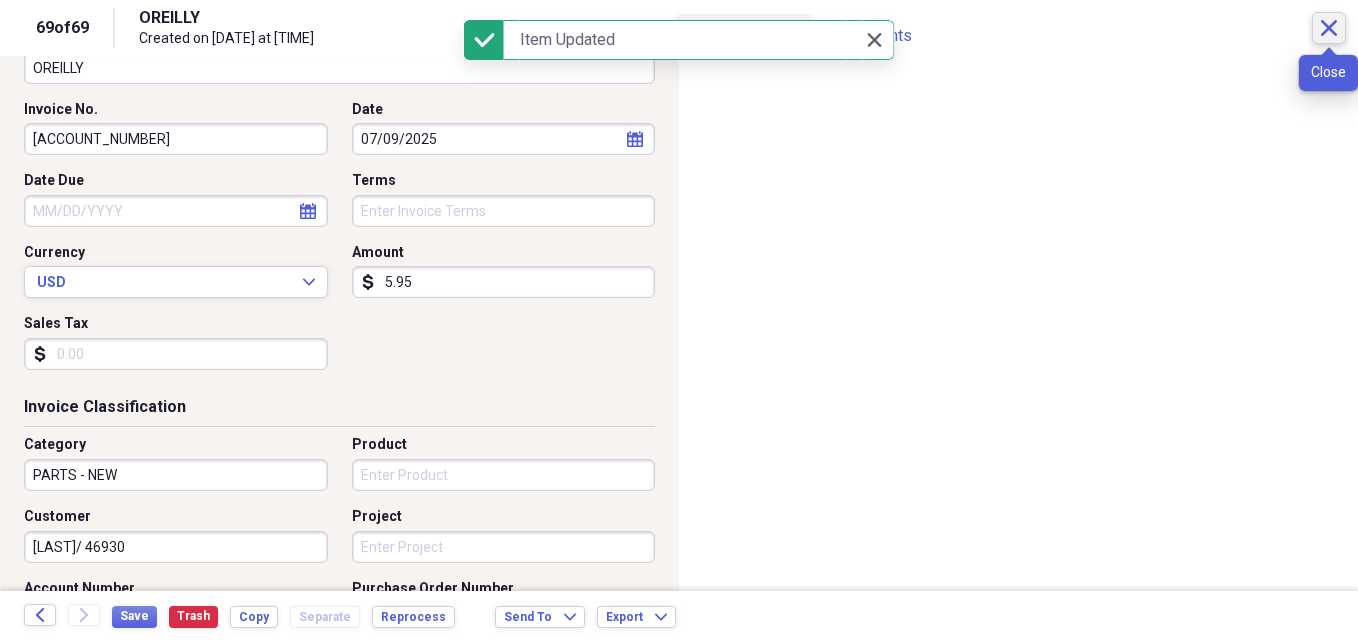 click on "Close" 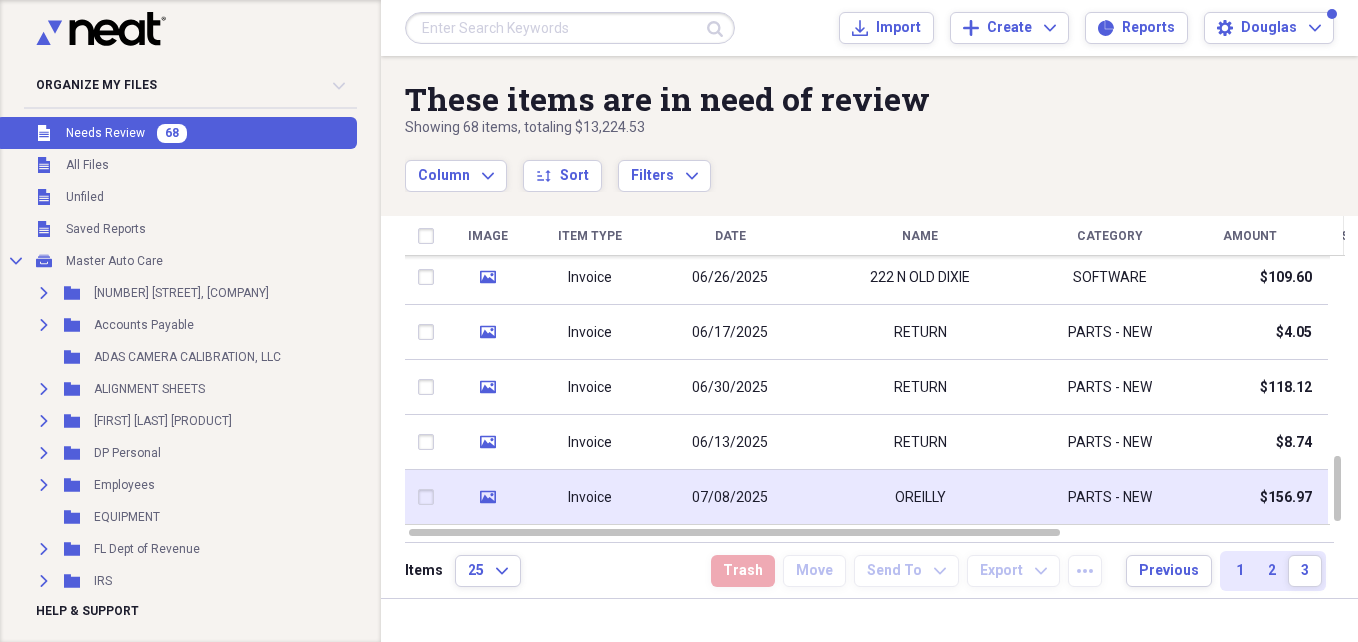 click on "OREILLY" at bounding box center (920, 497) 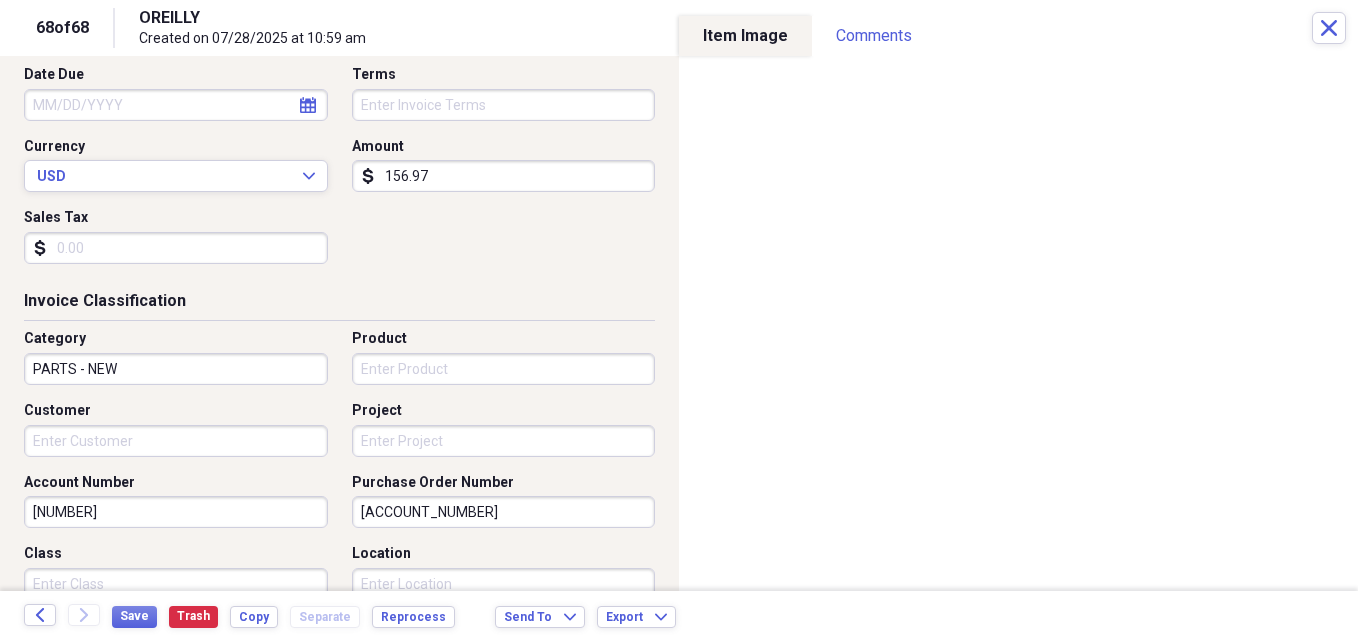 scroll, scrollTop: 320, scrollLeft: 0, axis: vertical 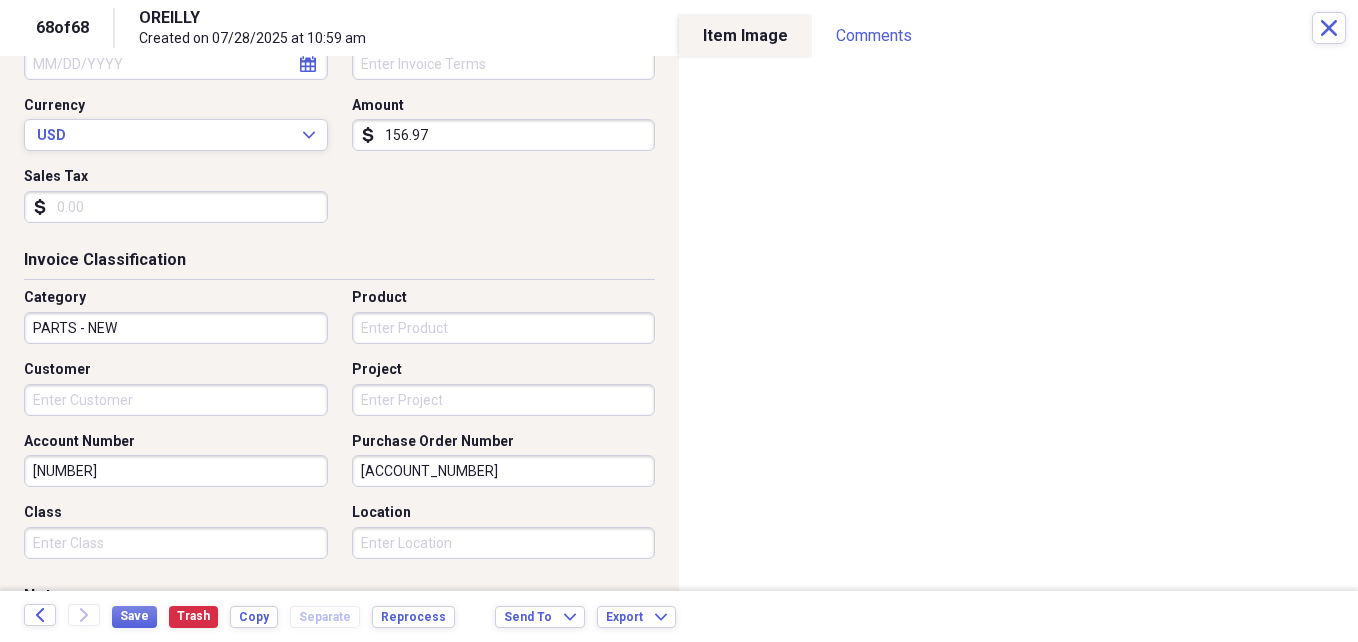 click on "Customer" at bounding box center (176, 400) 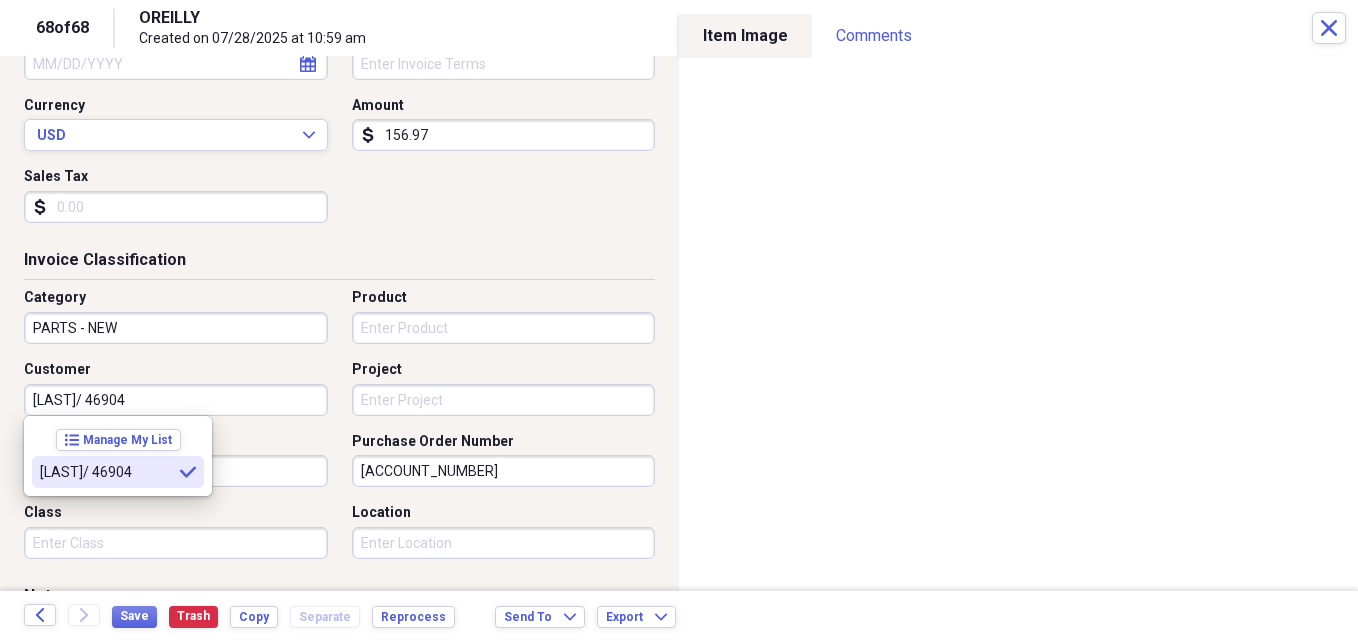 type on "[LAST]/ 46904" 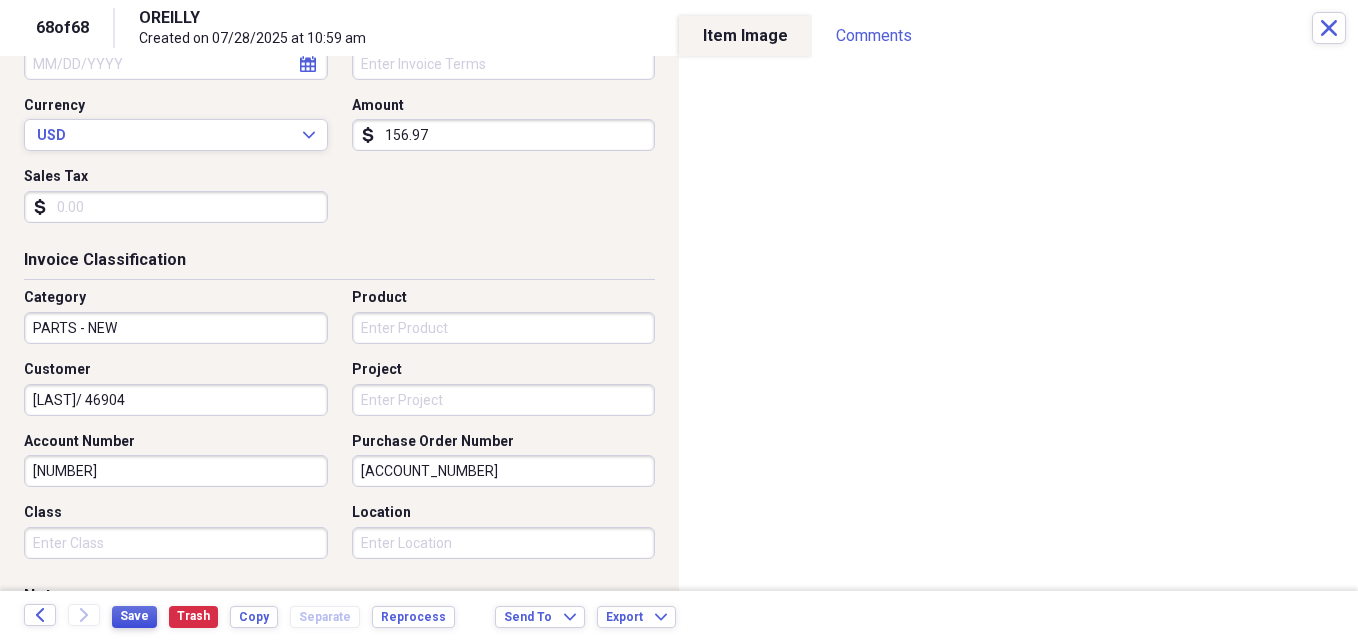 click on "Save" at bounding box center (134, 616) 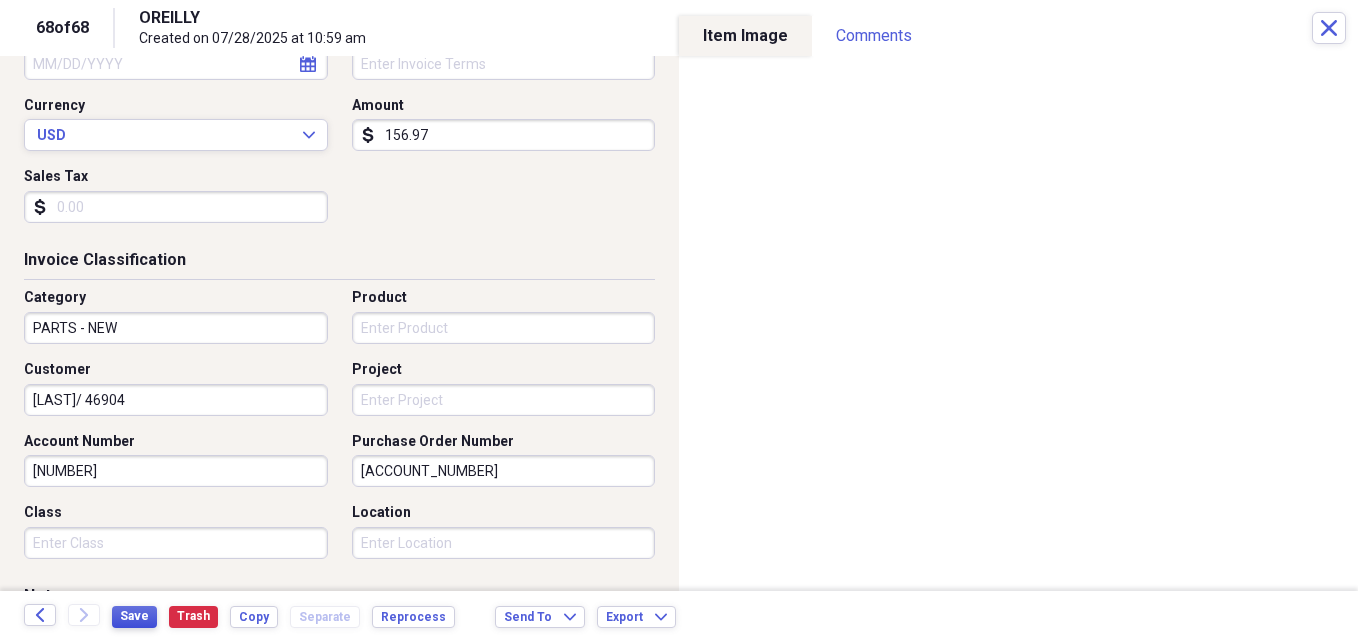 click on "Save" at bounding box center [134, 616] 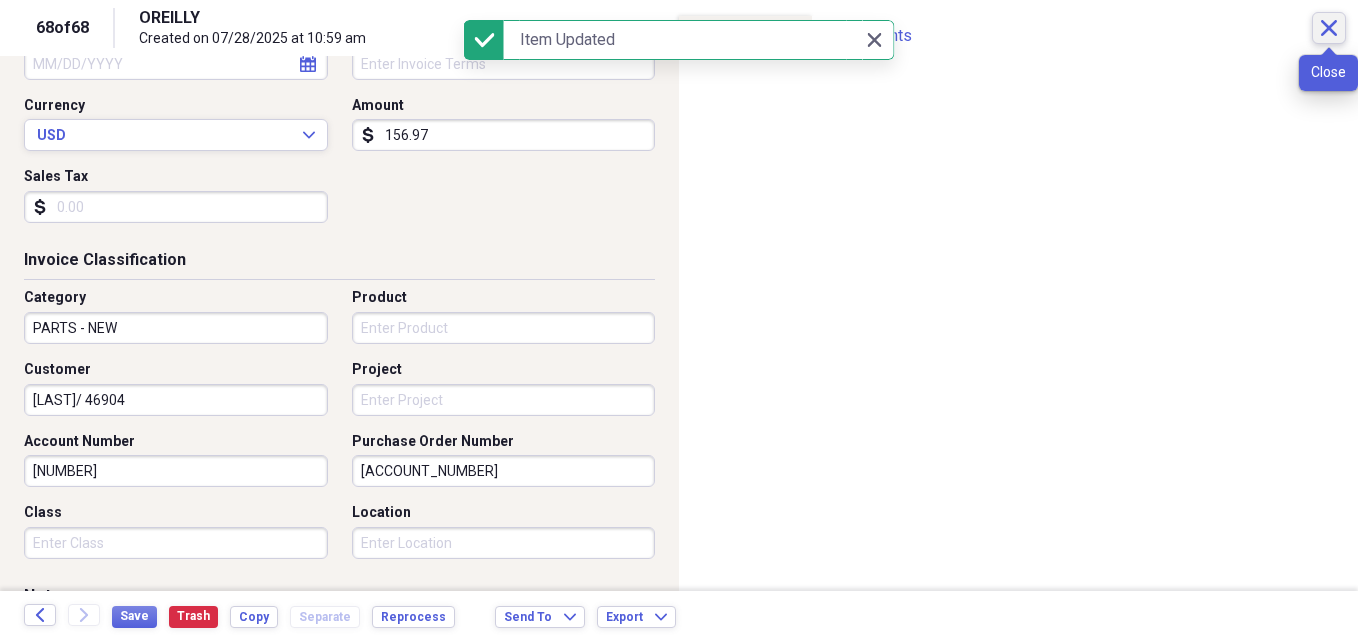 click 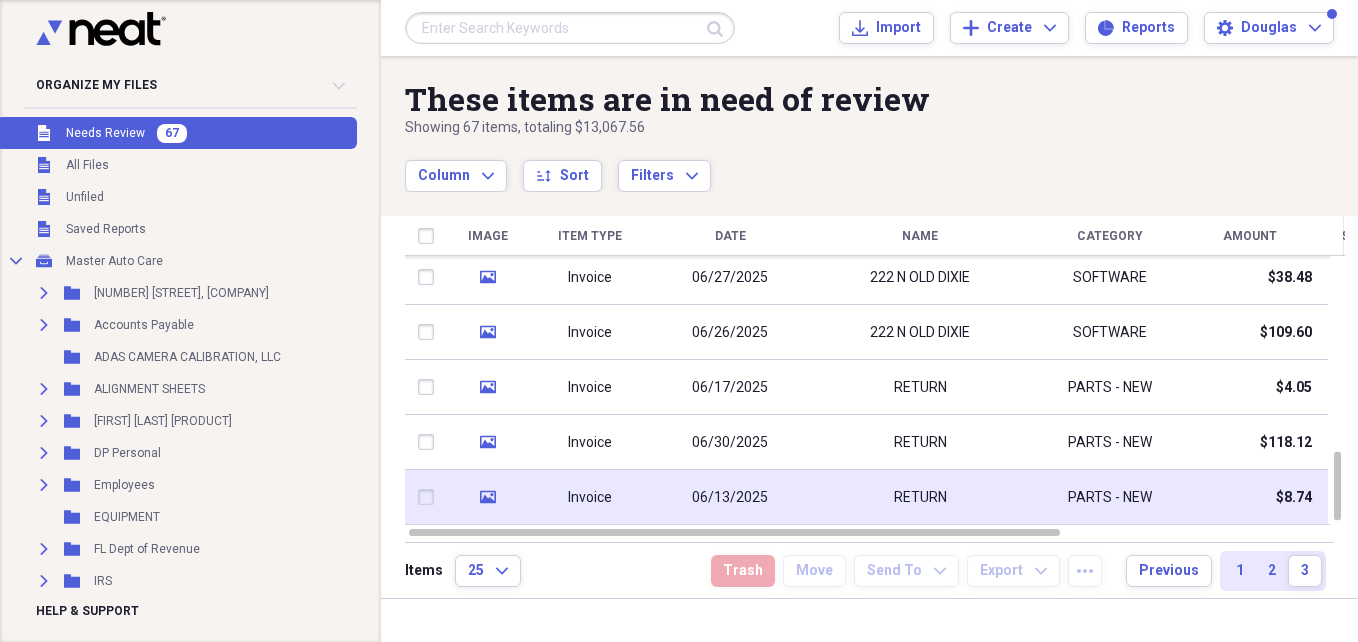 click on "06/13/2025" at bounding box center [730, 497] 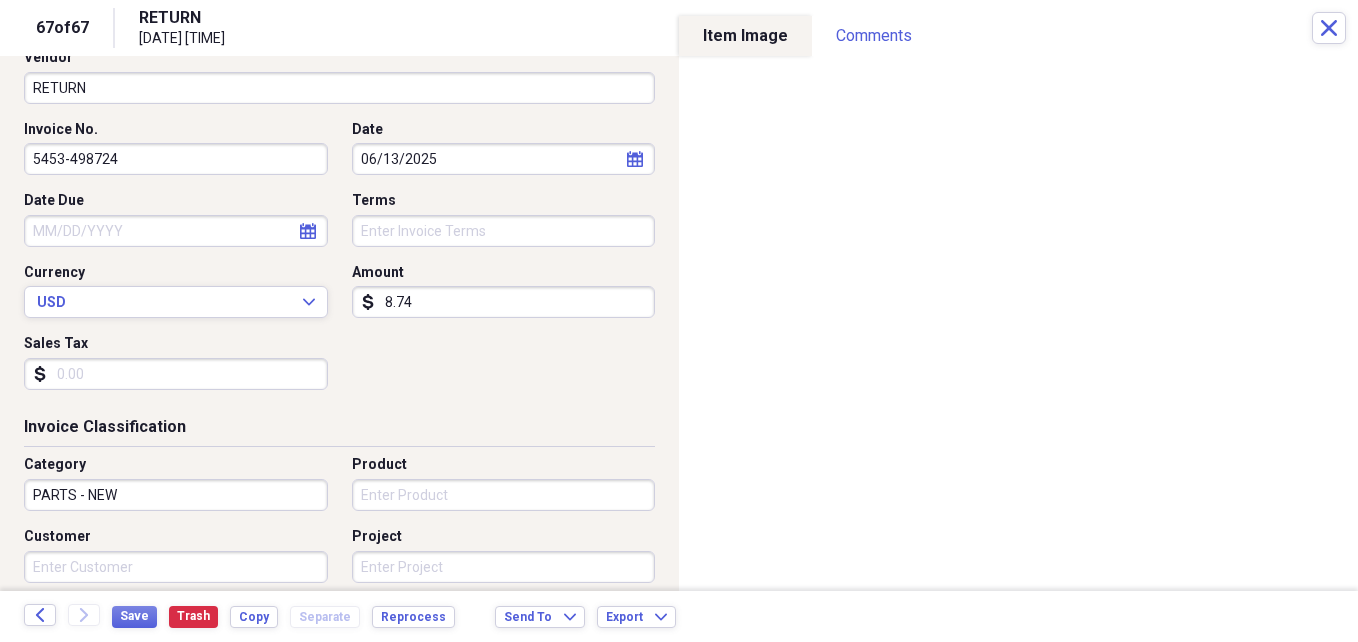 scroll, scrollTop: 160, scrollLeft: 0, axis: vertical 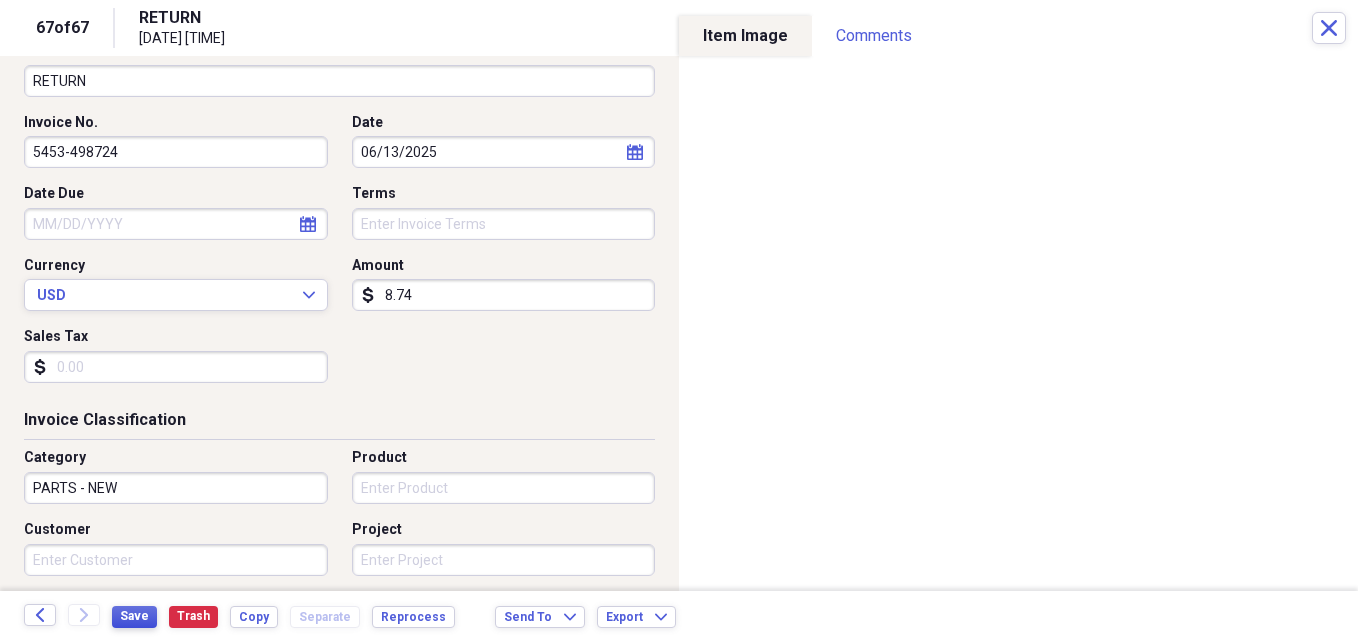 click on "Save" at bounding box center [134, 616] 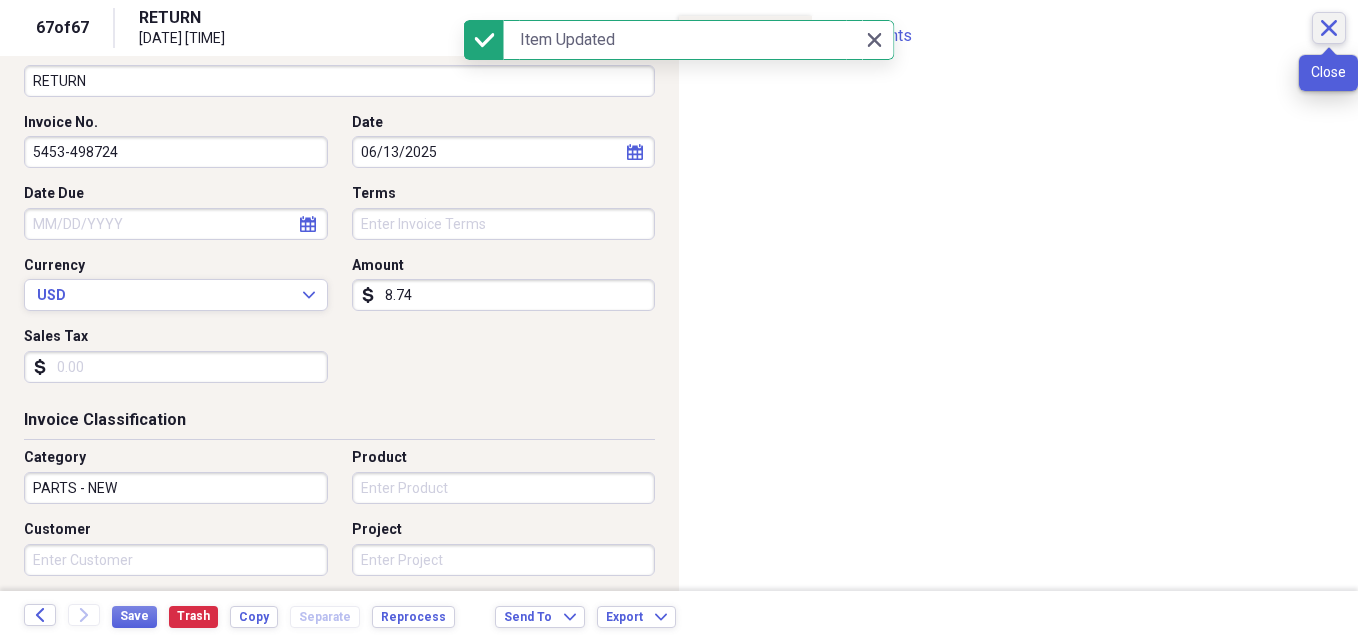click on "Close" at bounding box center [1329, 28] 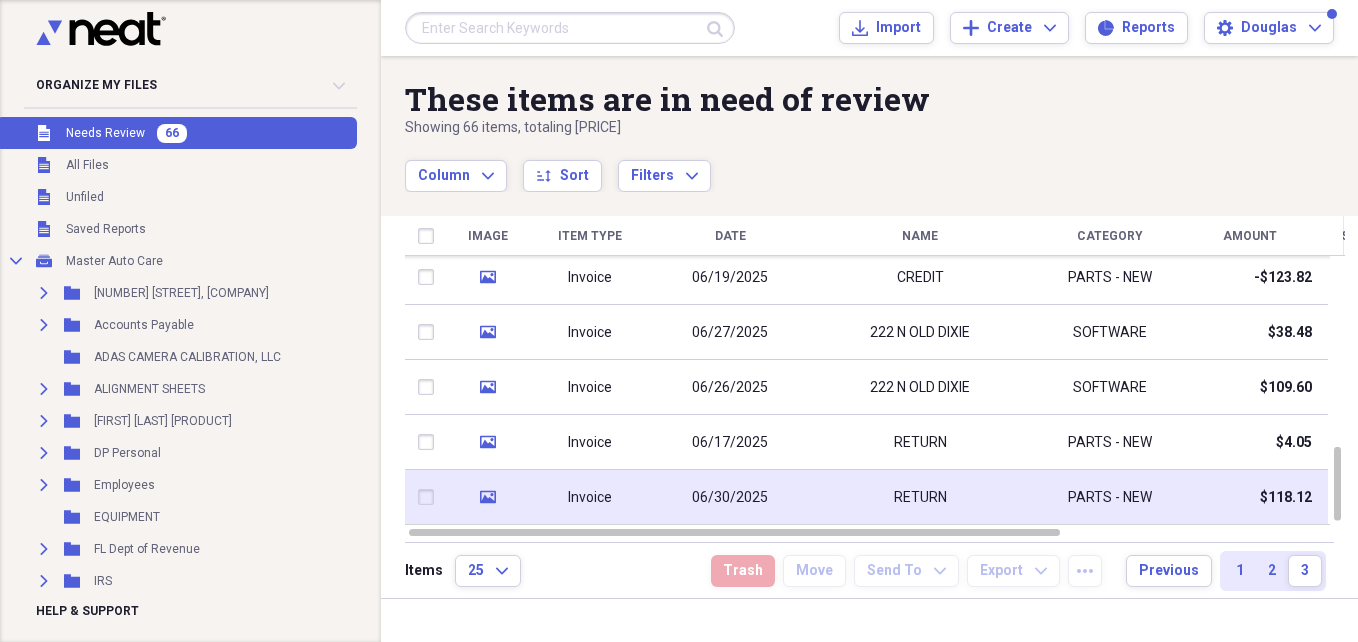 click on "RETURN" at bounding box center [920, 497] 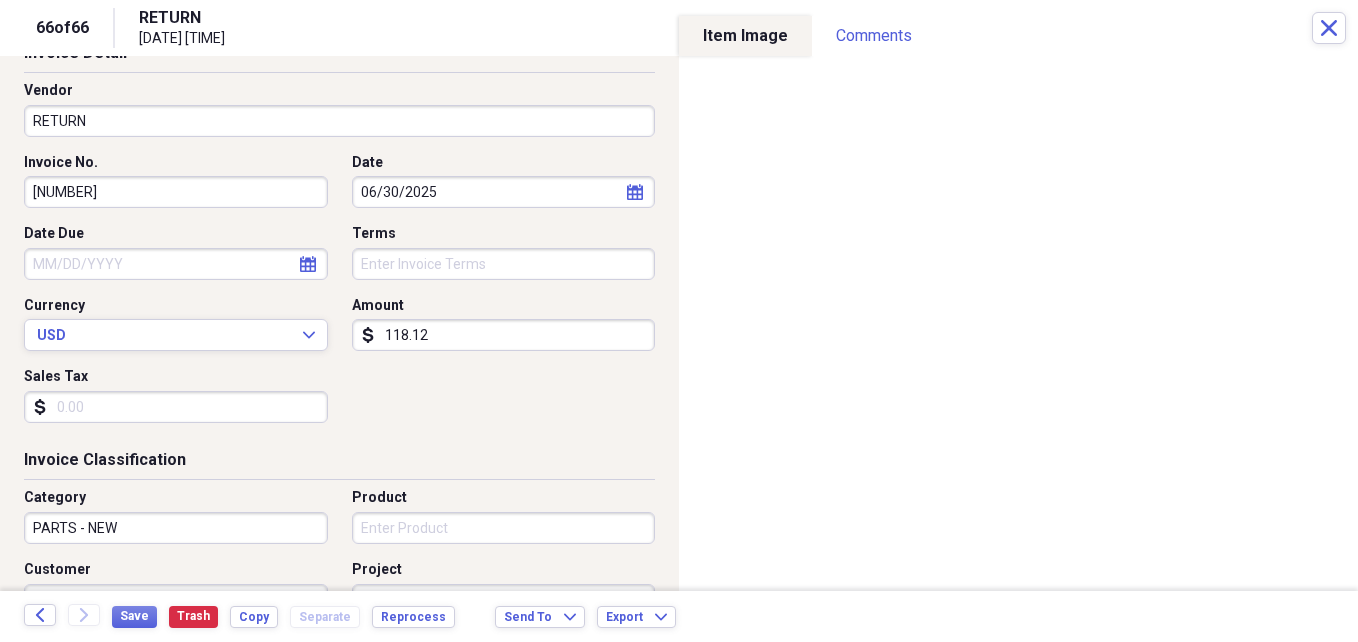 scroll, scrollTop: 160, scrollLeft: 0, axis: vertical 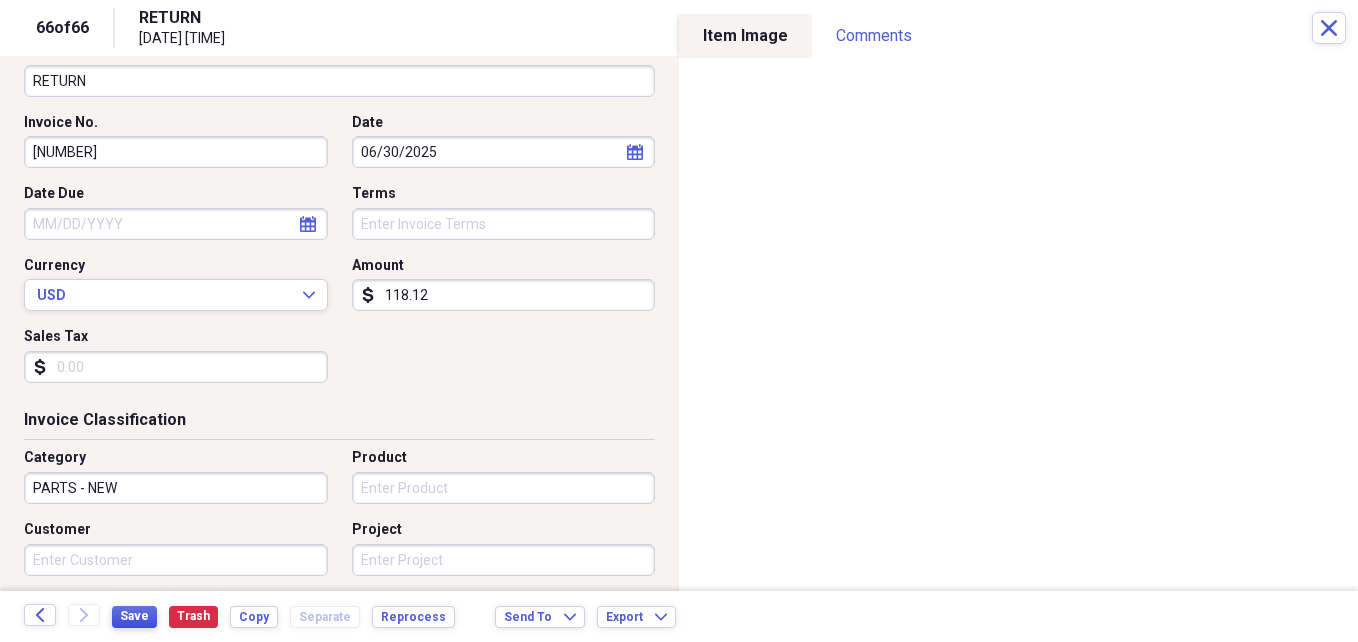 click on "Save" at bounding box center (134, 616) 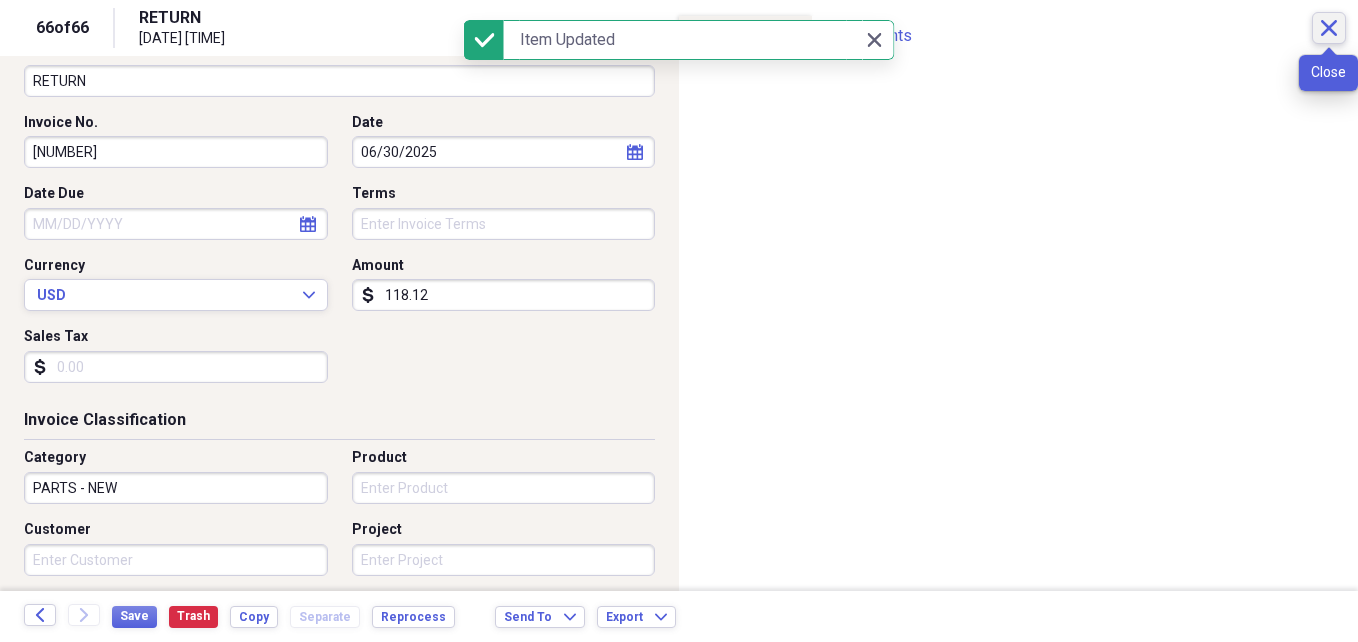 click 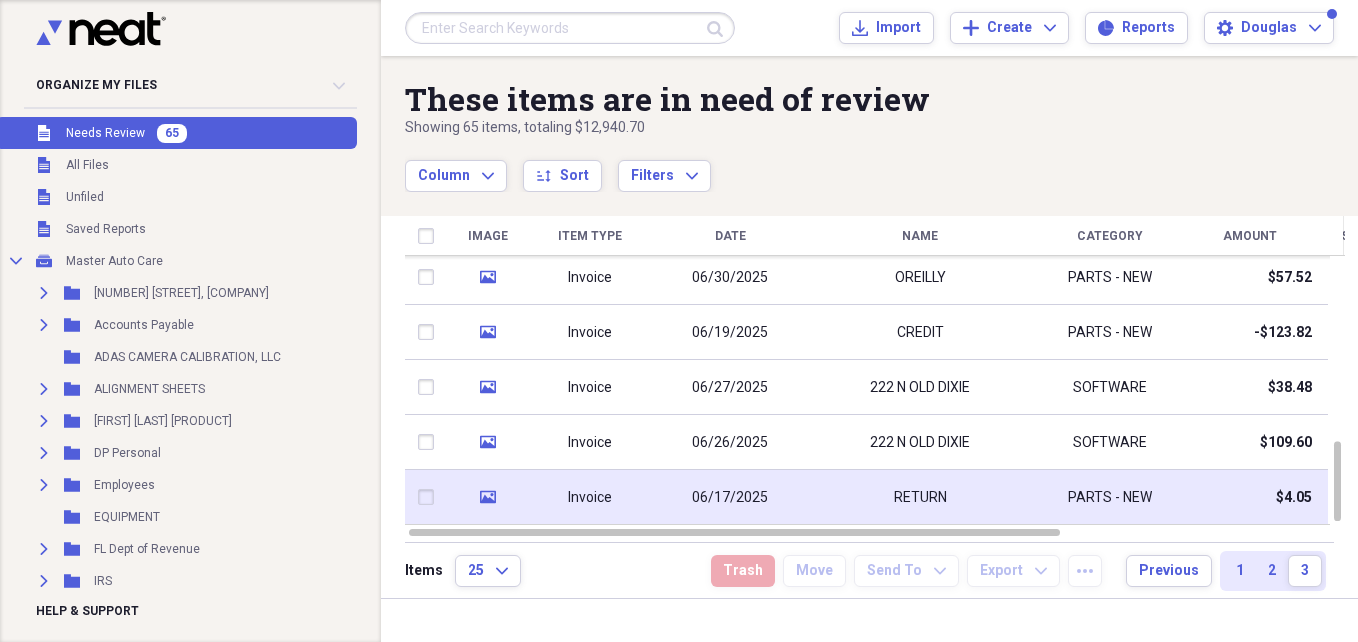 click on "RETURN" at bounding box center (920, 497) 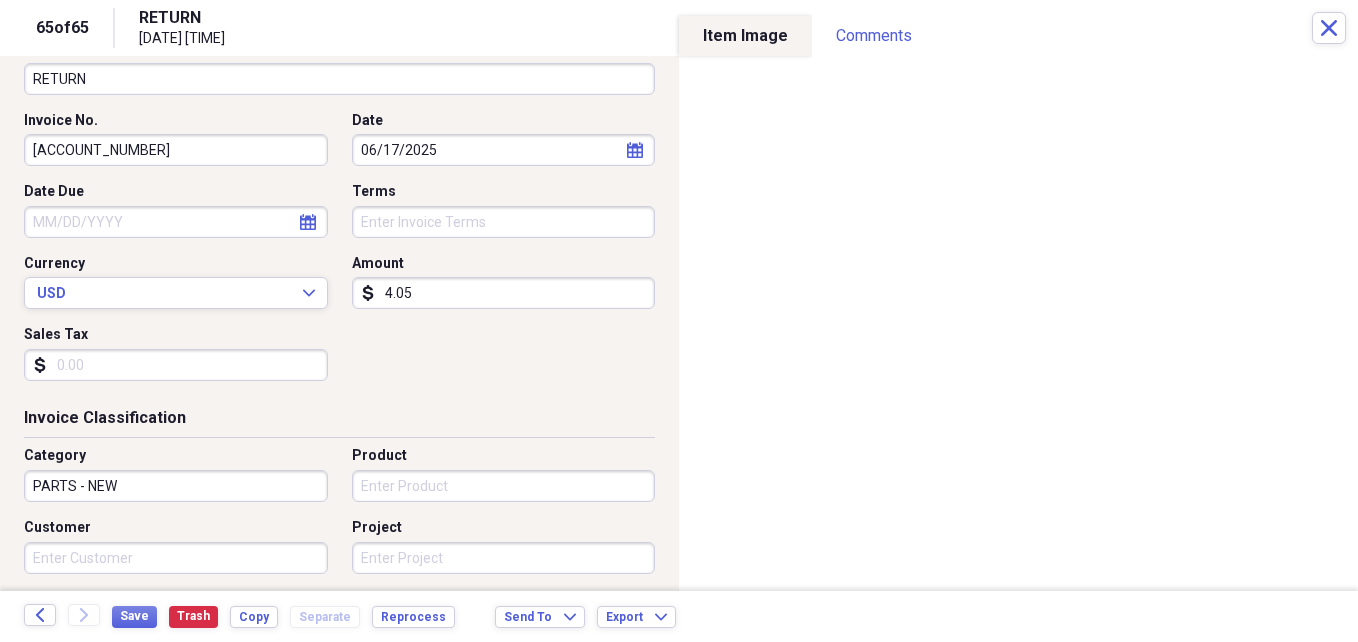 scroll, scrollTop: 173, scrollLeft: 0, axis: vertical 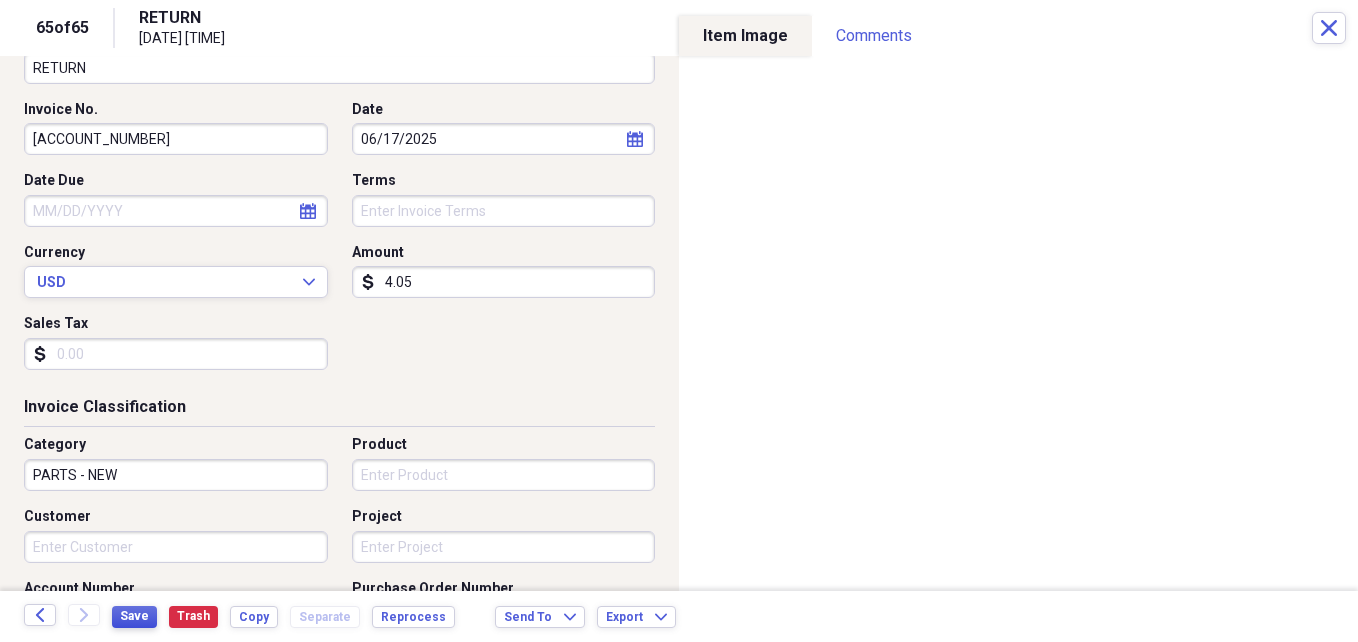 click on "Save" at bounding box center [134, 616] 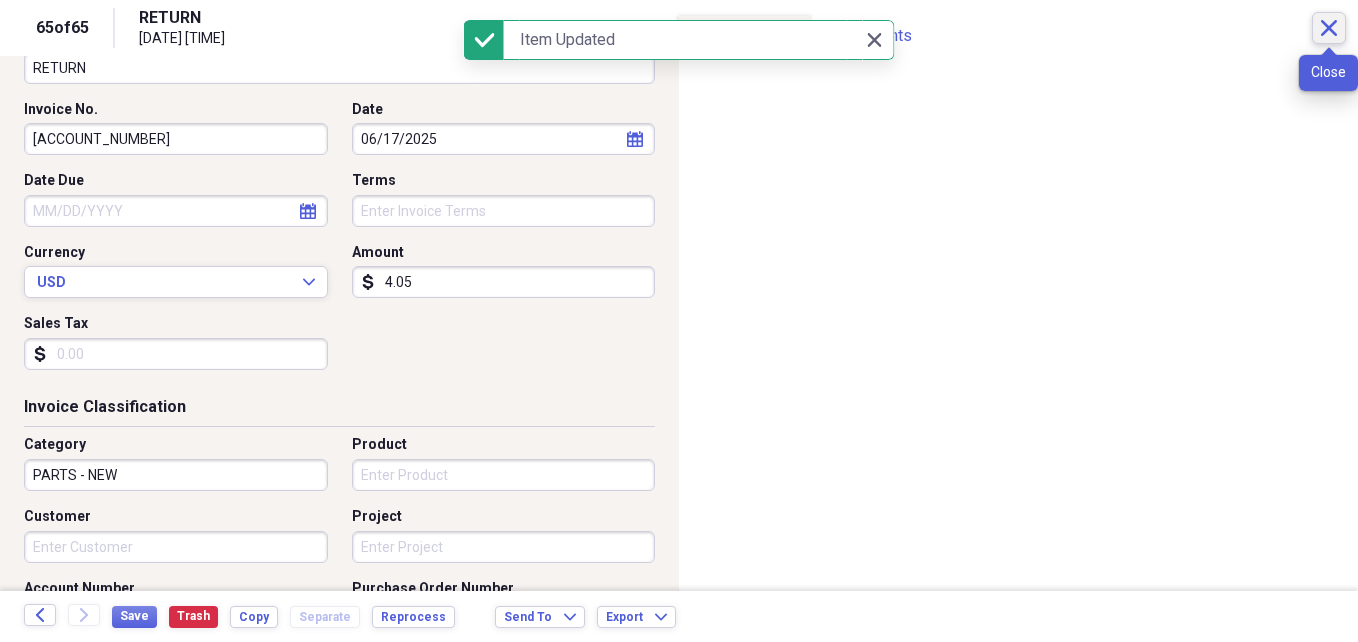 click on "Close" 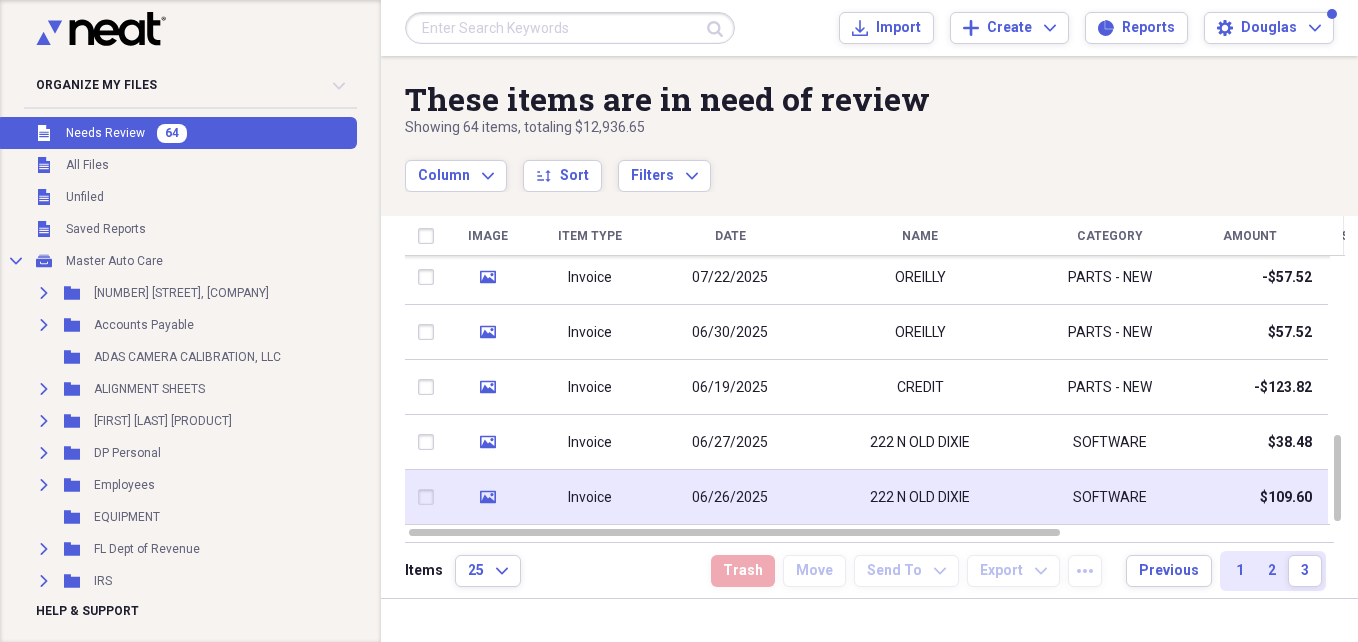 click on "222 N OLD DIXIE" at bounding box center [920, 497] 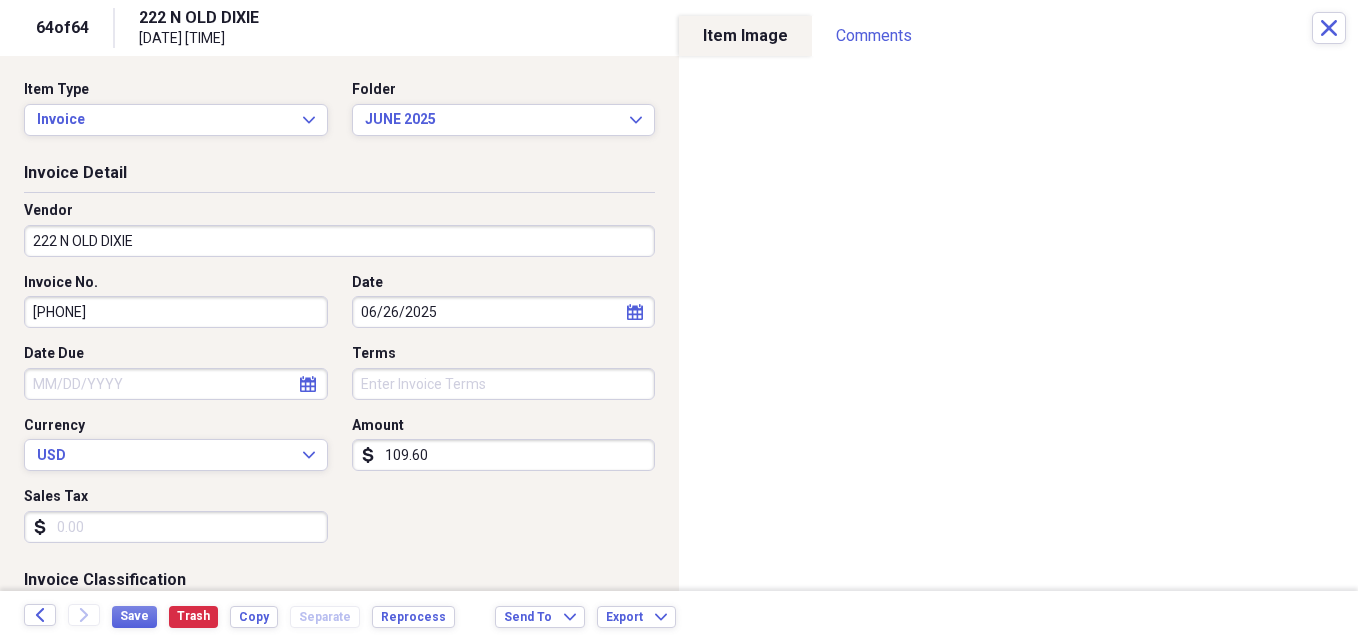 click on "222 N OLD DIXIE" at bounding box center [339, 241] 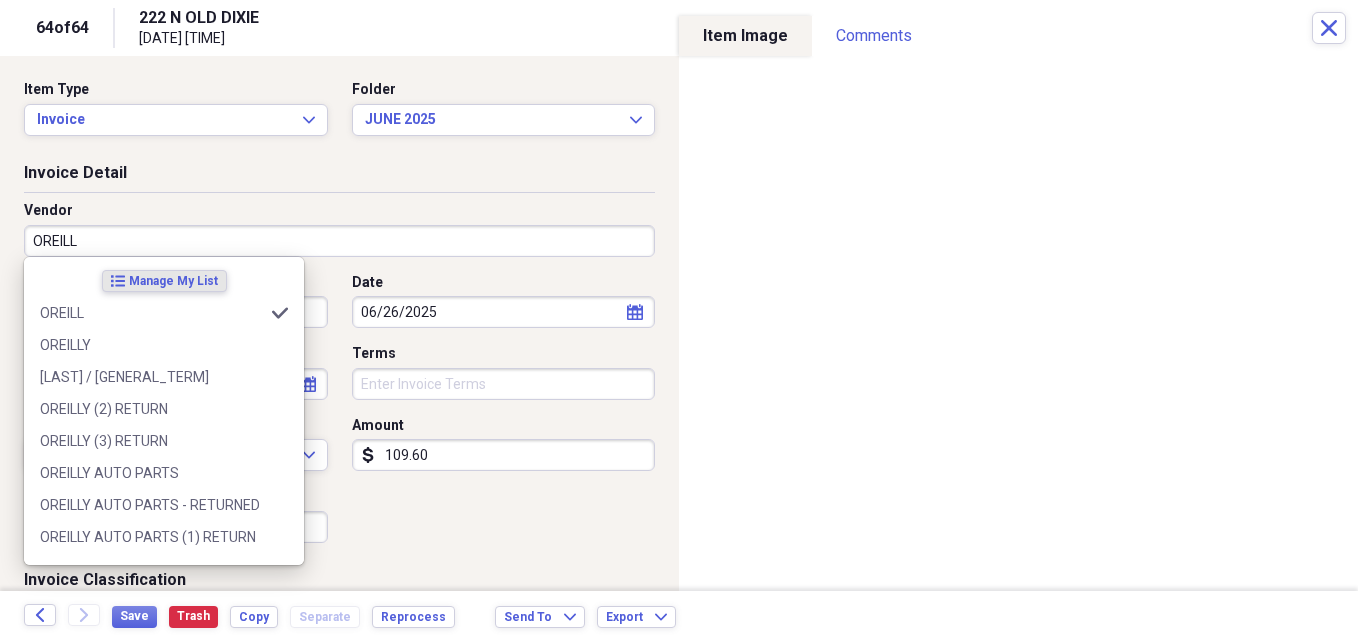type on "OREILLY" 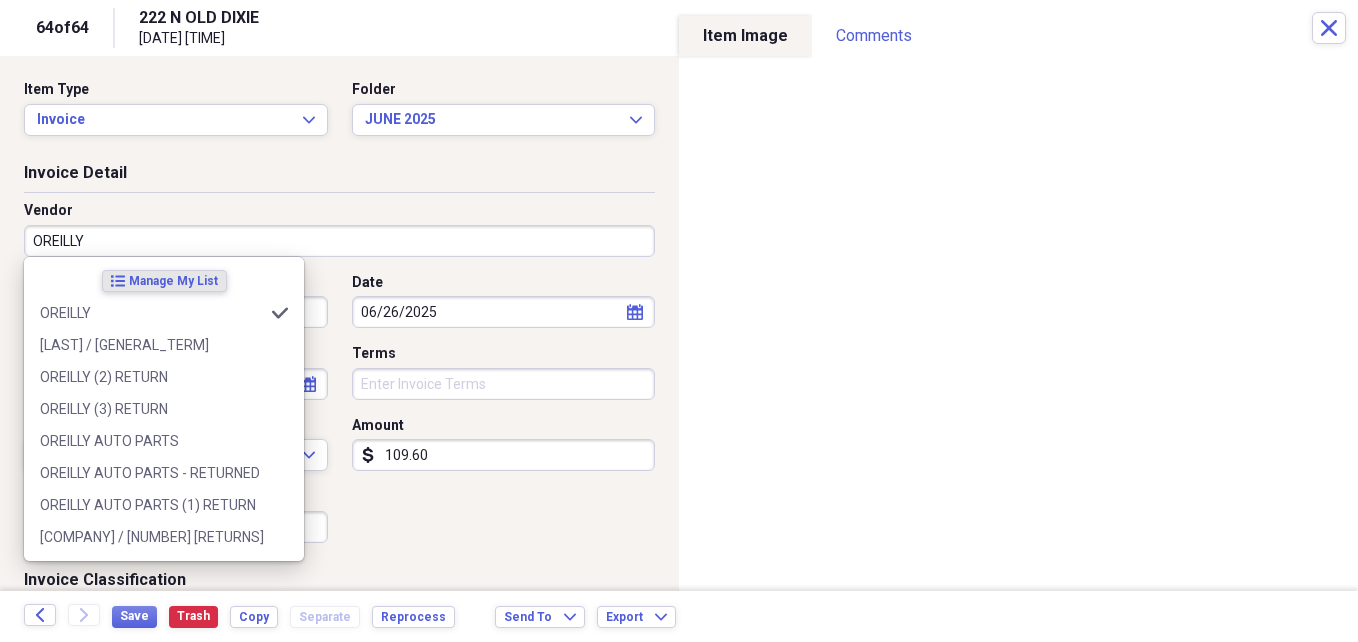 type on "PARTS - NEW" 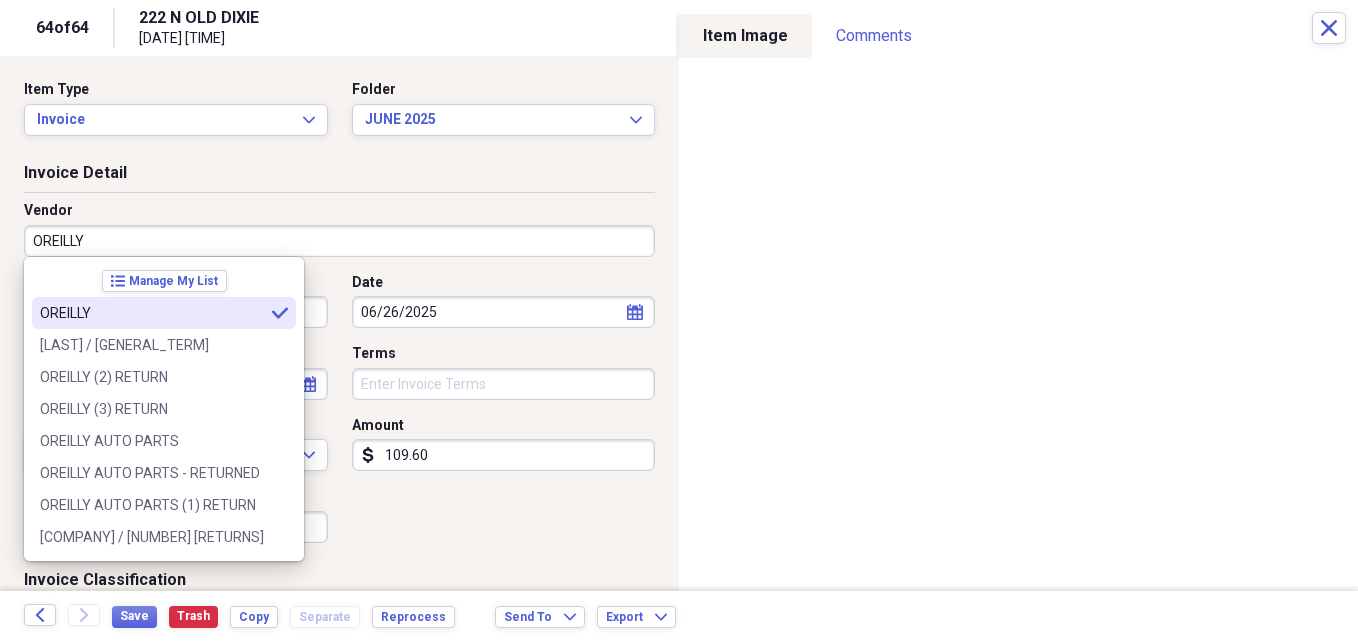 type on "OREILLY" 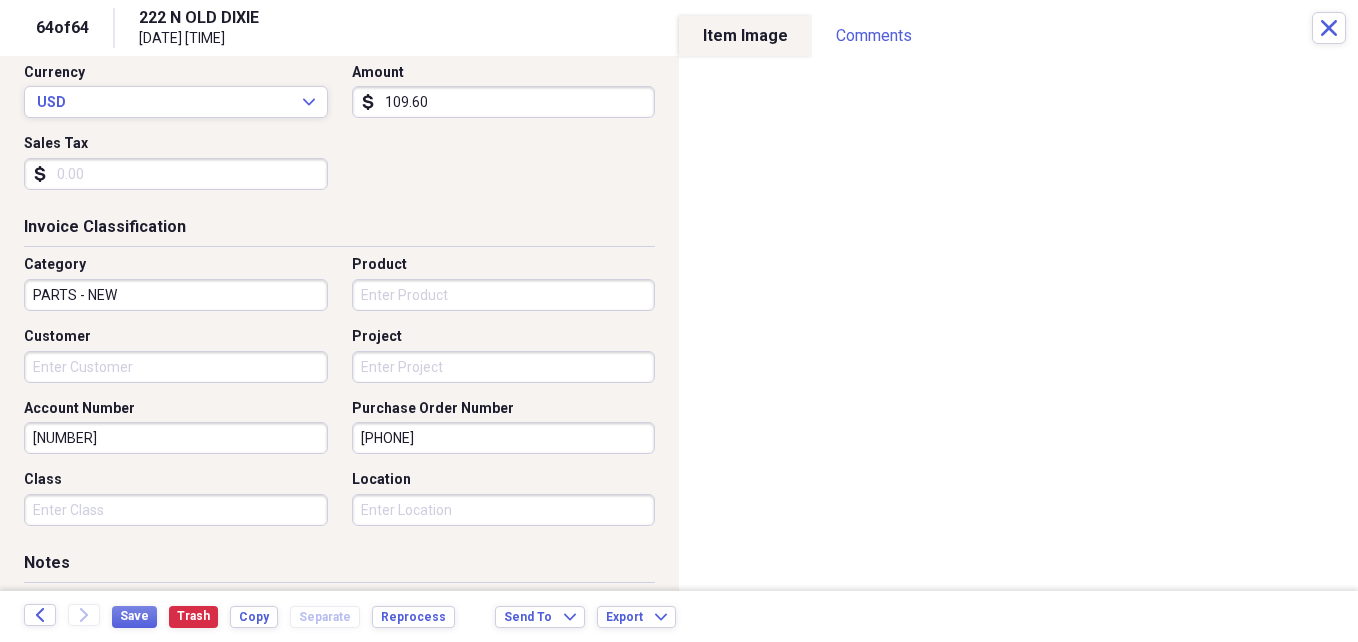 scroll, scrollTop: 360, scrollLeft: 0, axis: vertical 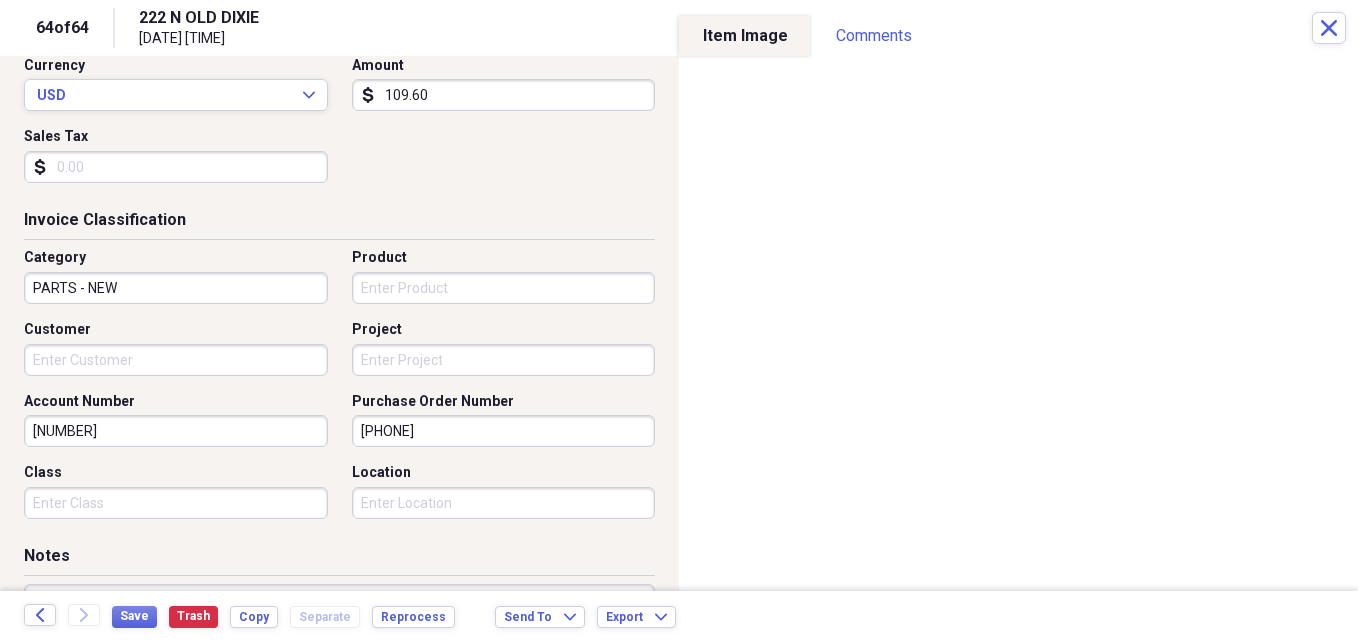 click on "Customer" at bounding box center (176, 360) 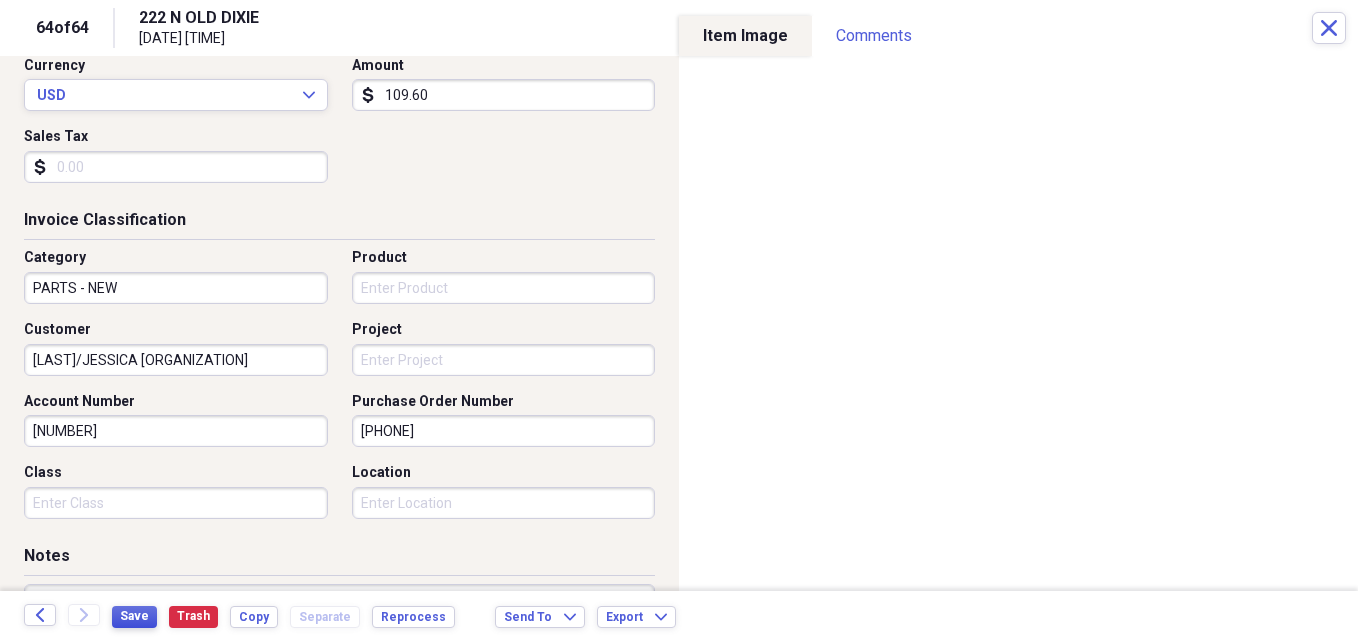 type on "[LAST]/JESSICA [ORGANIZATION]" 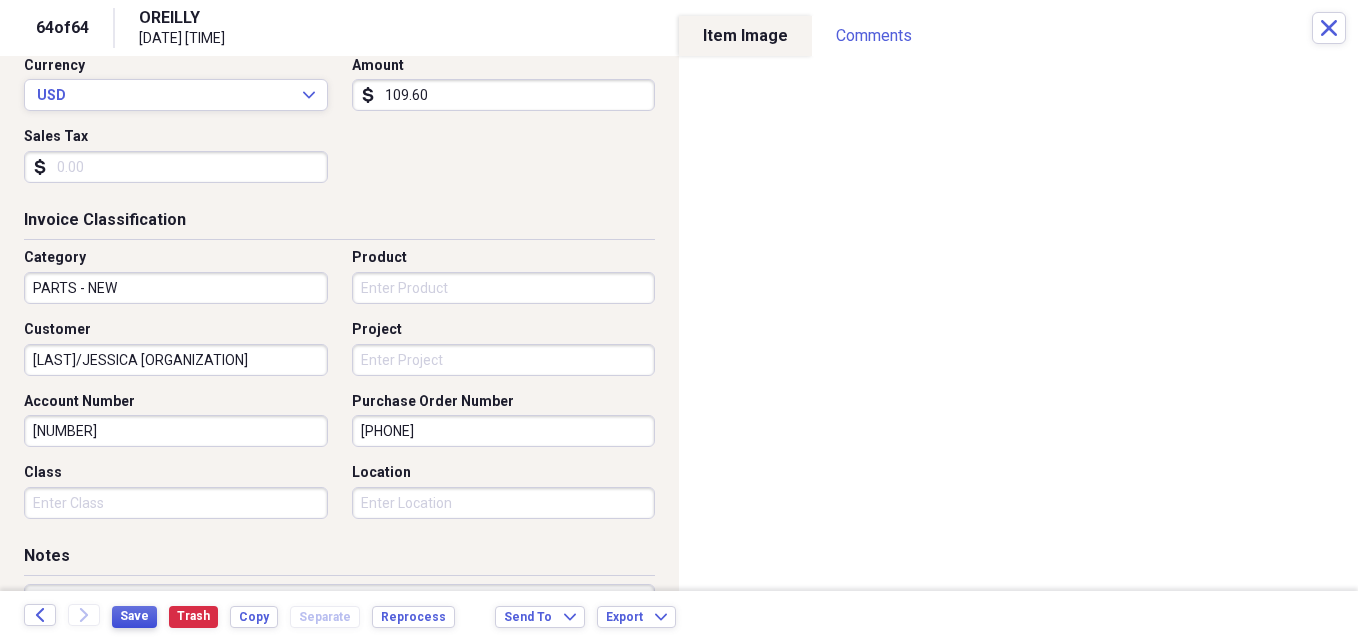 click on "Save" at bounding box center [134, 616] 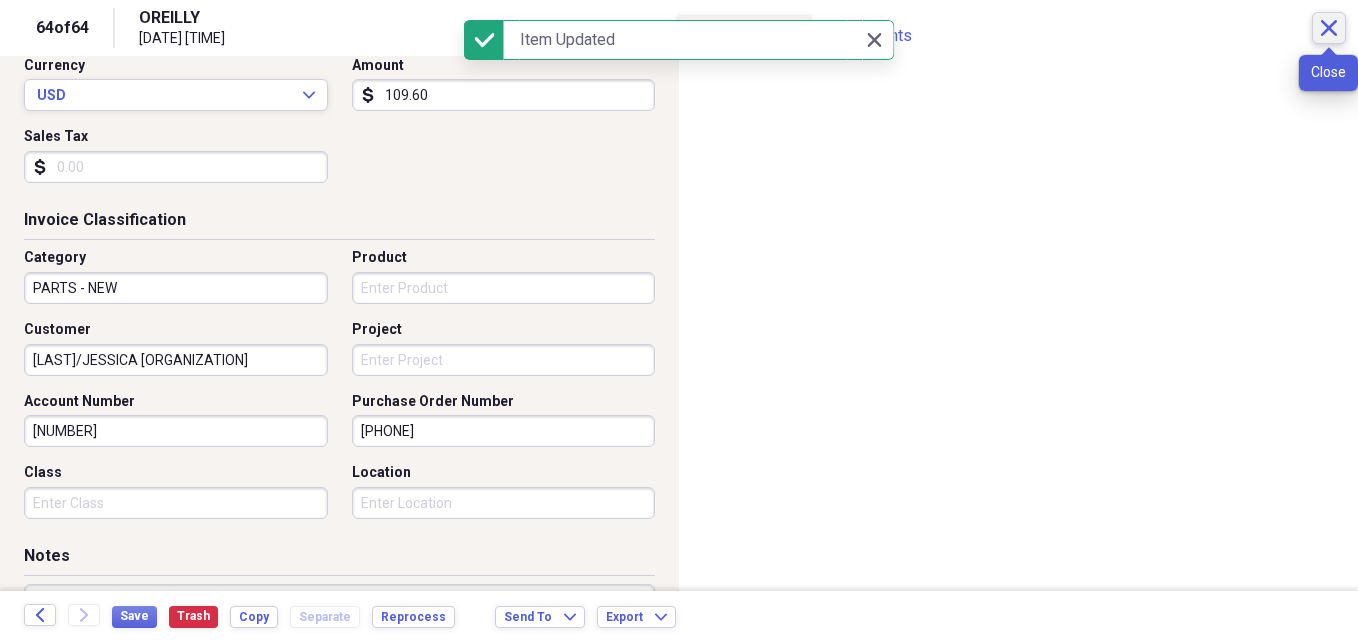 click on "Close" 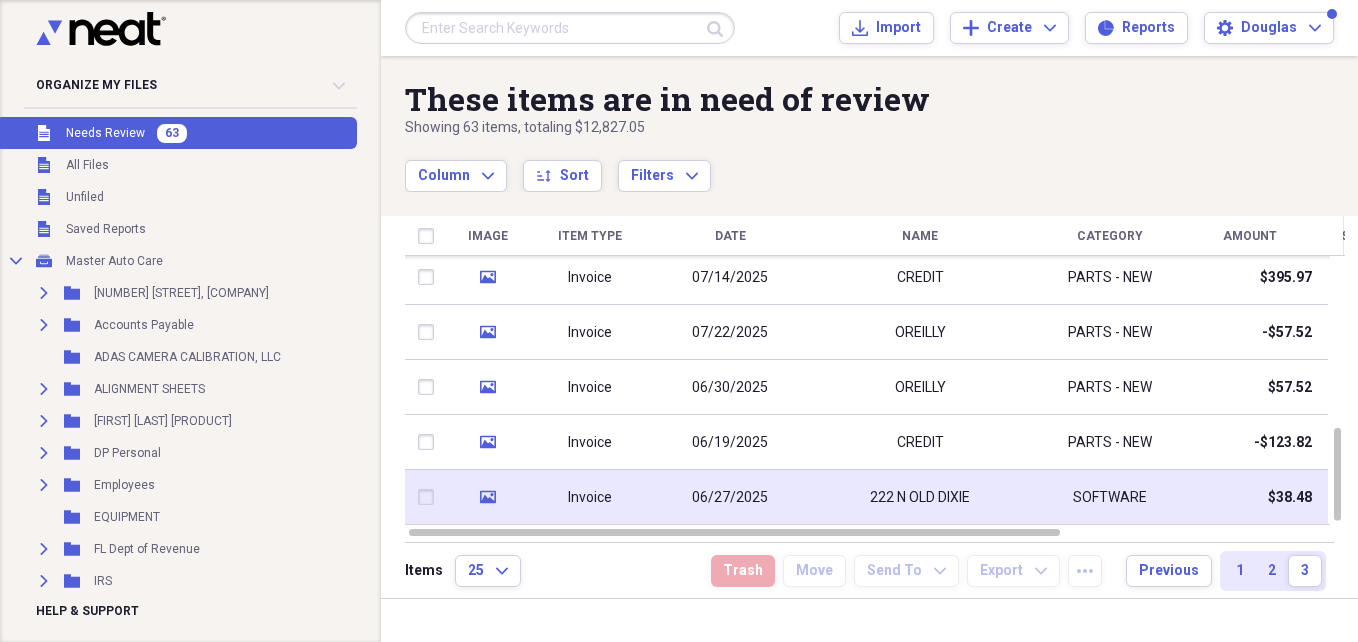 click on "222 N OLD DIXIE" at bounding box center (920, 497) 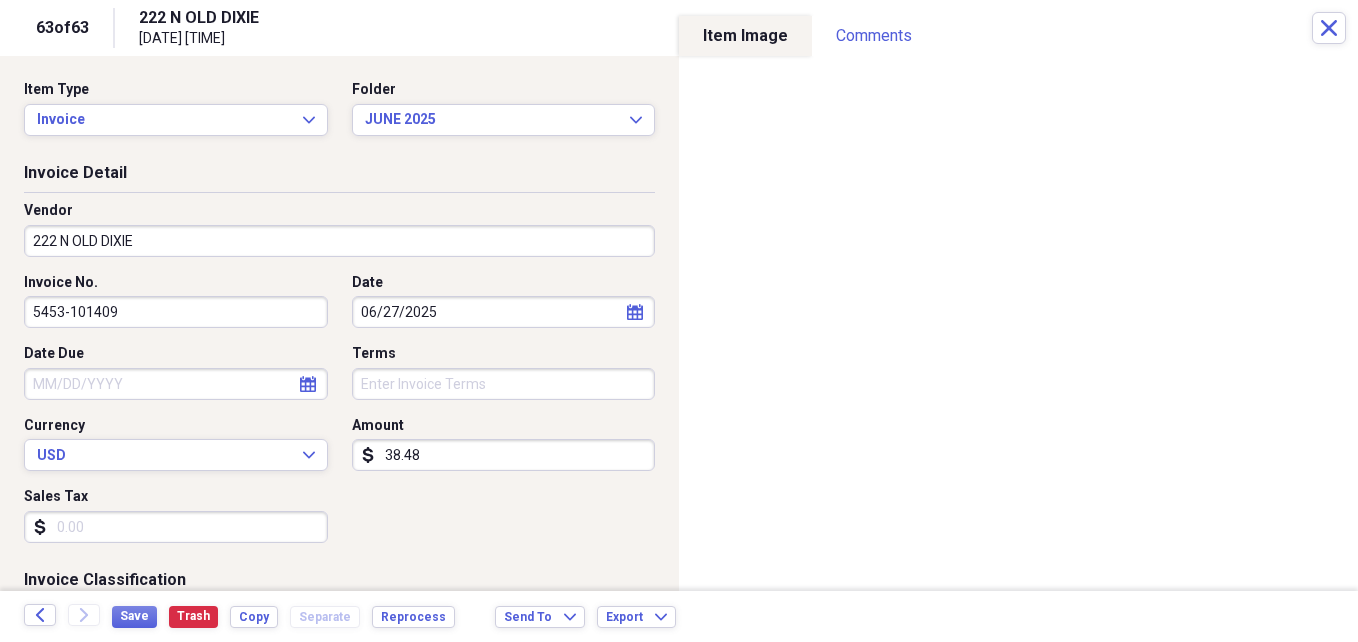 click on "222 N OLD DIXIE" at bounding box center (339, 241) 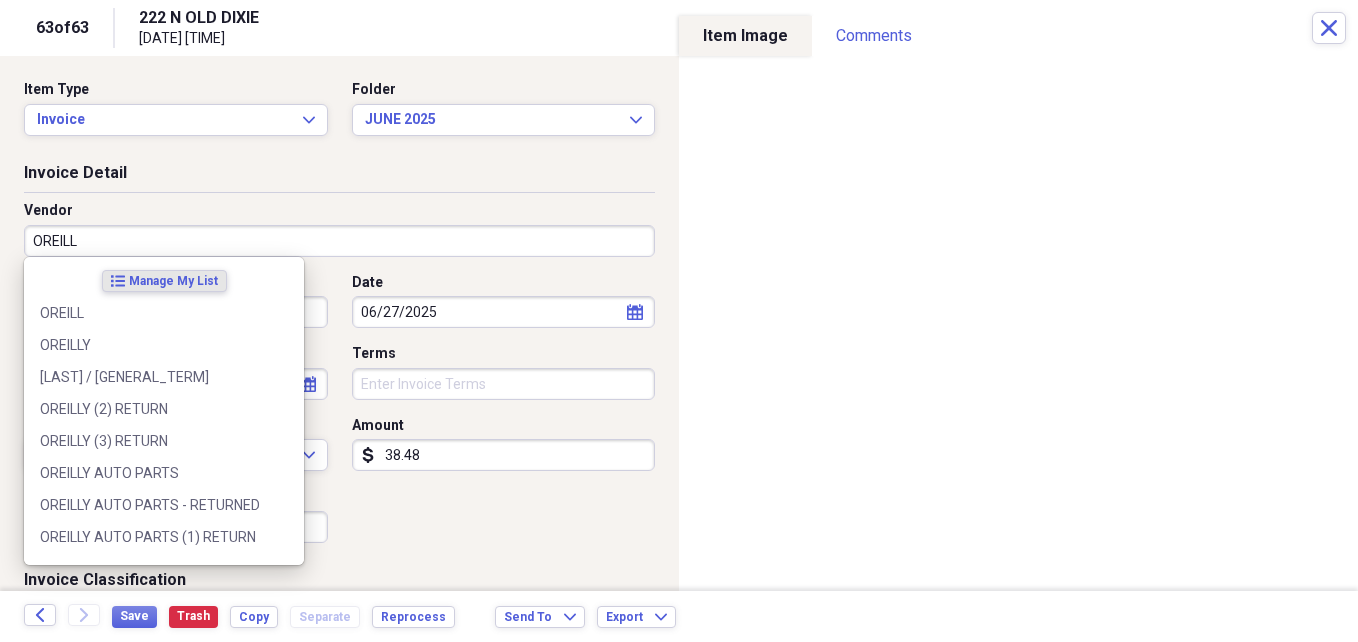 type on "OREILLY" 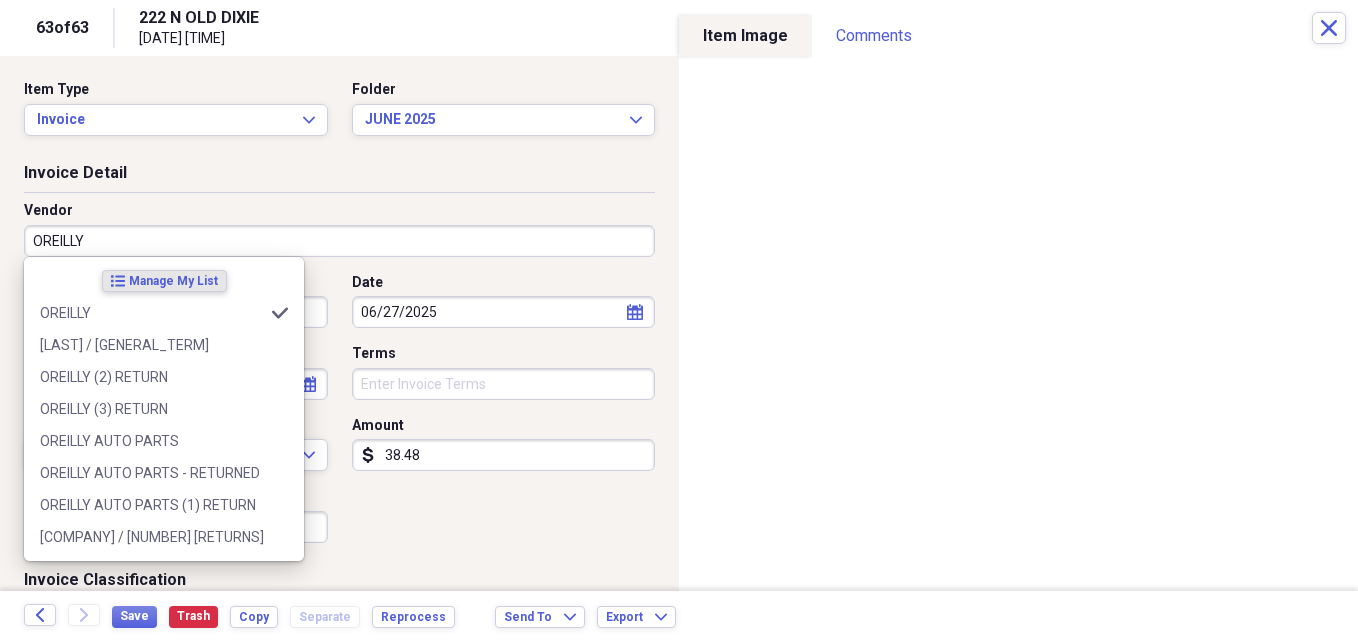 type on "PARTS - NEW" 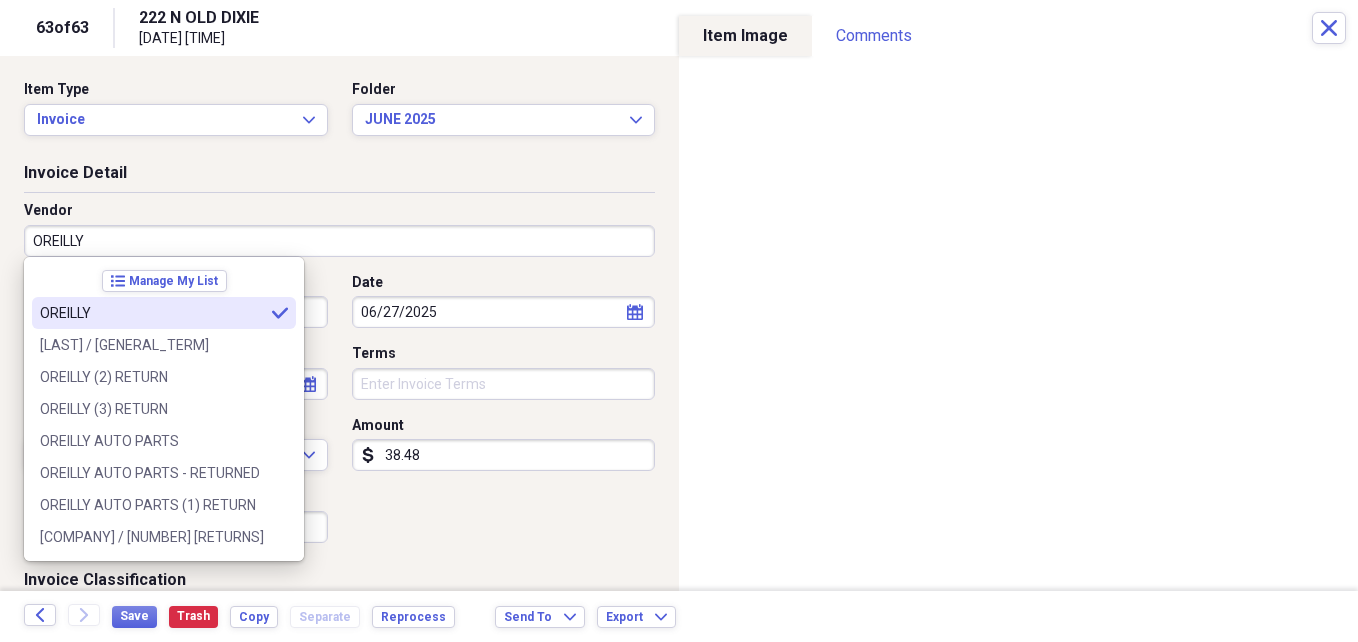 type on "OREILLY" 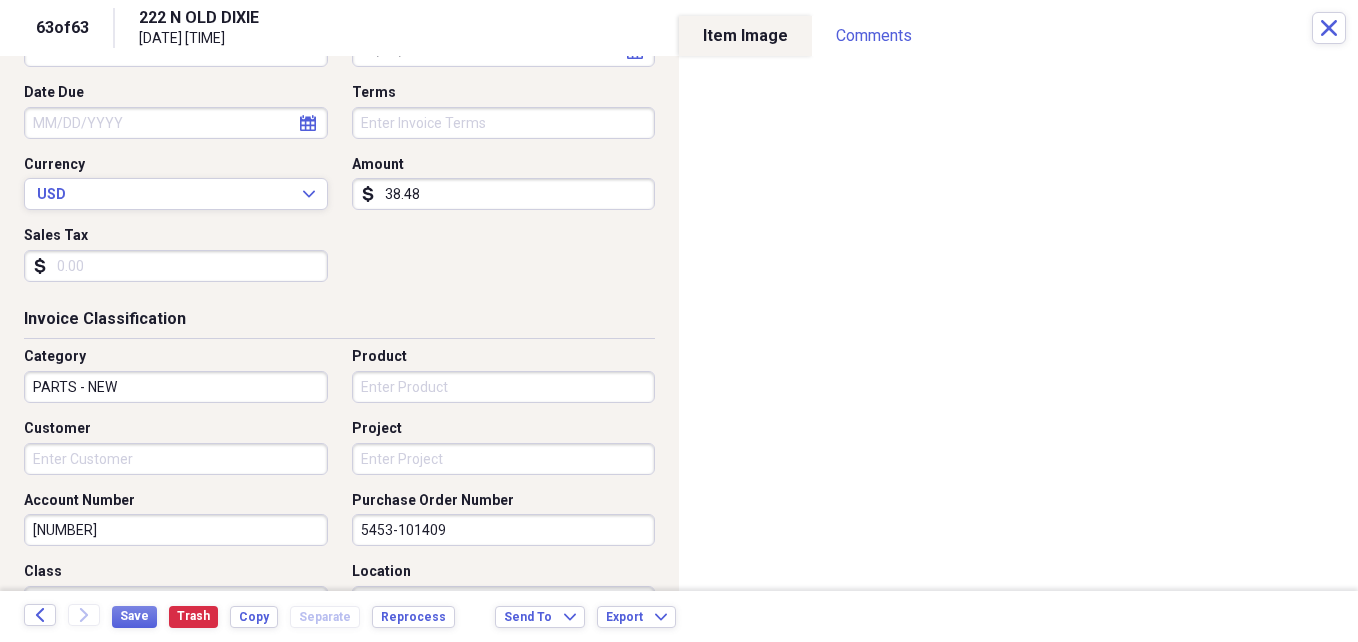 scroll, scrollTop: 280, scrollLeft: 0, axis: vertical 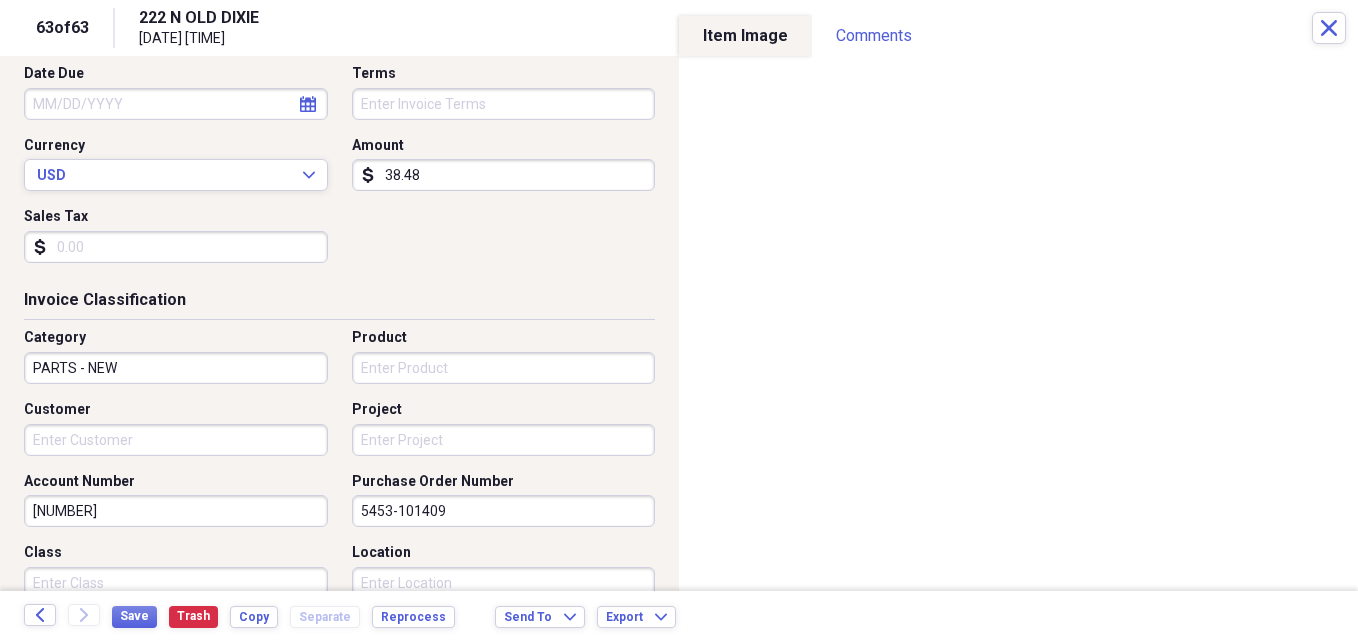 click on "Customer" at bounding box center (176, 440) 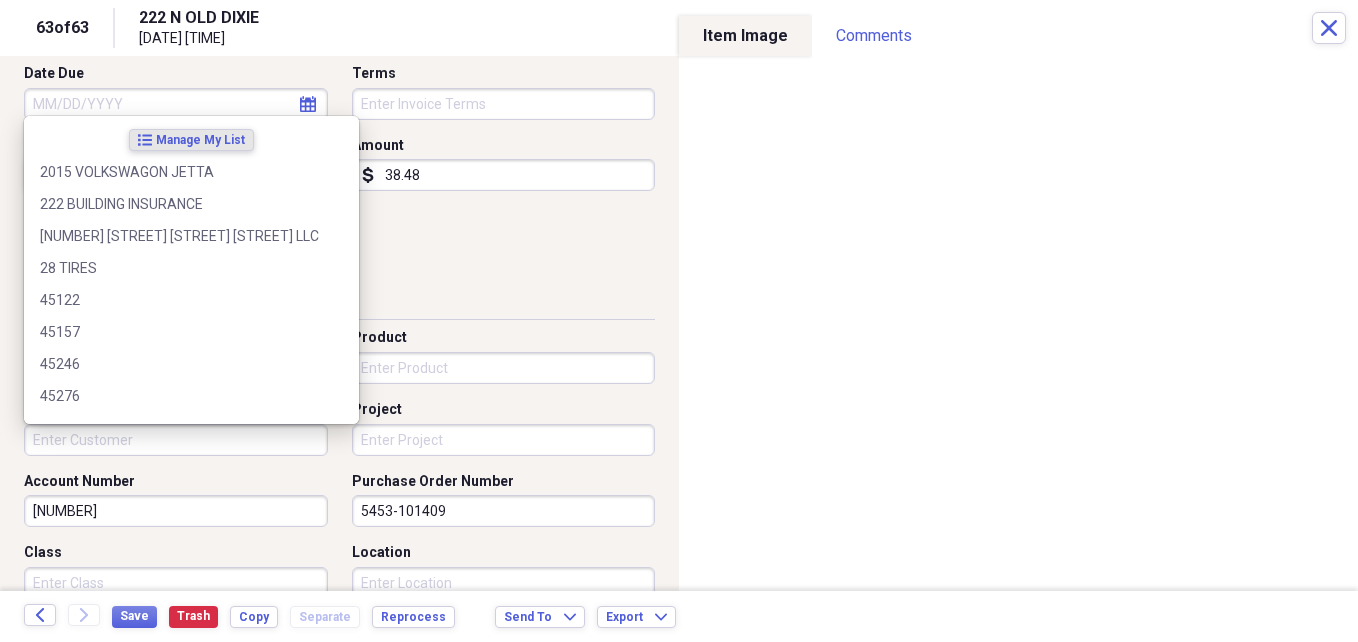 click on "Customer" at bounding box center [176, 440] 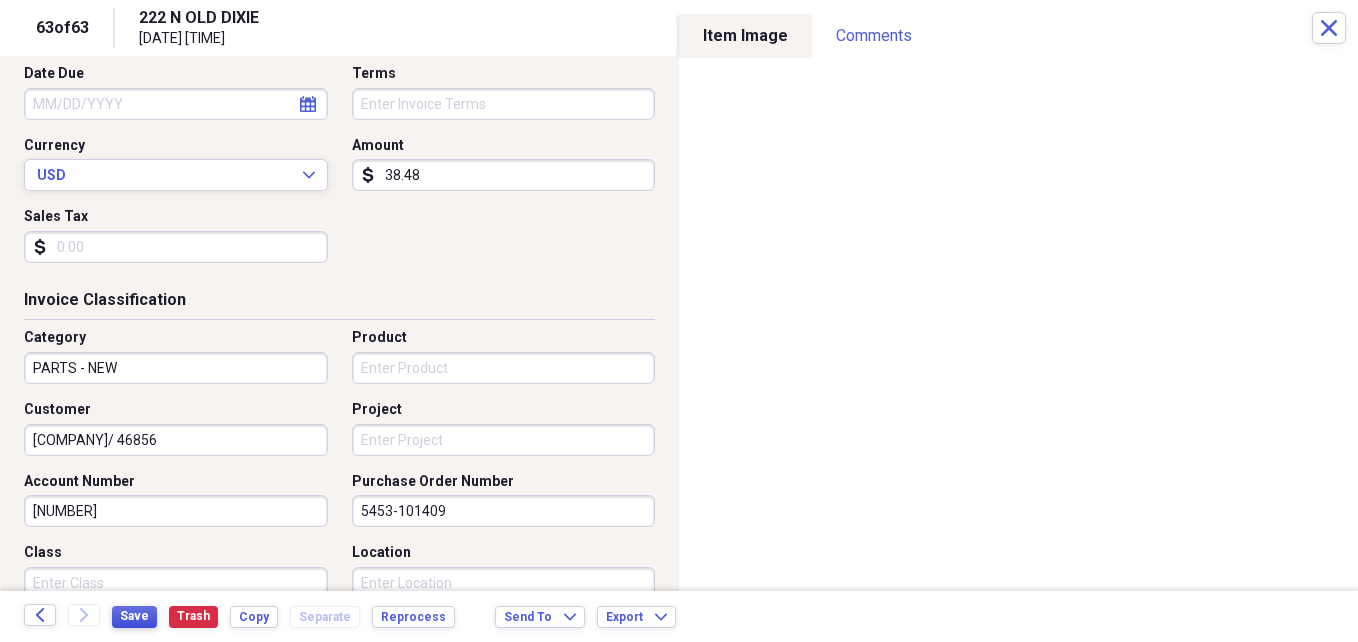 type on "[COMPANY]/ 46856" 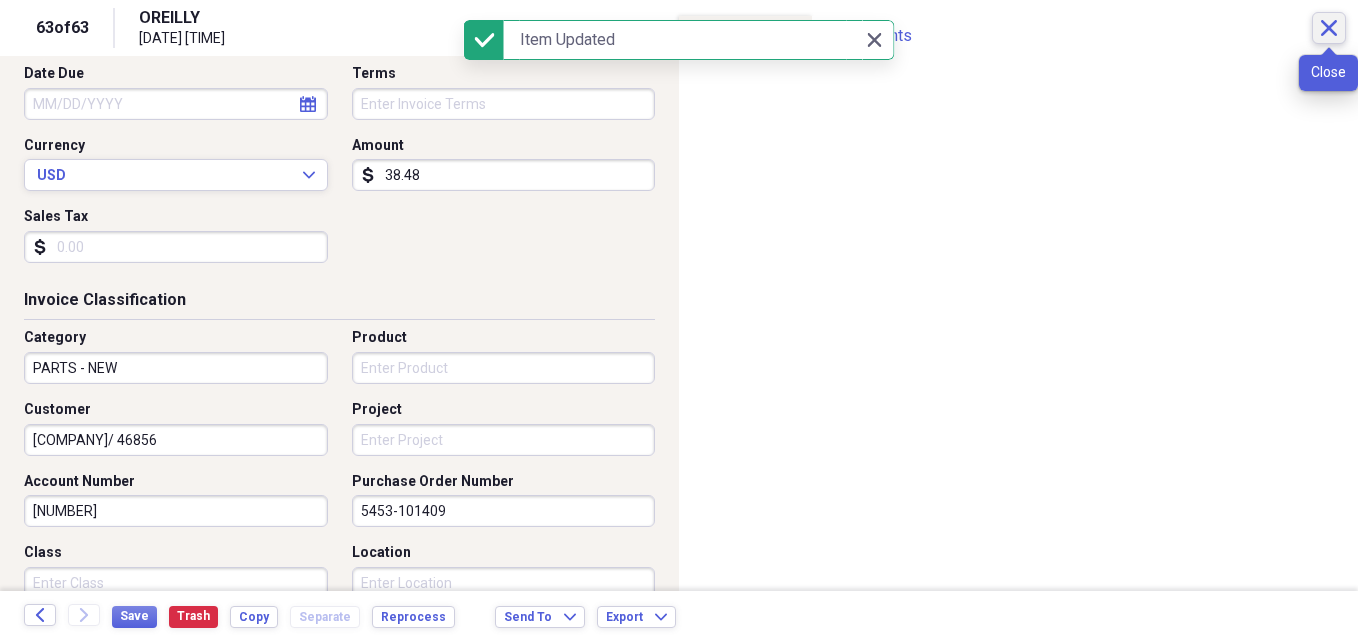 click on "Close" 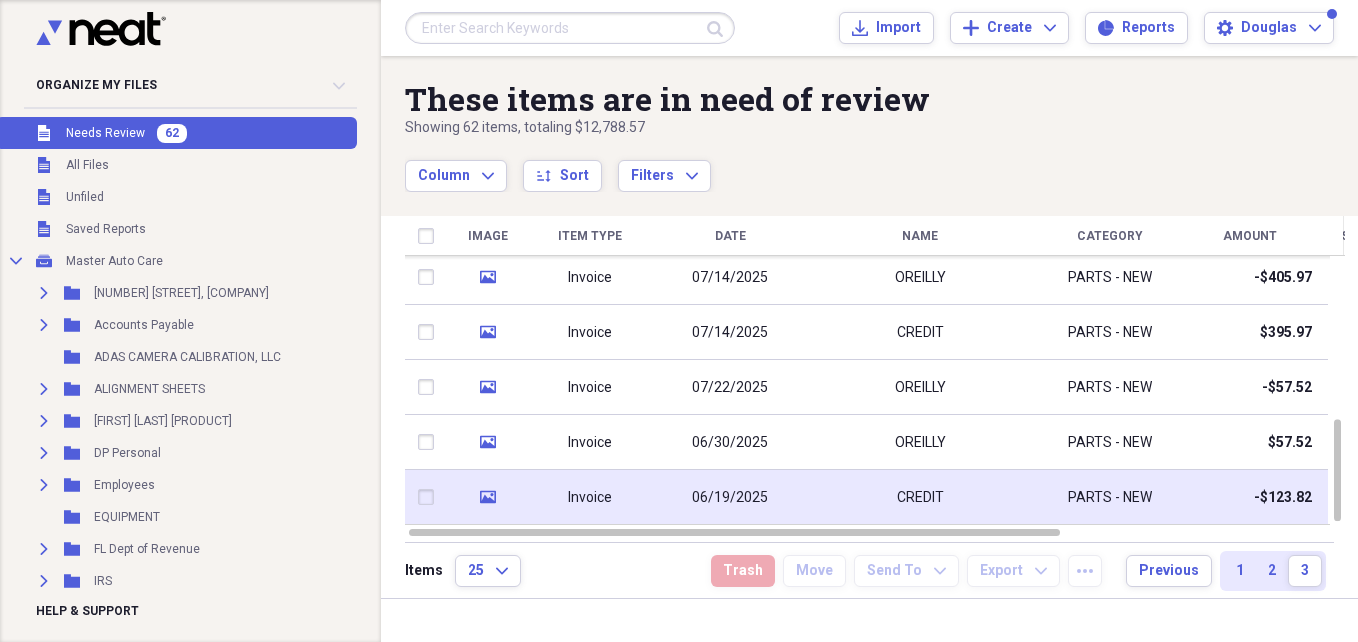 click on "CREDIT" at bounding box center (920, 497) 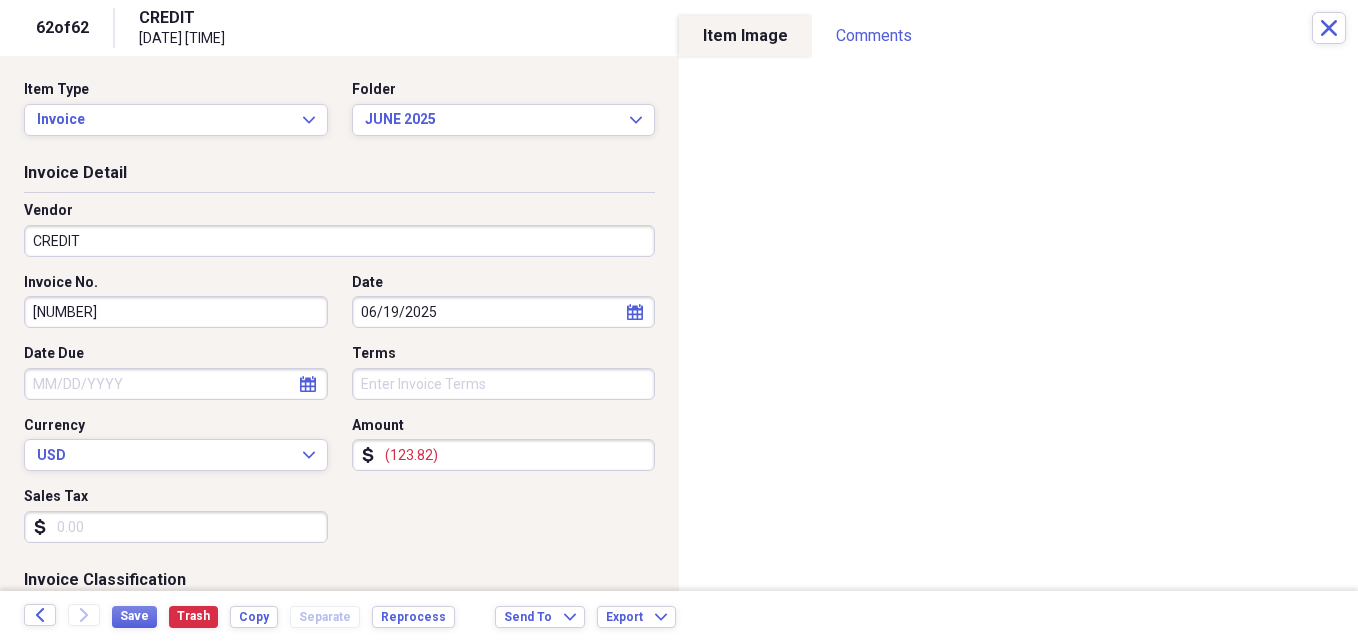 click on "(123.82)" at bounding box center [504, 455] 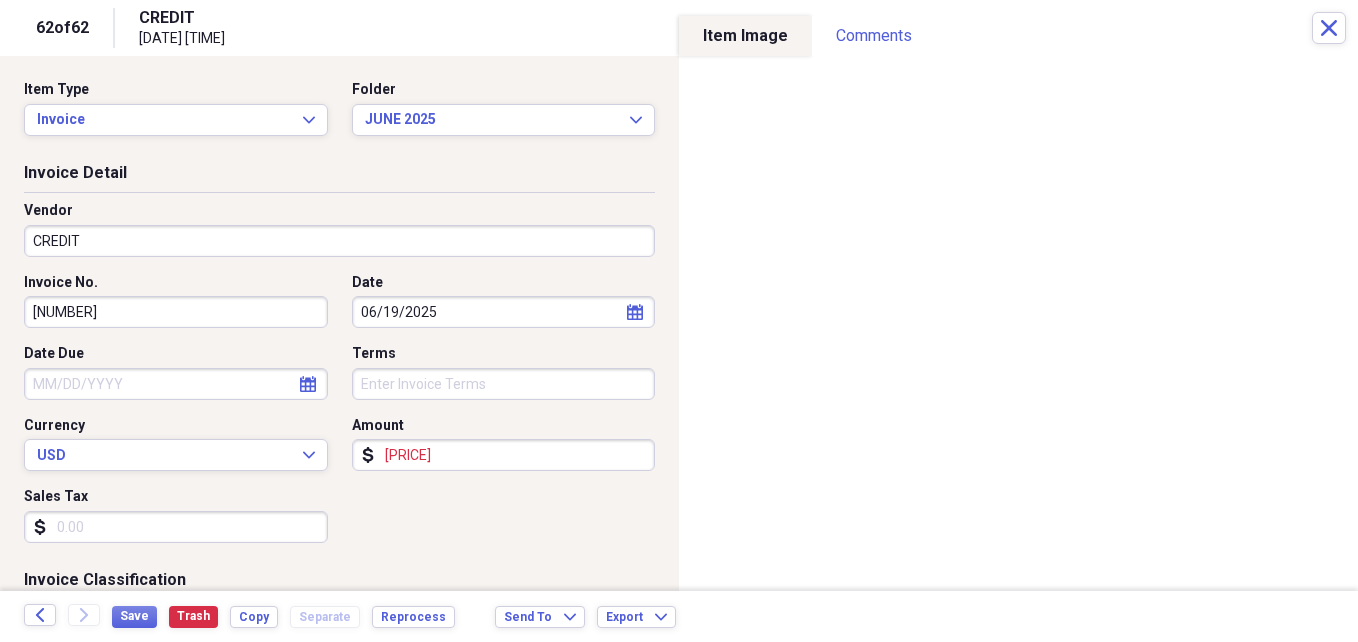 type on "[PRICE]" 